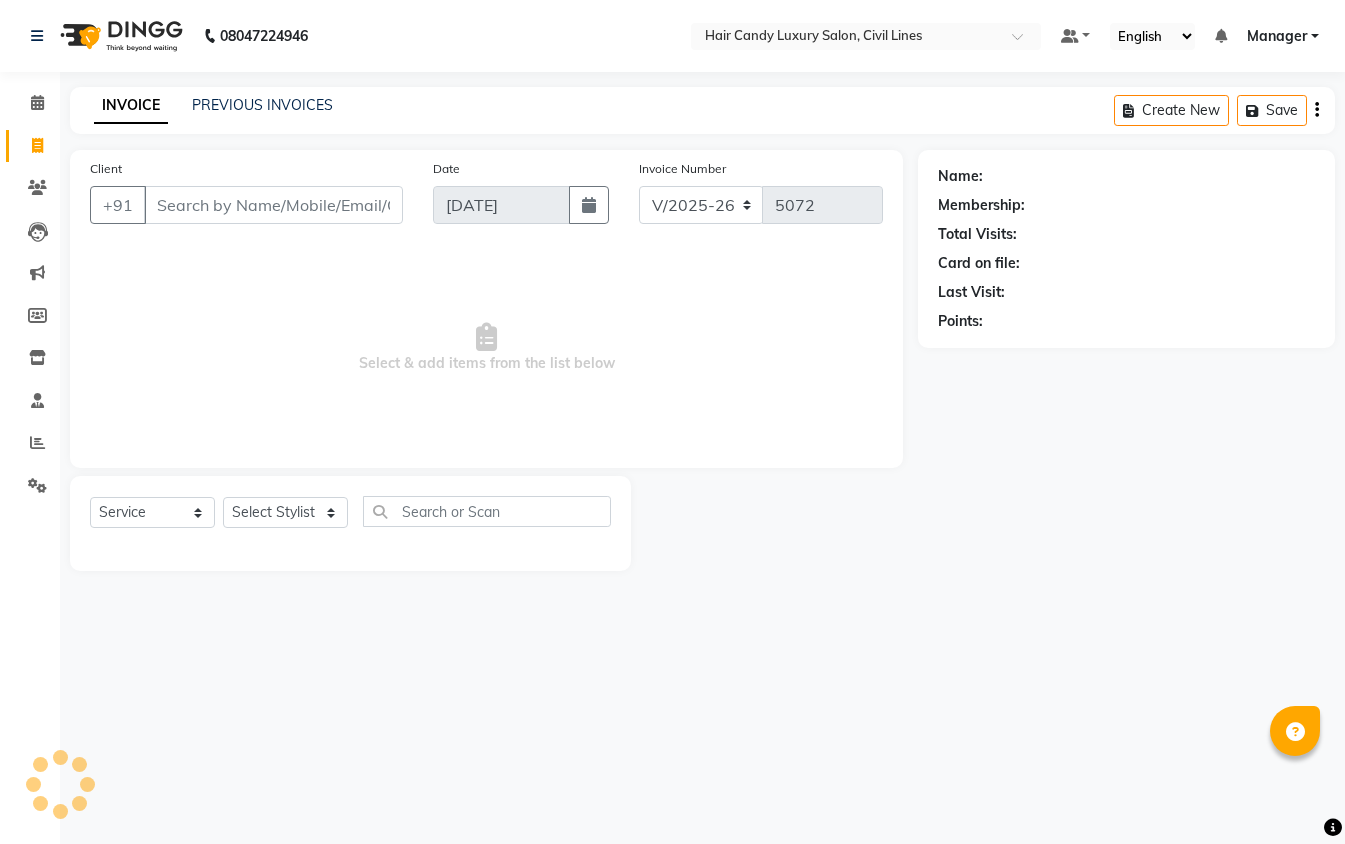 select on "6308" 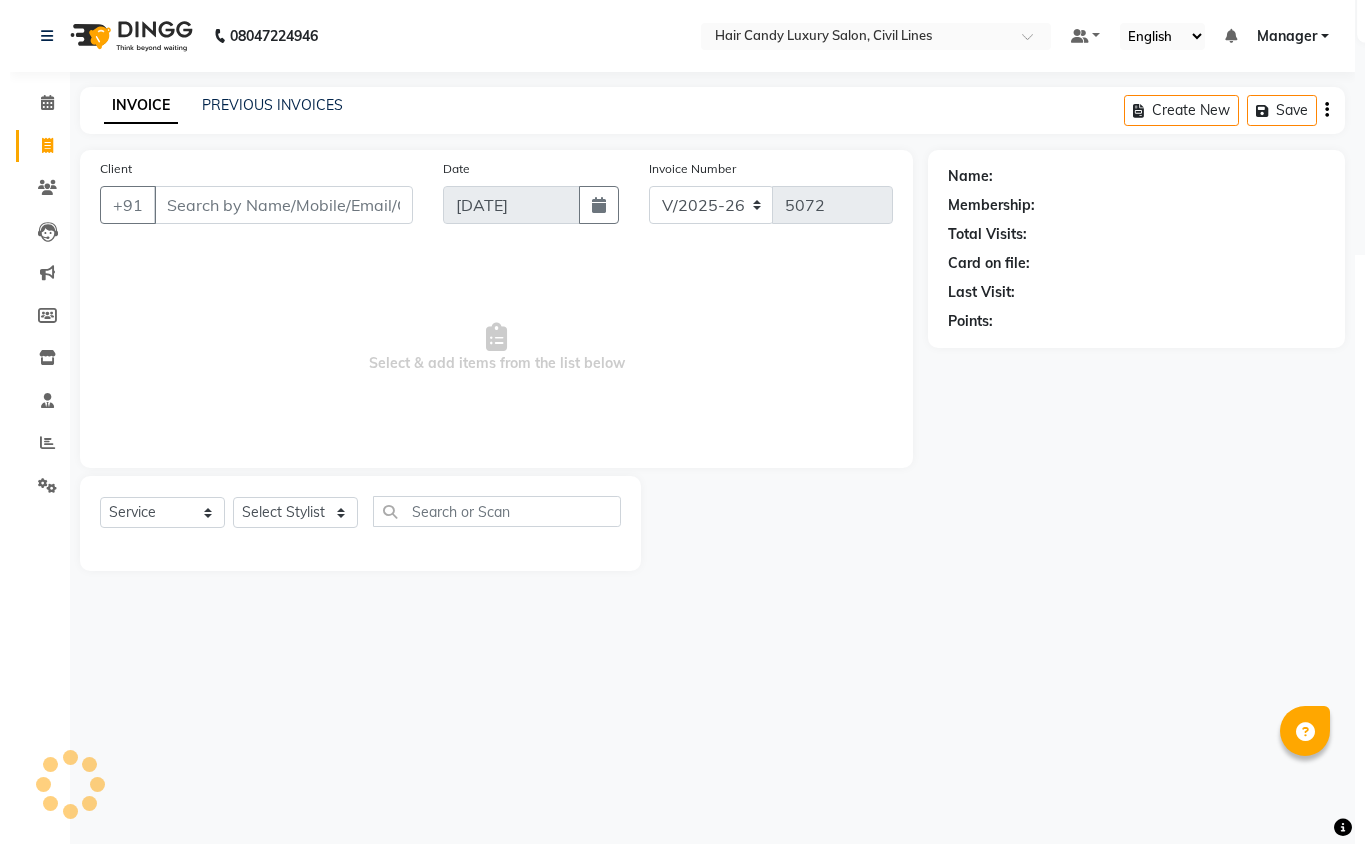 scroll, scrollTop: 0, scrollLeft: 0, axis: both 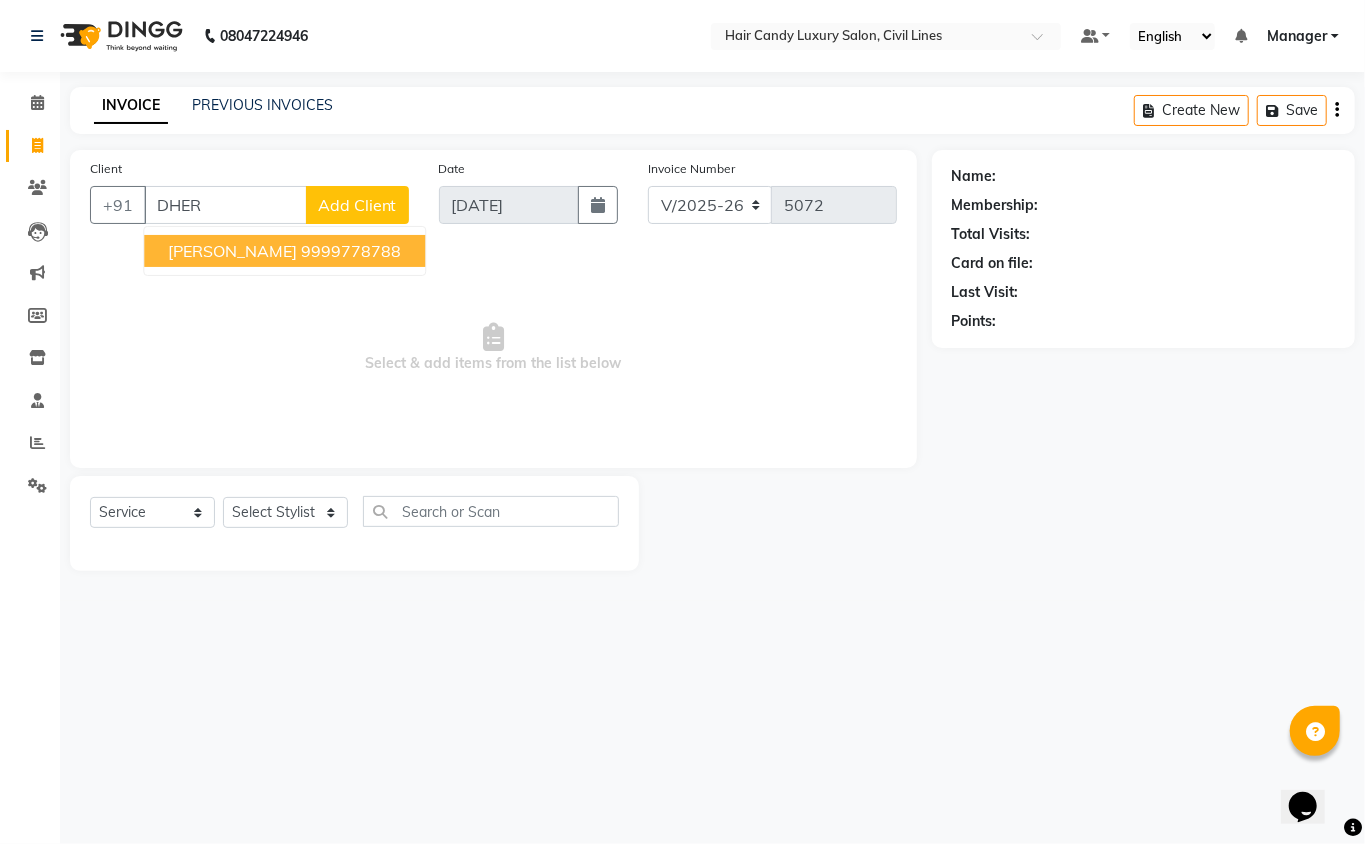 click on "9999778788" at bounding box center (351, 251) 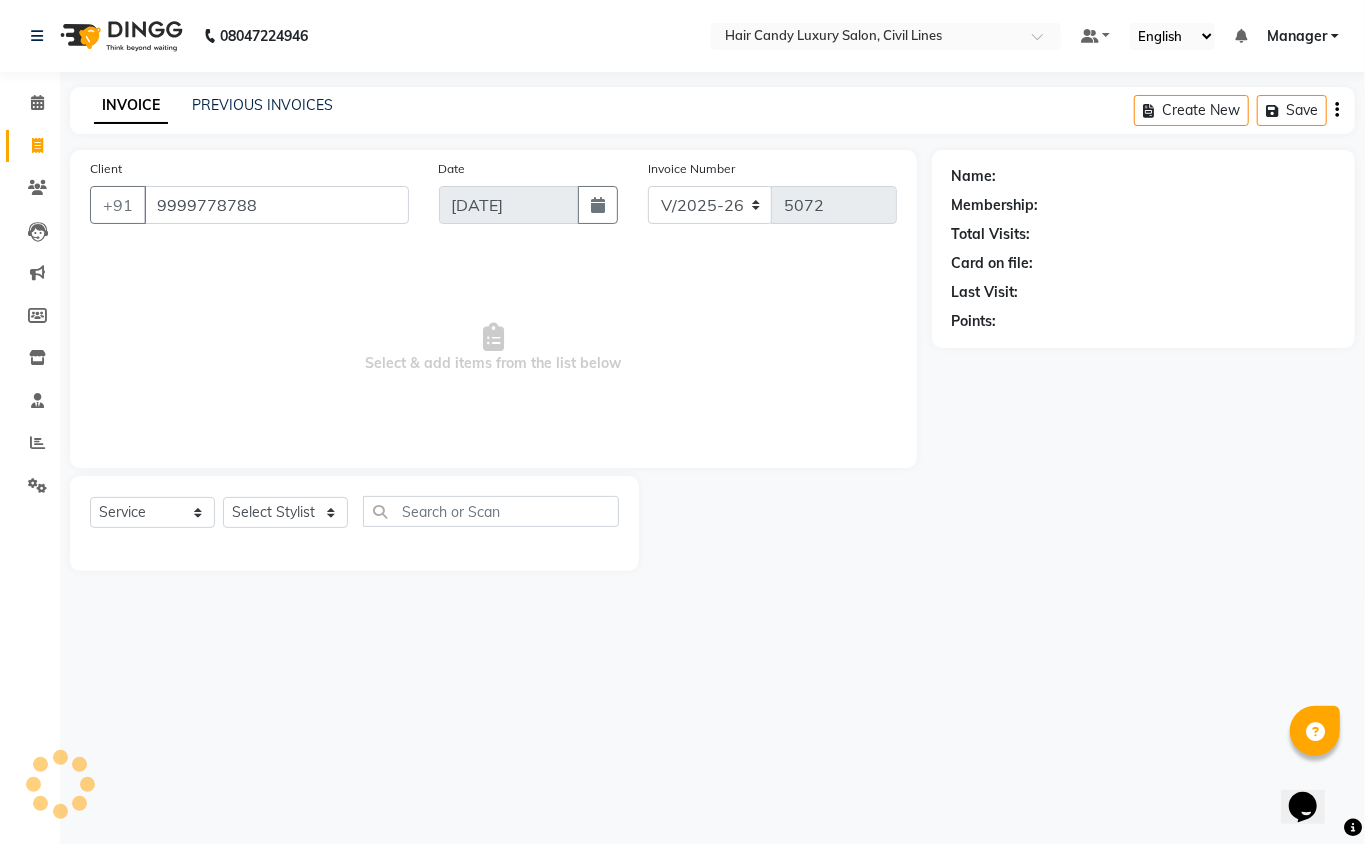 type on "9999778788" 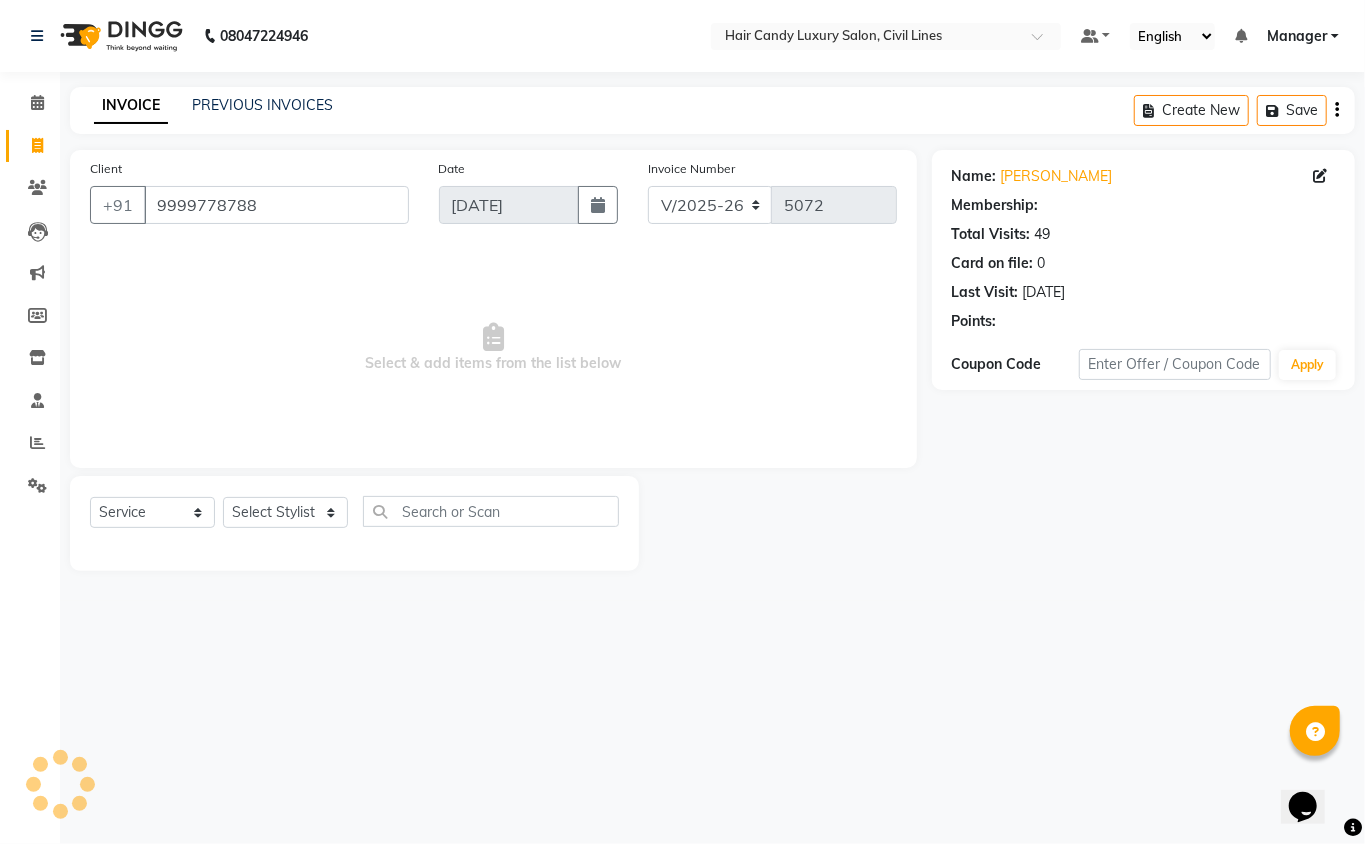 select on "2: Object" 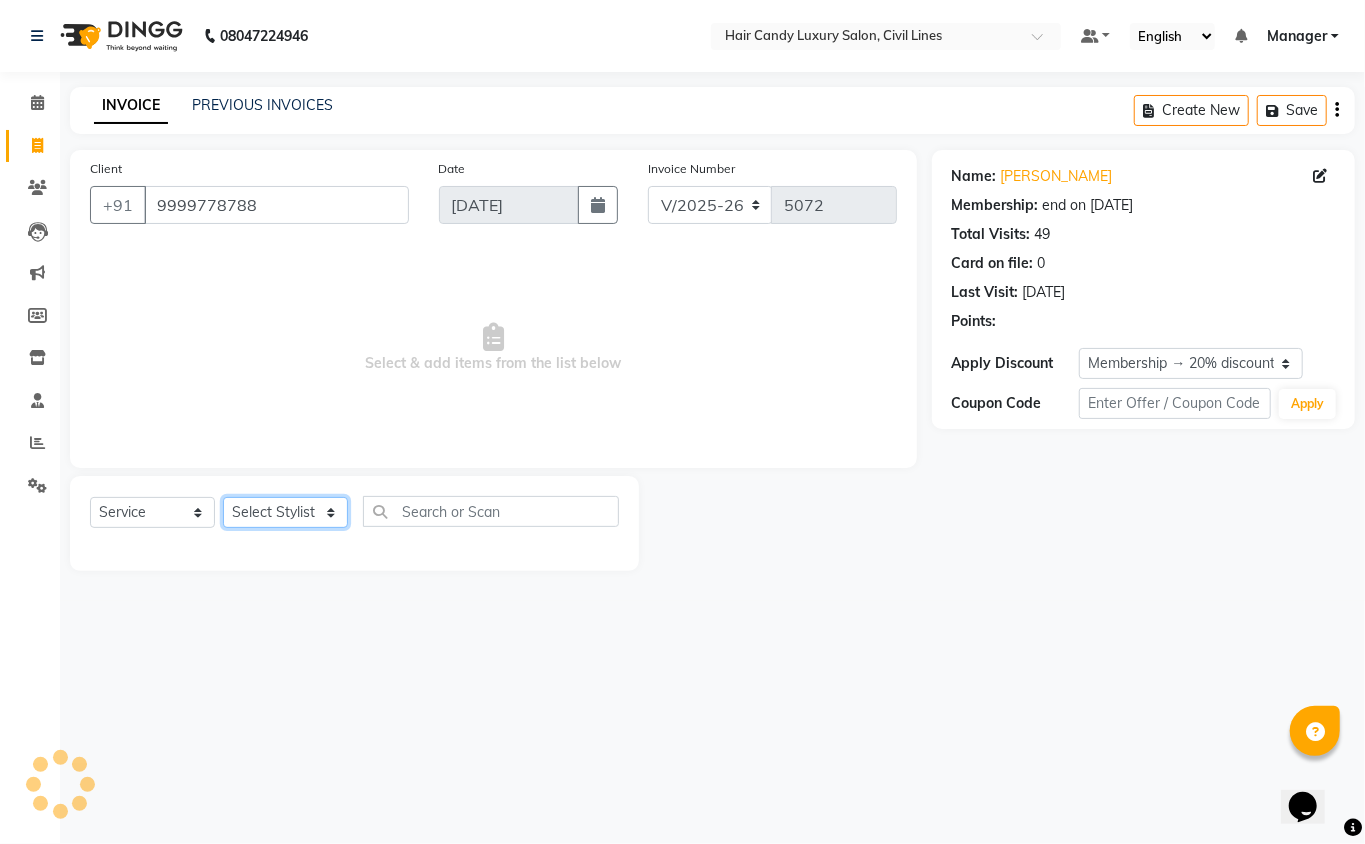 click on "Select Stylist [PERSON_NAME] [PERSON_NAME] [PERSON_NAME] counter sale Danish DAULAT faisal [PERSON_NAME] Manager [PERSON_NAME] mohd [PERSON_NAME] Owner-PRIYANKA [PERSON_NAME] pooja [PERSON_NAME] Reenu [PERSON_NAME] [PERSON_NAME] [PERSON_NAME] [PERSON_NAME] Shubh Shyam [PERSON_NAME] STOCK MANAGER [PERSON_NAME] vikas [PERSON_NAME]" 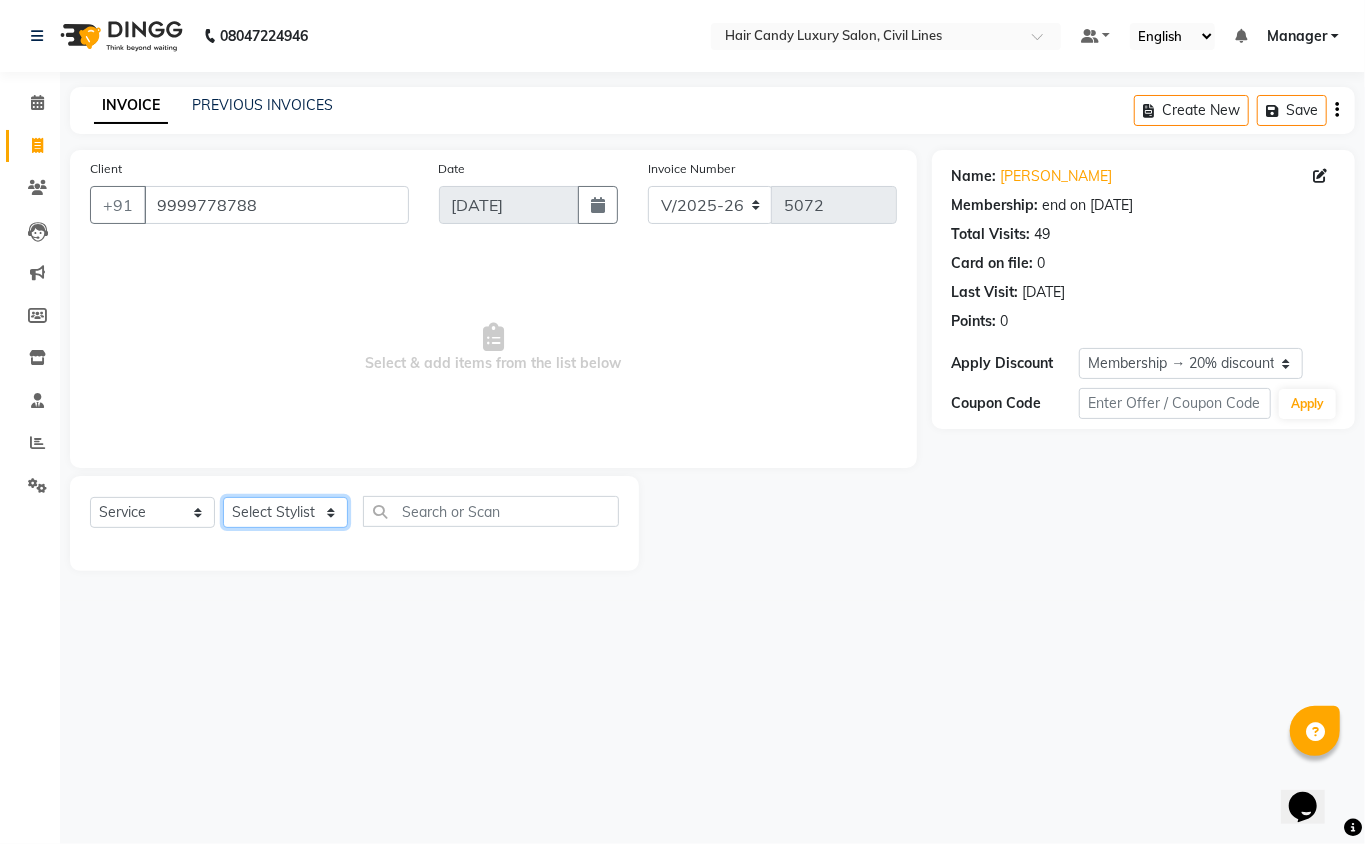 select on "47474" 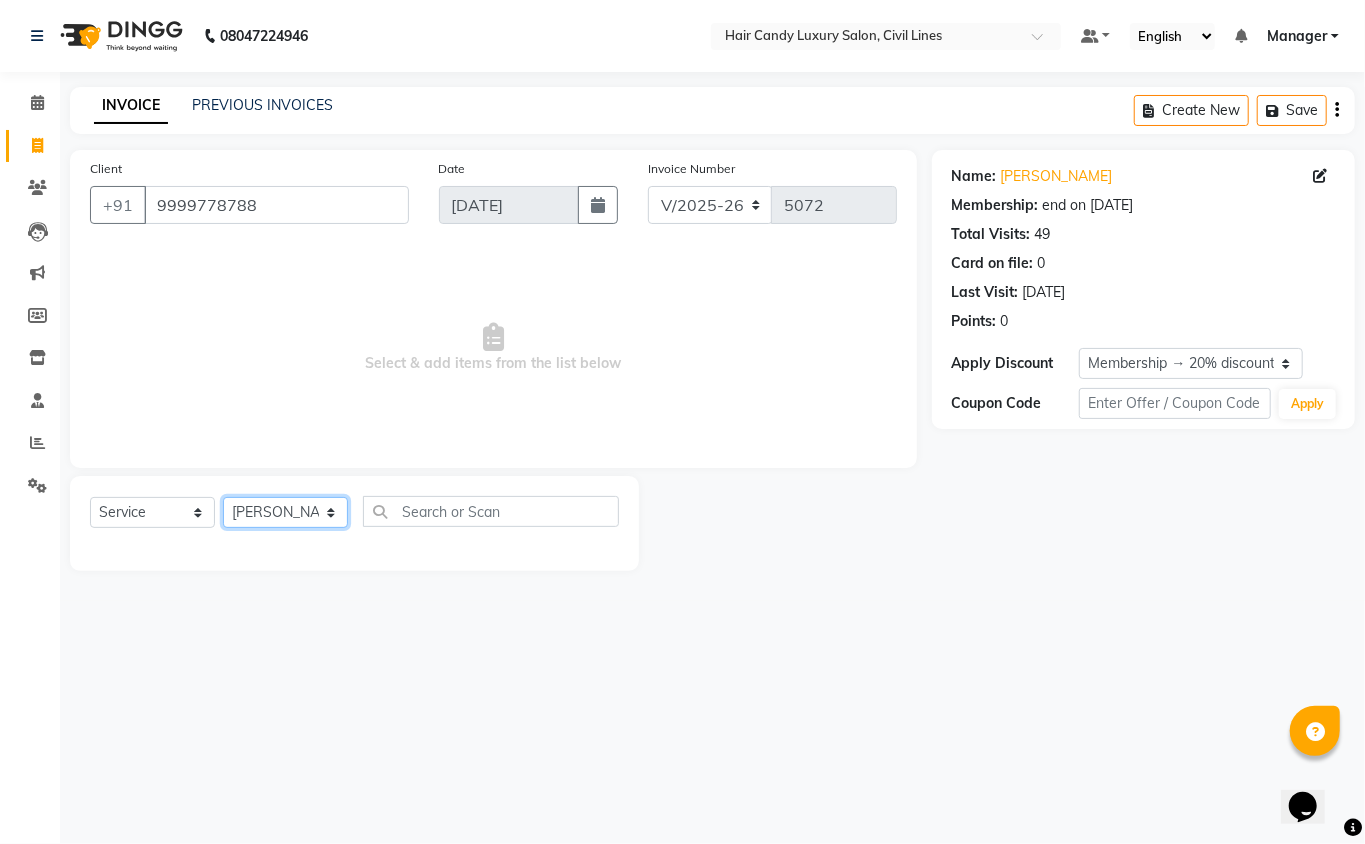 click on "Select Stylist [PERSON_NAME] [PERSON_NAME] [PERSON_NAME] counter sale Danish DAULAT faisal [PERSON_NAME] Manager [PERSON_NAME] mohd [PERSON_NAME] Owner-PRIYANKA [PERSON_NAME] pooja [PERSON_NAME] Reenu [PERSON_NAME] [PERSON_NAME] [PERSON_NAME] [PERSON_NAME] Shubh Shyam [PERSON_NAME] STOCK MANAGER [PERSON_NAME] vikas [PERSON_NAME]" 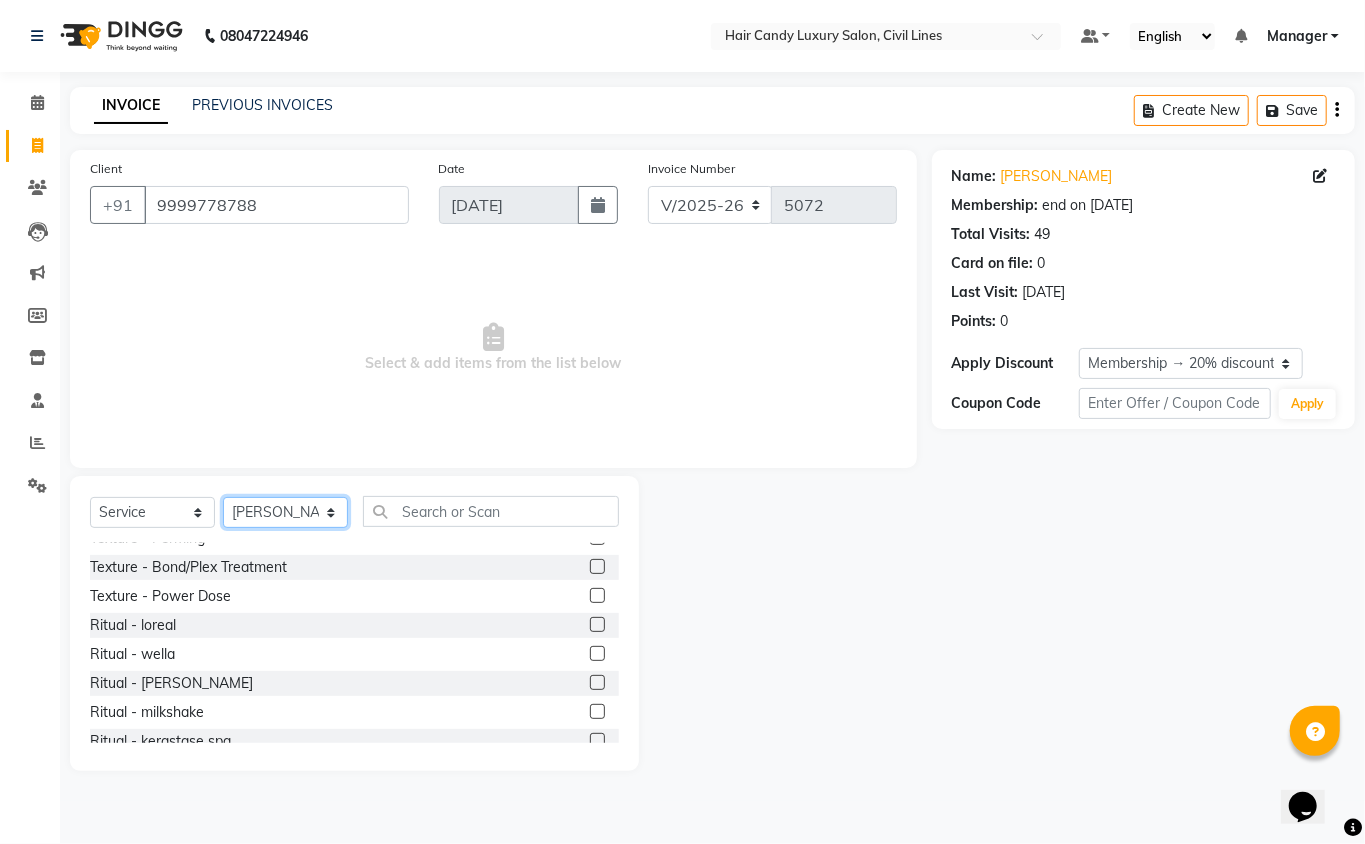 scroll, scrollTop: 1066, scrollLeft: 0, axis: vertical 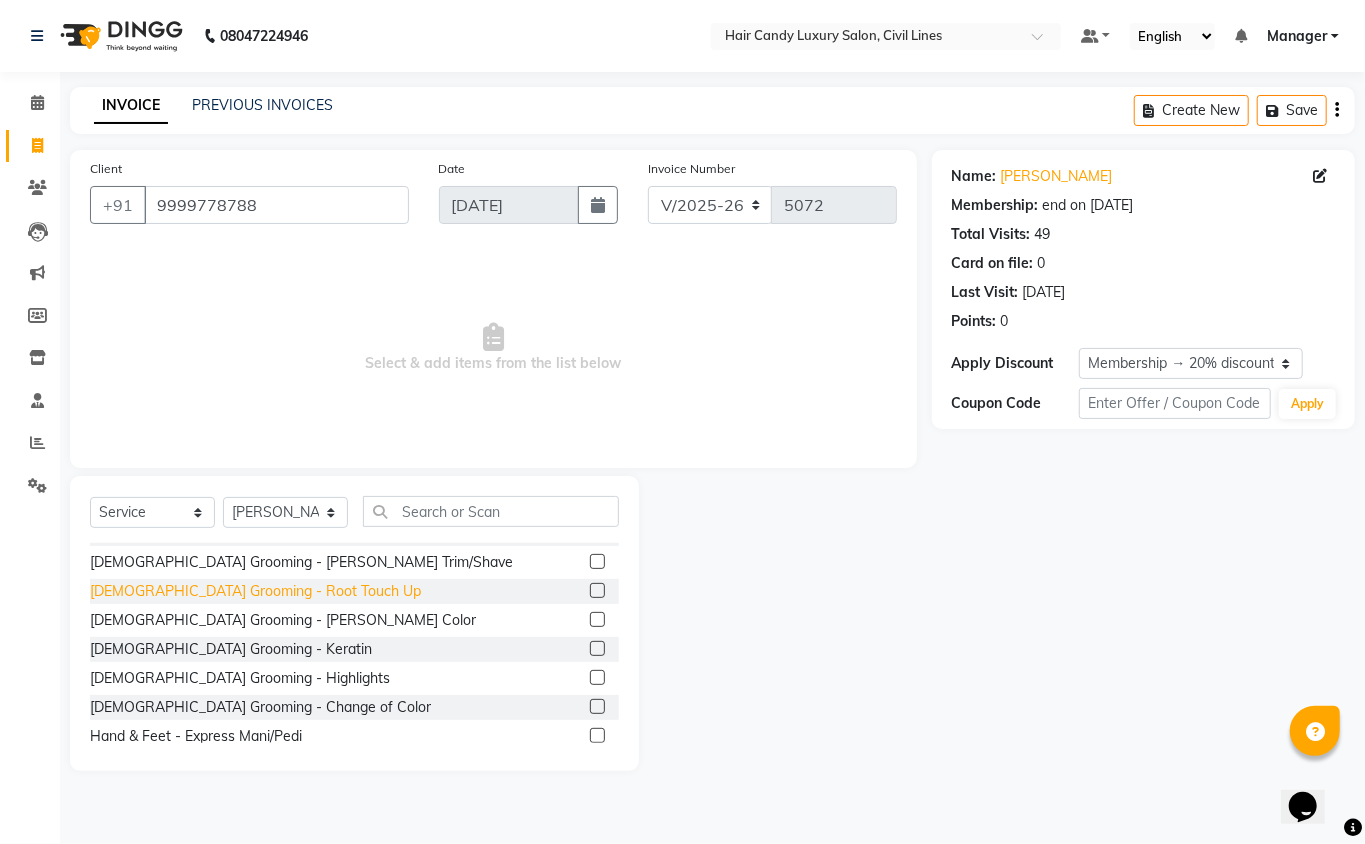click on "[DEMOGRAPHIC_DATA] Grooming - Root Touch Up" 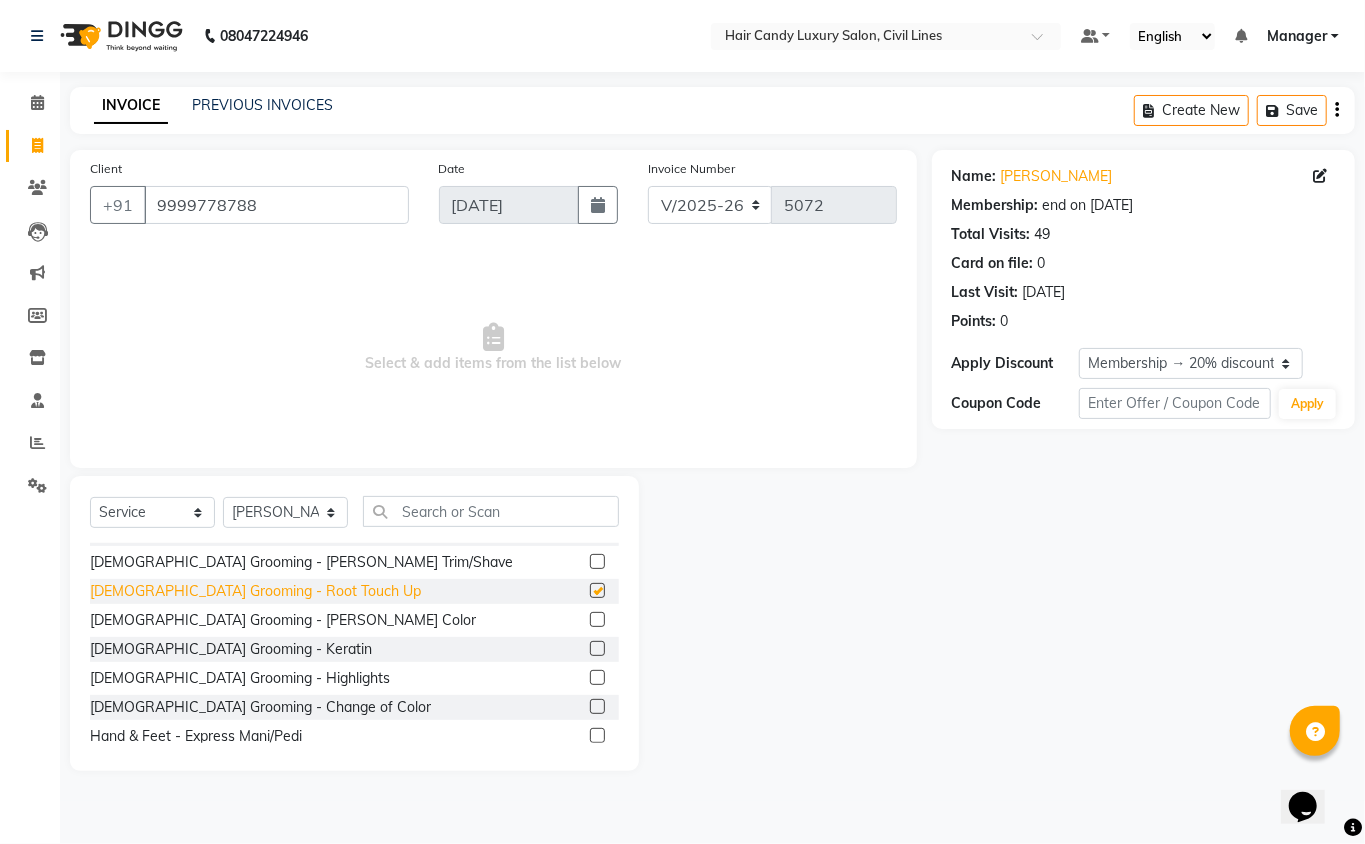 click on "[DEMOGRAPHIC_DATA] Grooming - Root Touch Up" 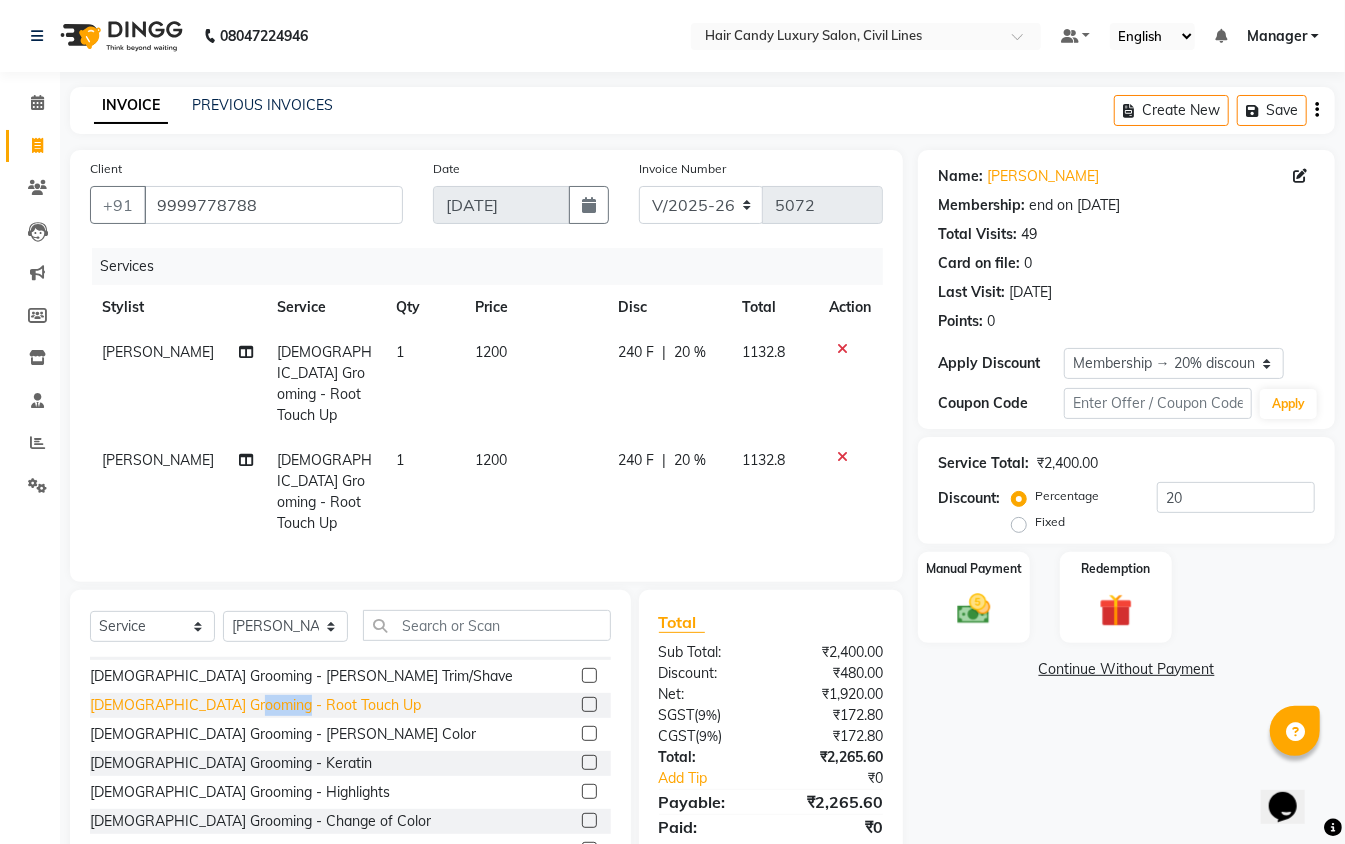 checkbox on "false" 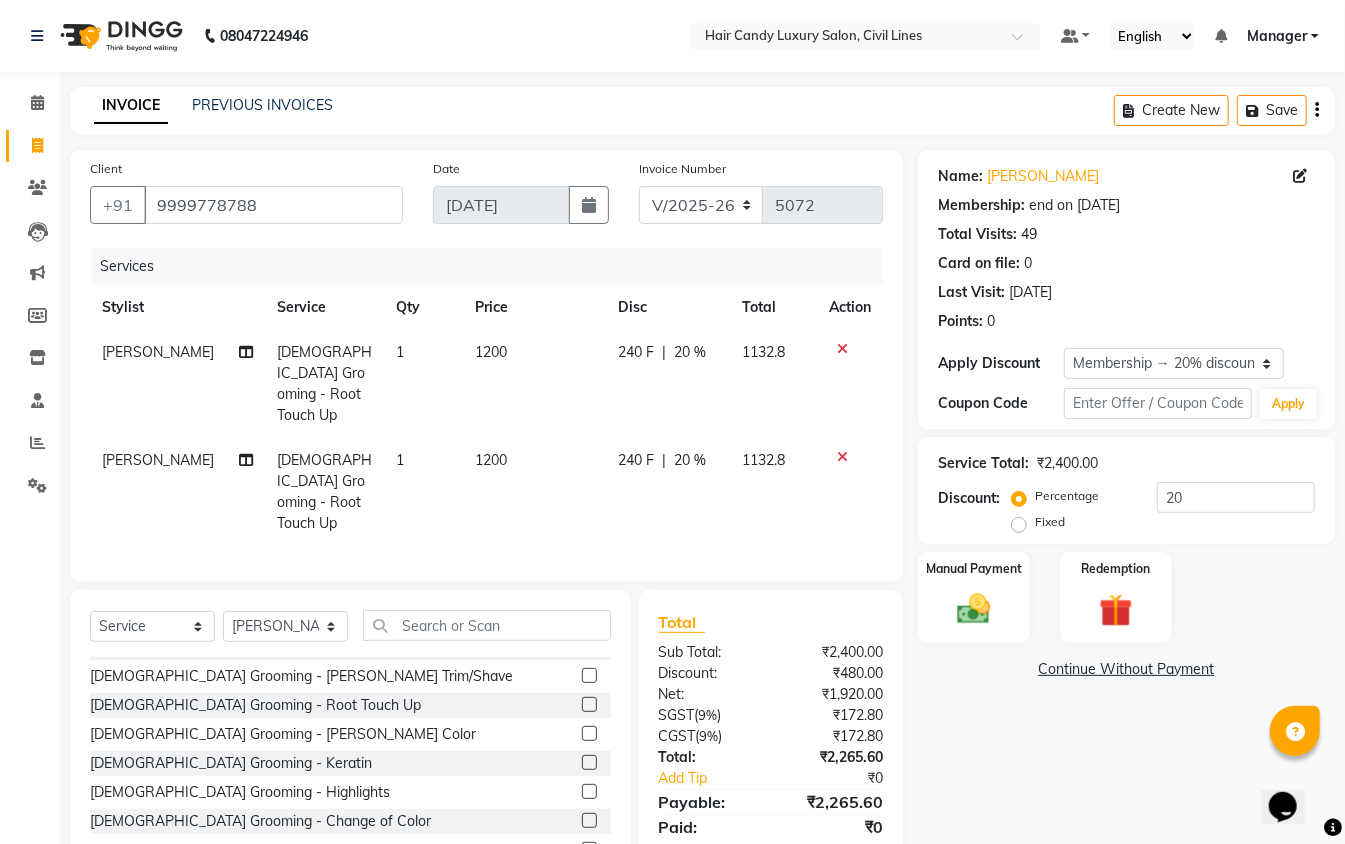 click 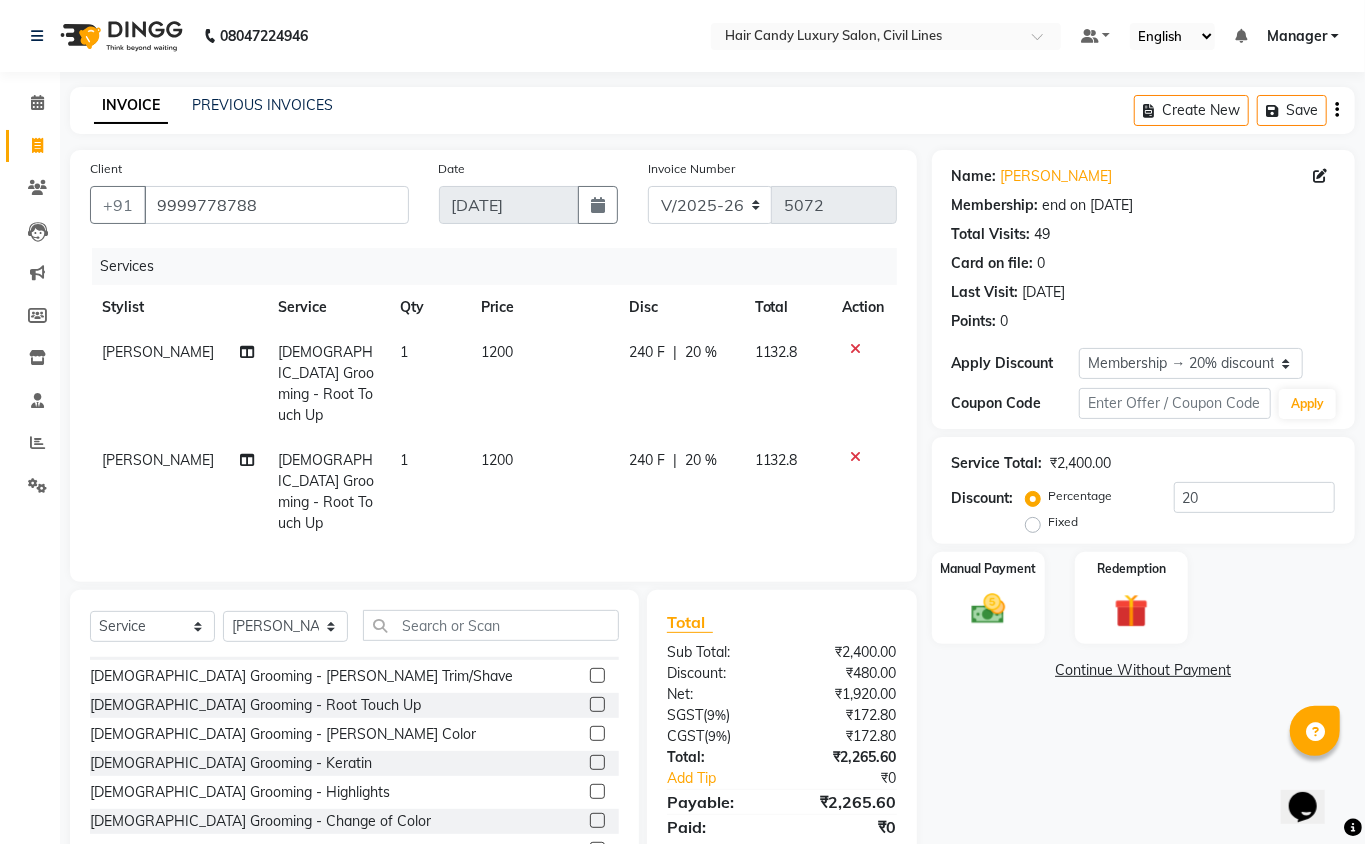 click 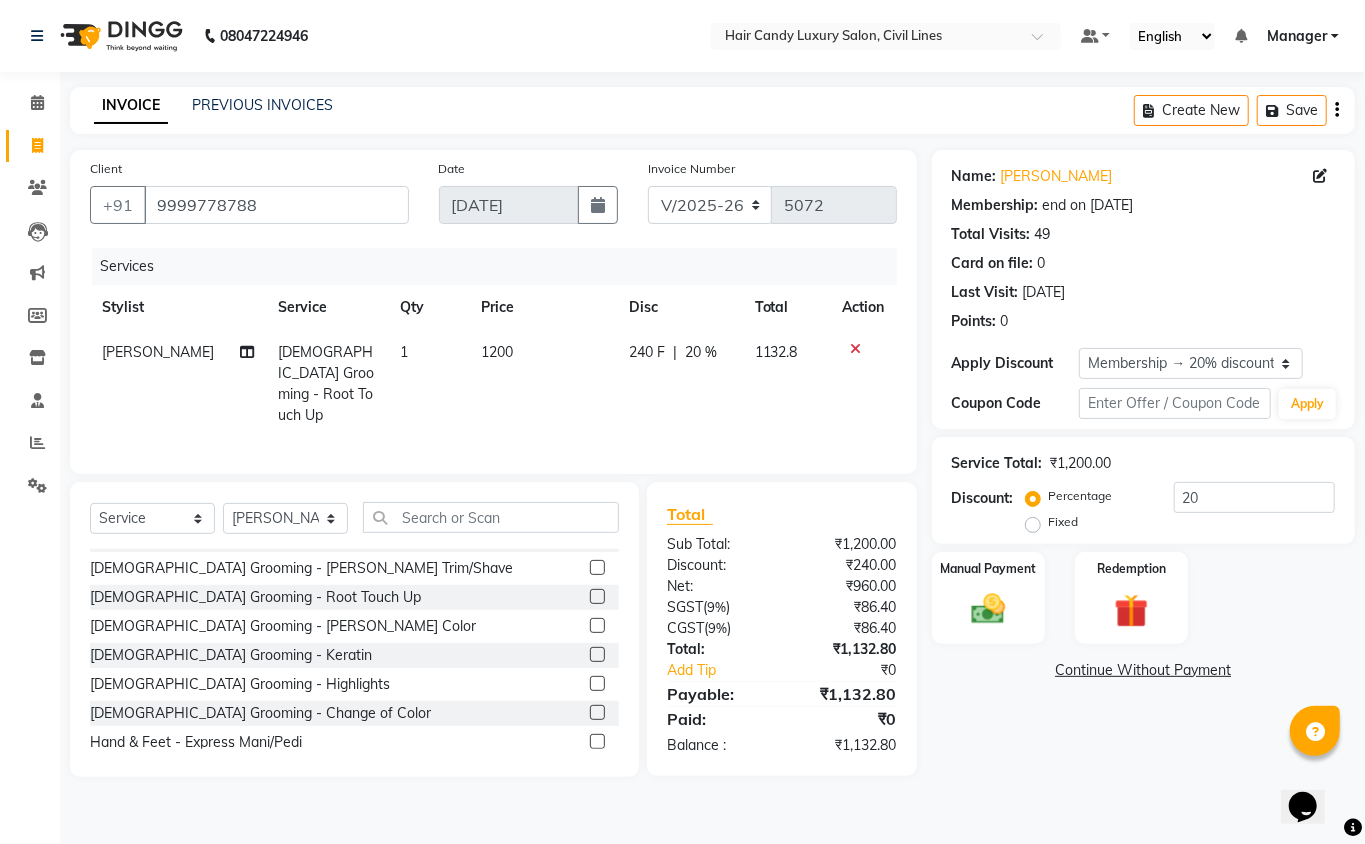 click 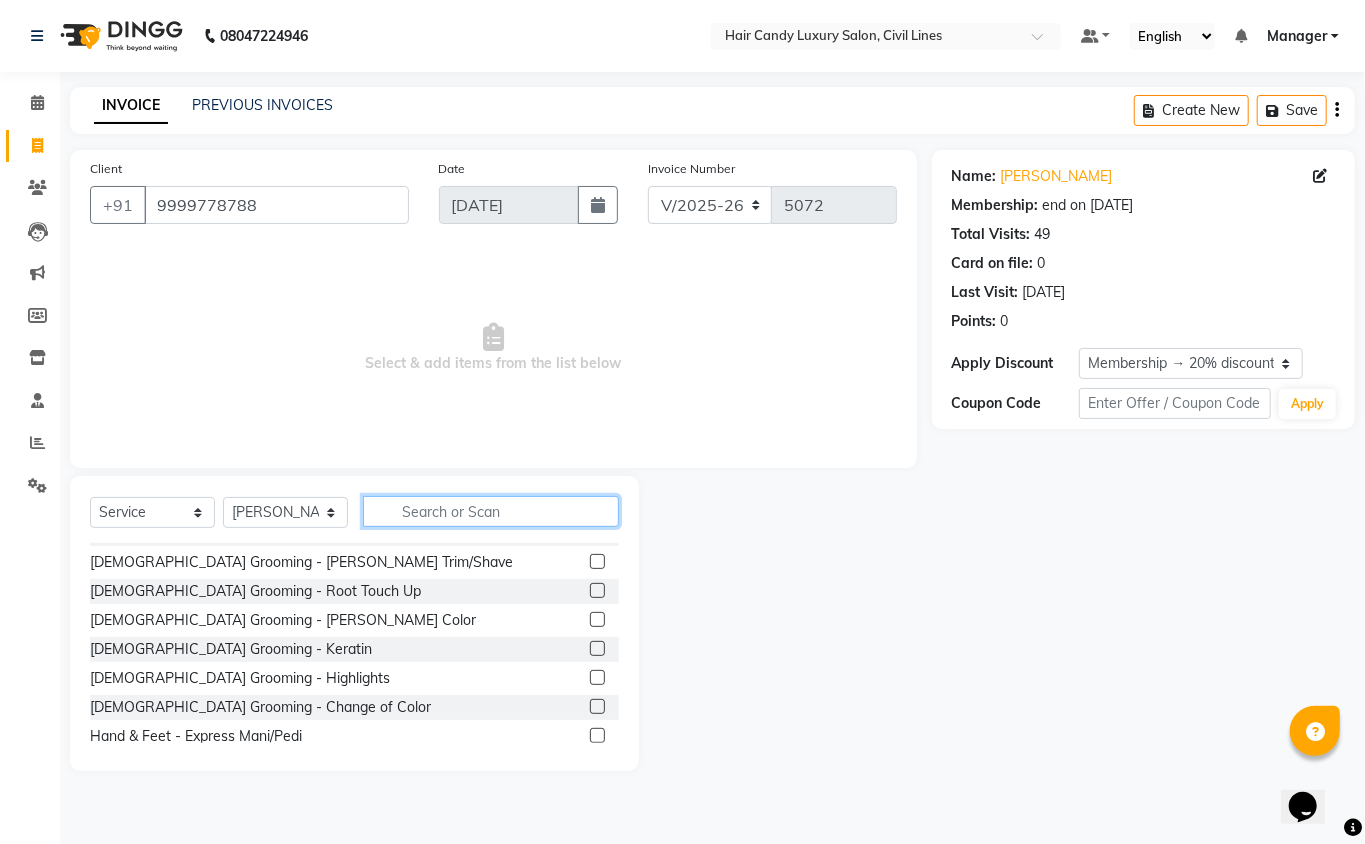 click 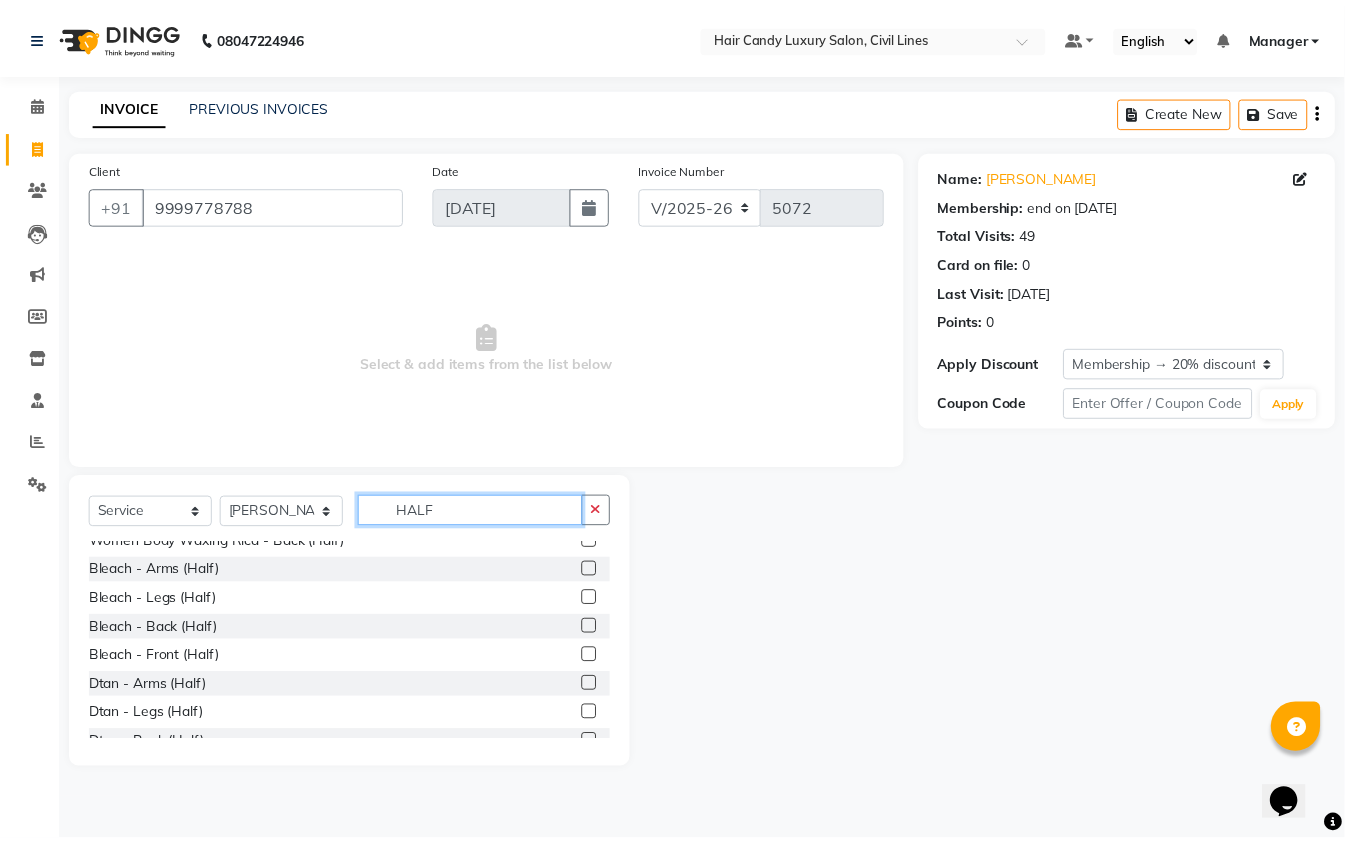 scroll, scrollTop: 0, scrollLeft: 0, axis: both 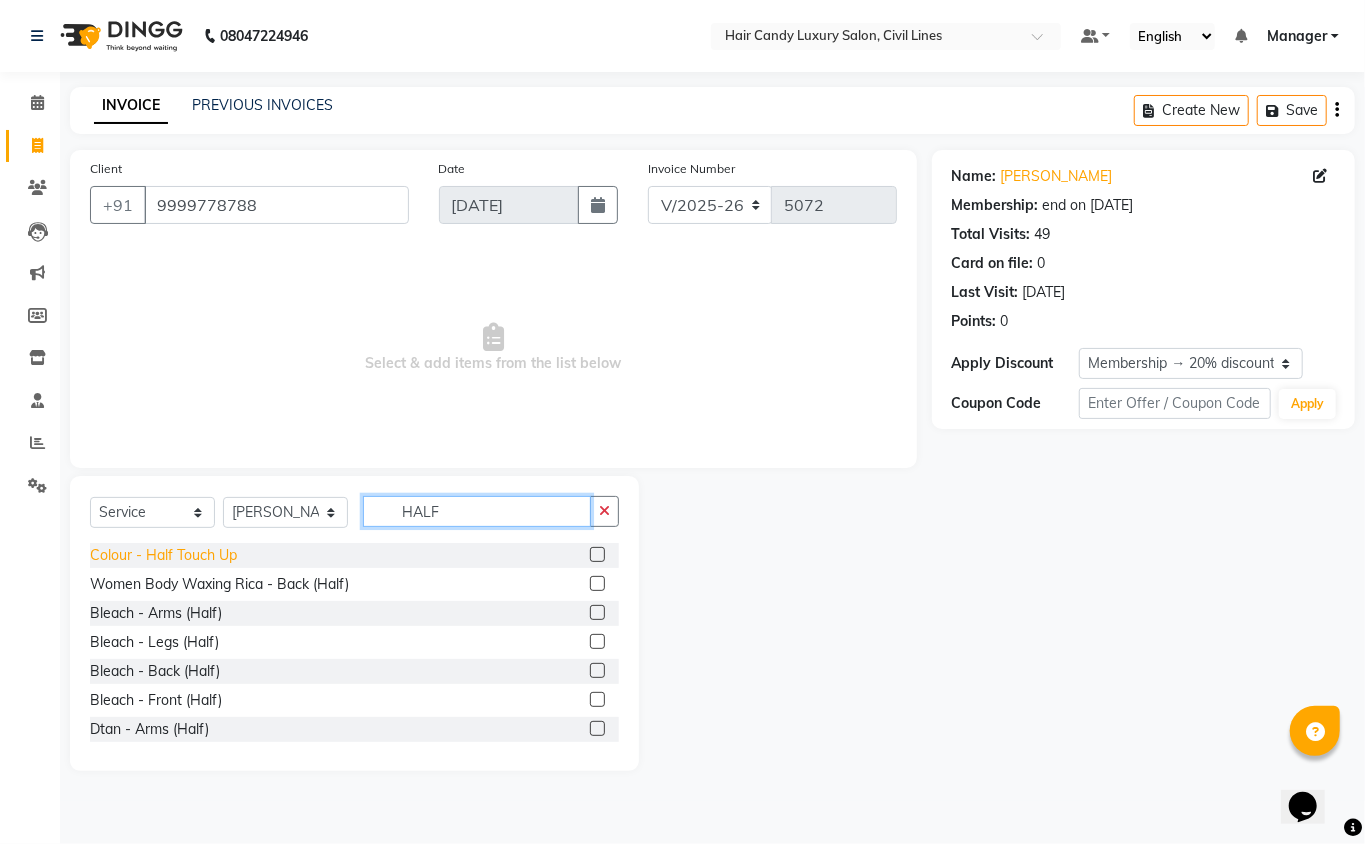 type on "HALF" 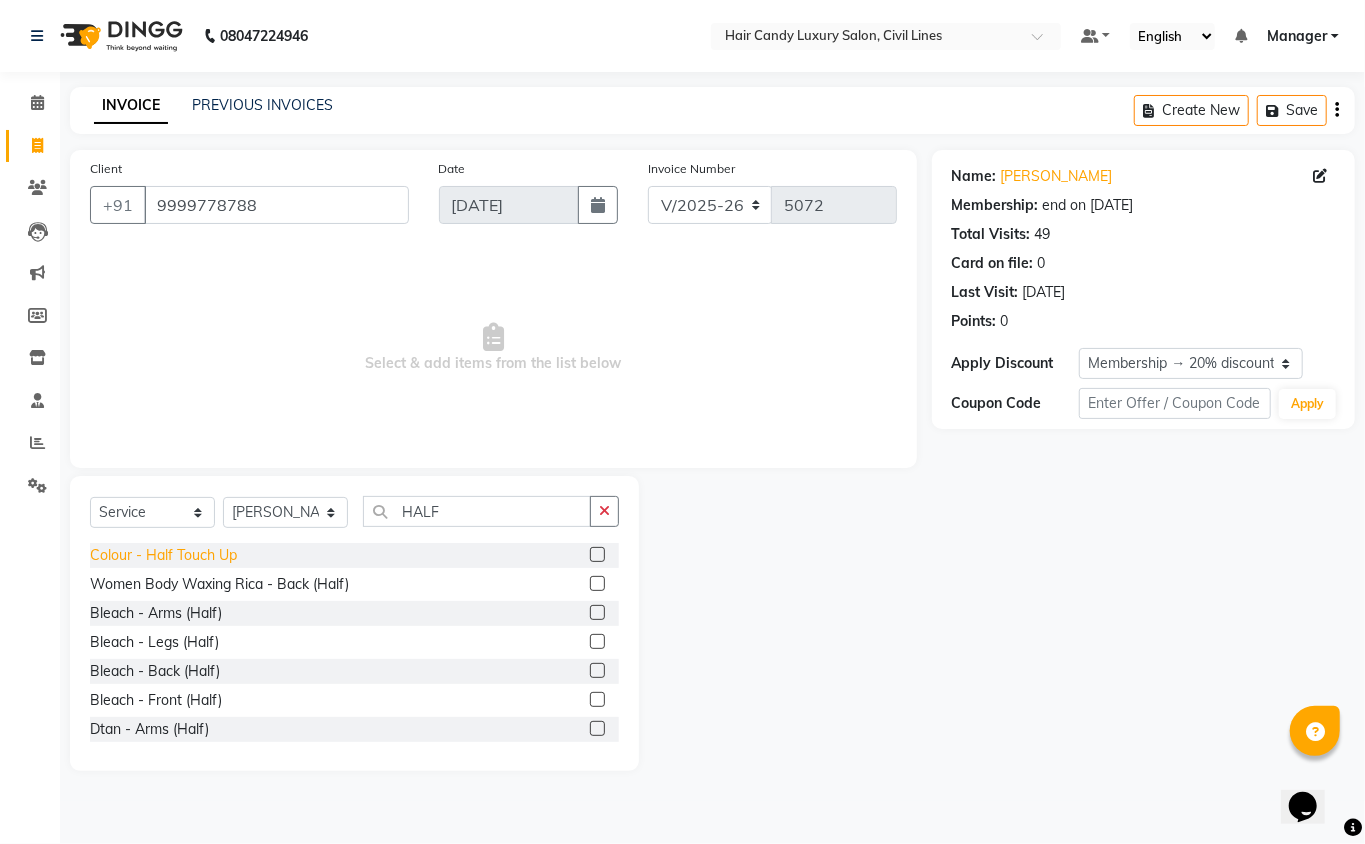 click on "Colour - Half Touch Up" 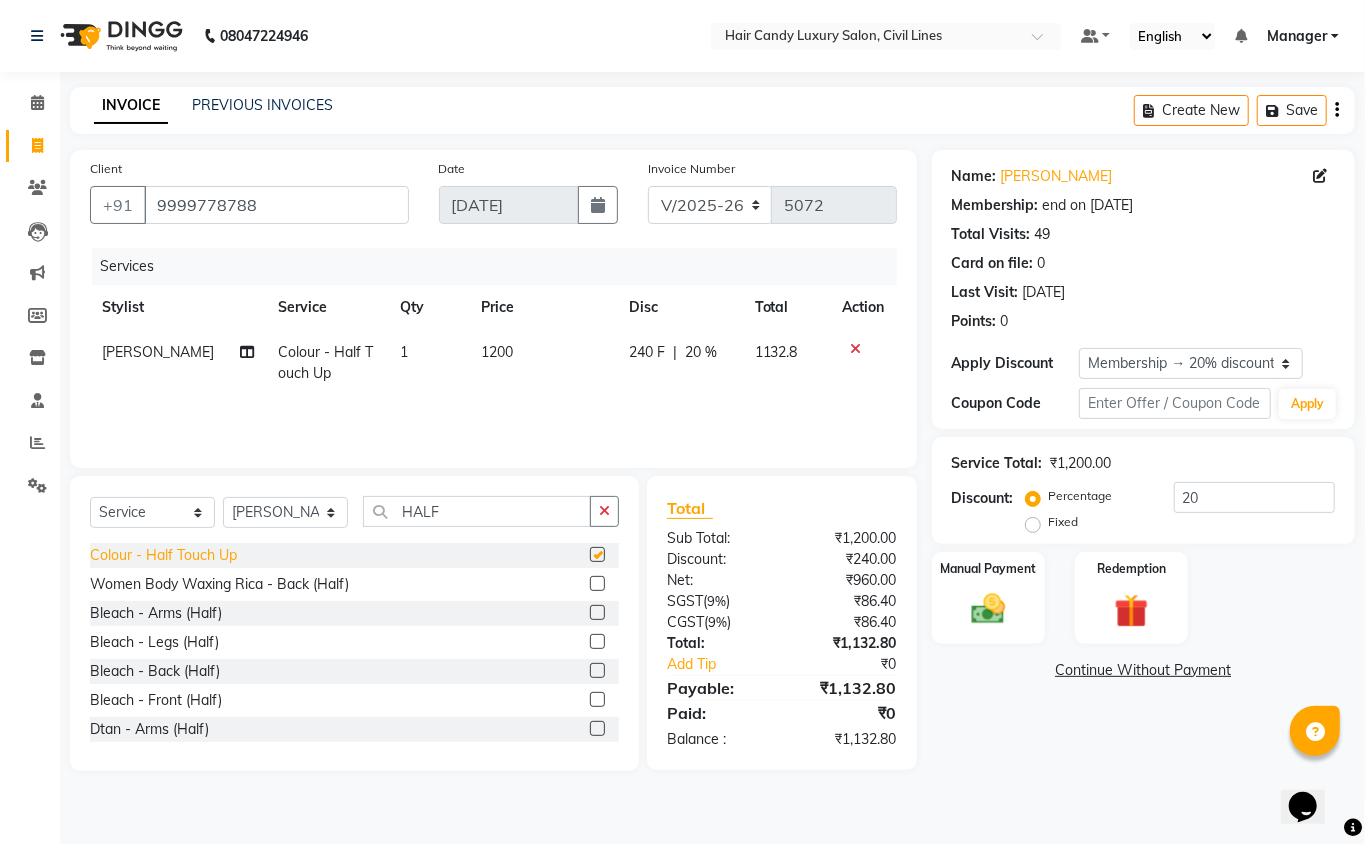 checkbox on "false" 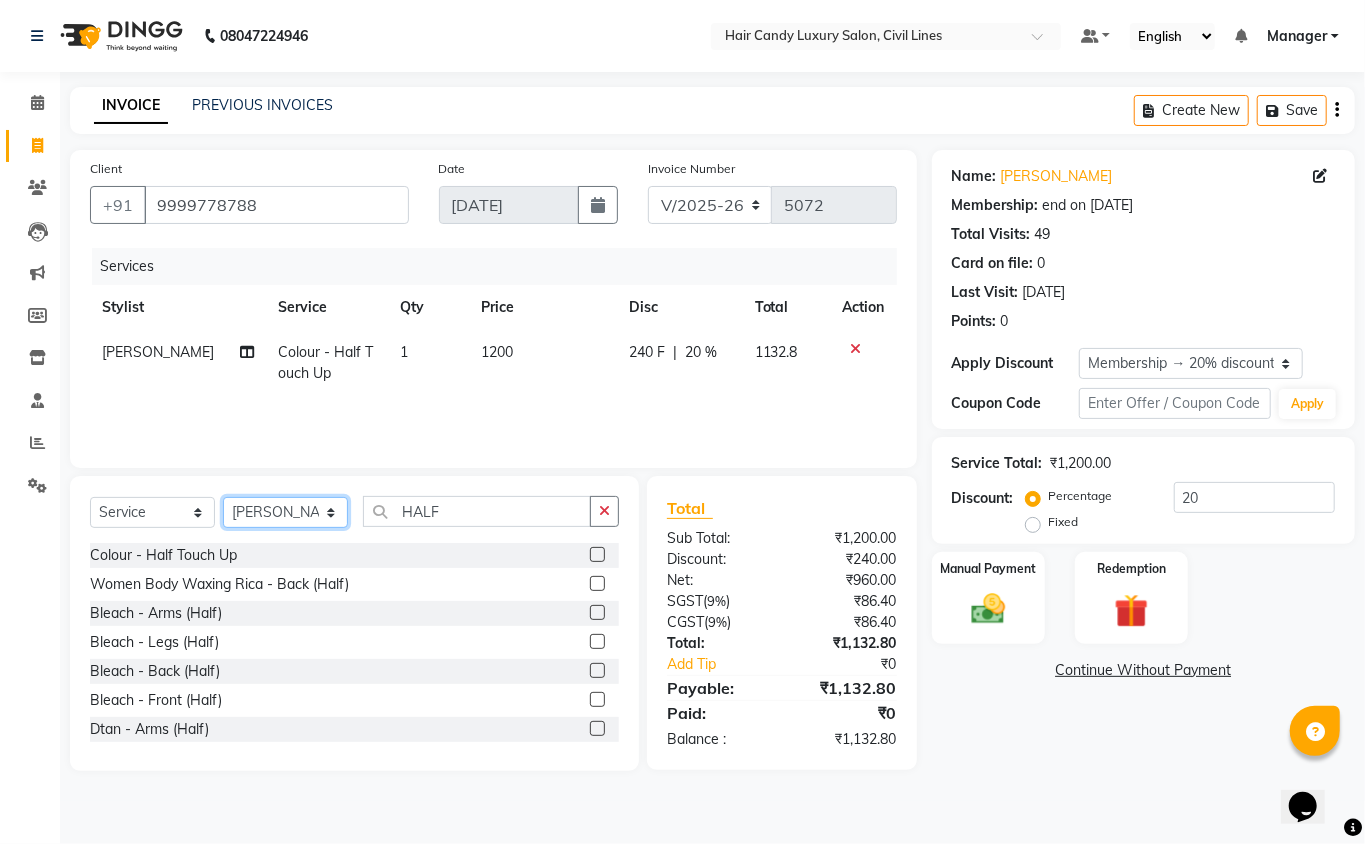click on "Select Stylist [PERSON_NAME] [PERSON_NAME] [PERSON_NAME] counter sale Danish DAULAT faisal [PERSON_NAME] Manager [PERSON_NAME] mohd [PERSON_NAME] Owner-PRIYANKA [PERSON_NAME] pooja [PERSON_NAME] Reenu [PERSON_NAME] [PERSON_NAME] [PERSON_NAME] [PERSON_NAME] Shubh Shyam [PERSON_NAME] STOCK MANAGER [PERSON_NAME] vikas [PERSON_NAME]" 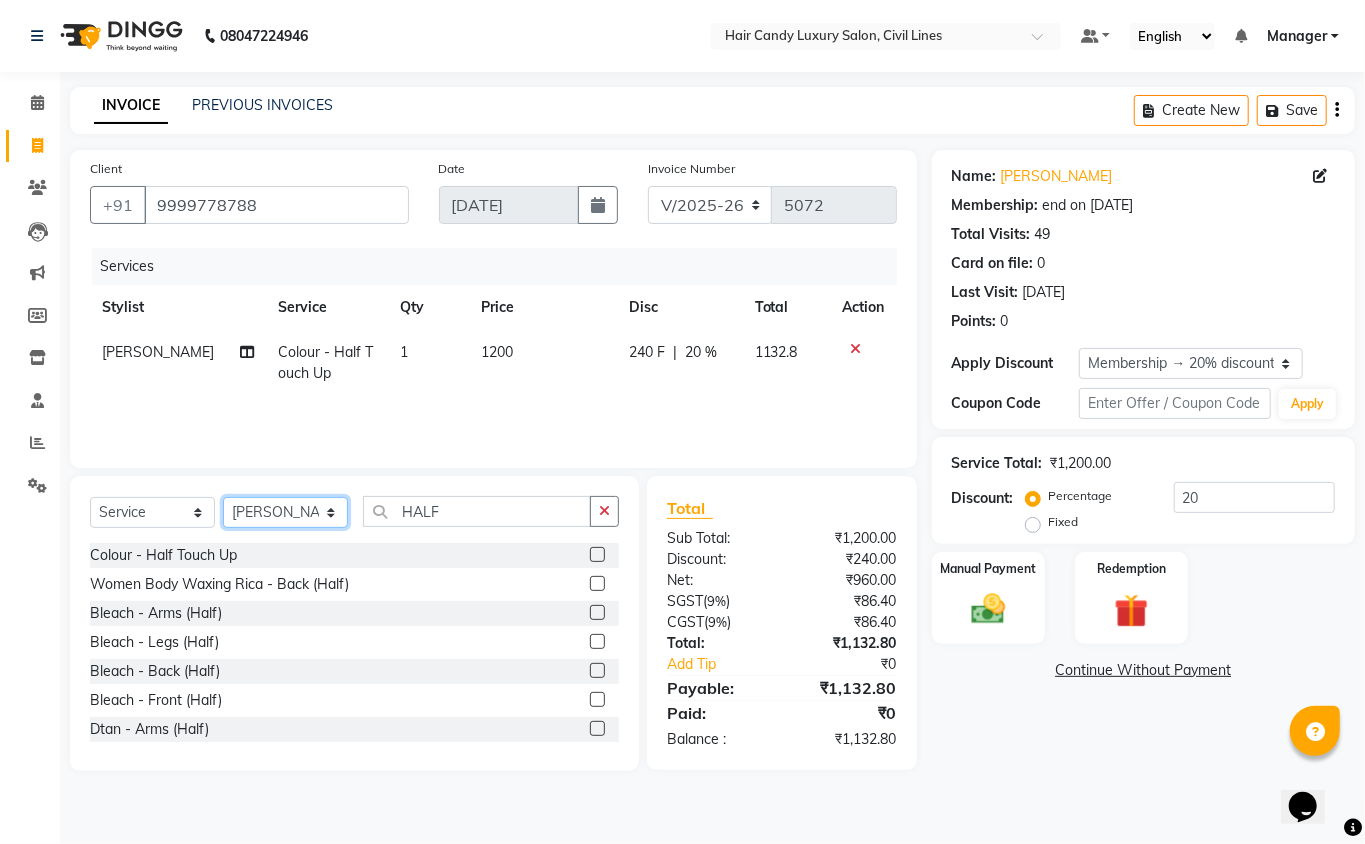 select on "47497" 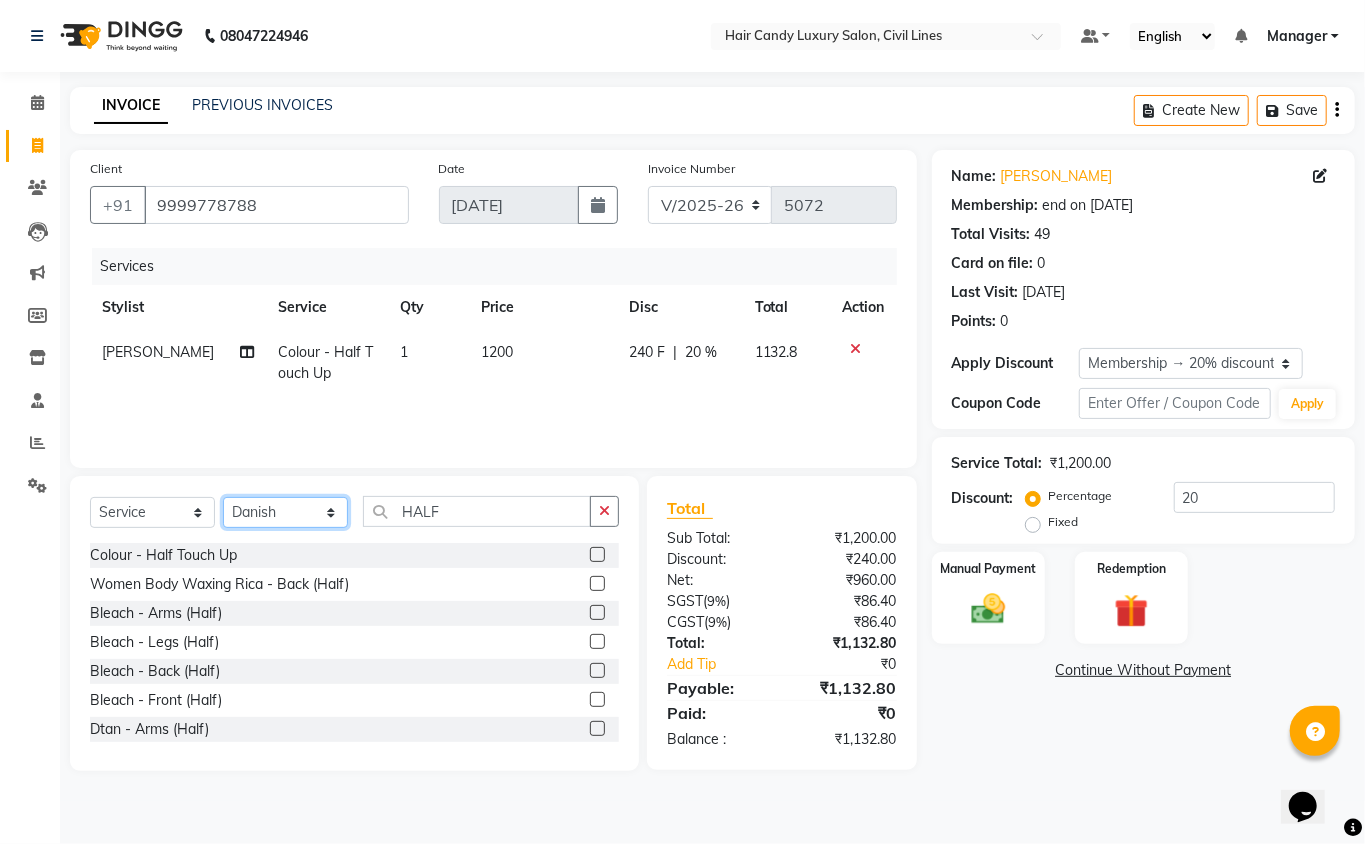 click on "Select Stylist [PERSON_NAME] [PERSON_NAME] [PERSON_NAME] counter sale Danish DAULAT faisal [PERSON_NAME] Manager [PERSON_NAME] mohd [PERSON_NAME] Owner-PRIYANKA [PERSON_NAME] pooja [PERSON_NAME] Reenu [PERSON_NAME] [PERSON_NAME] [PERSON_NAME] [PERSON_NAME] Shubh Shyam [PERSON_NAME] STOCK MANAGER [PERSON_NAME] vikas [PERSON_NAME]" 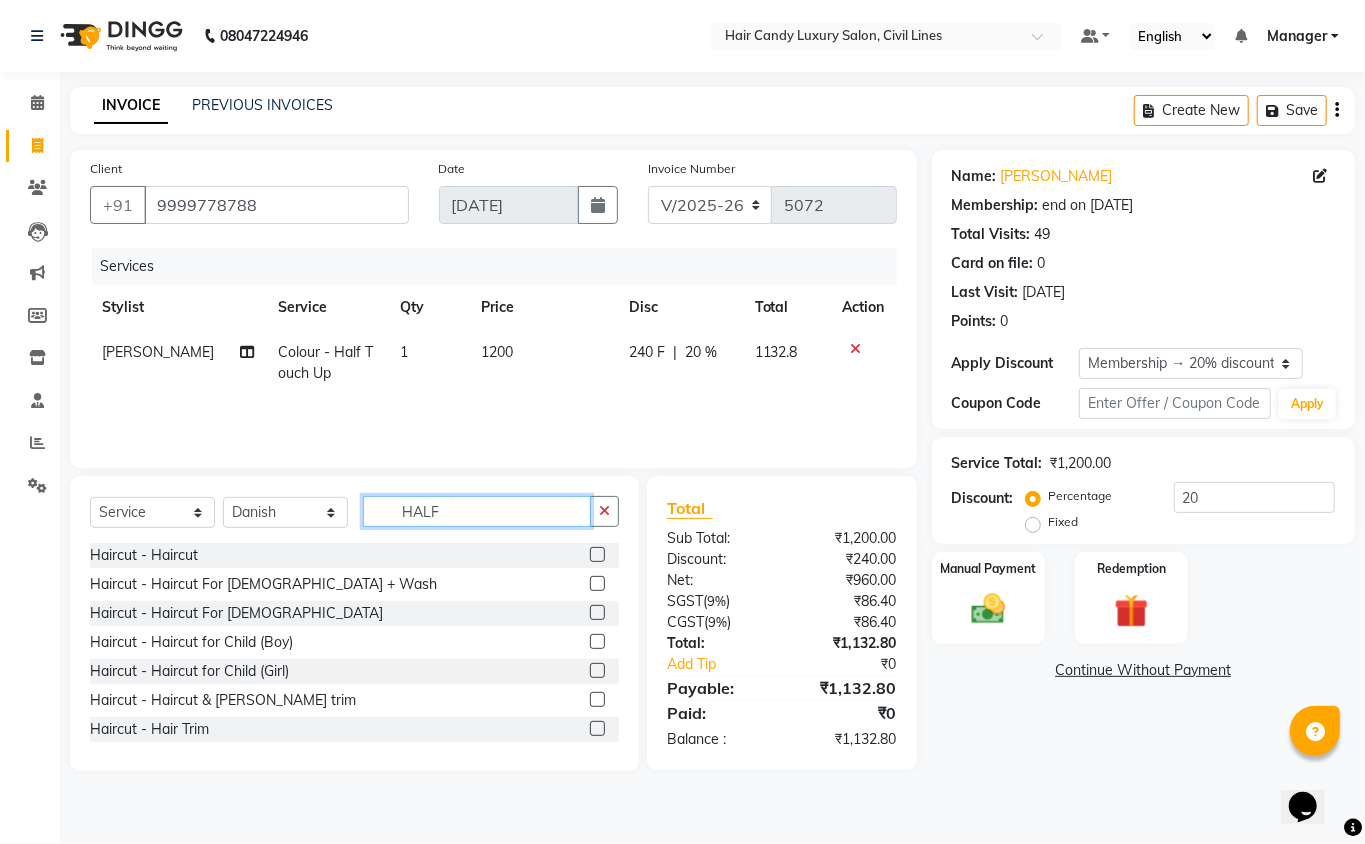 click on "HALF" 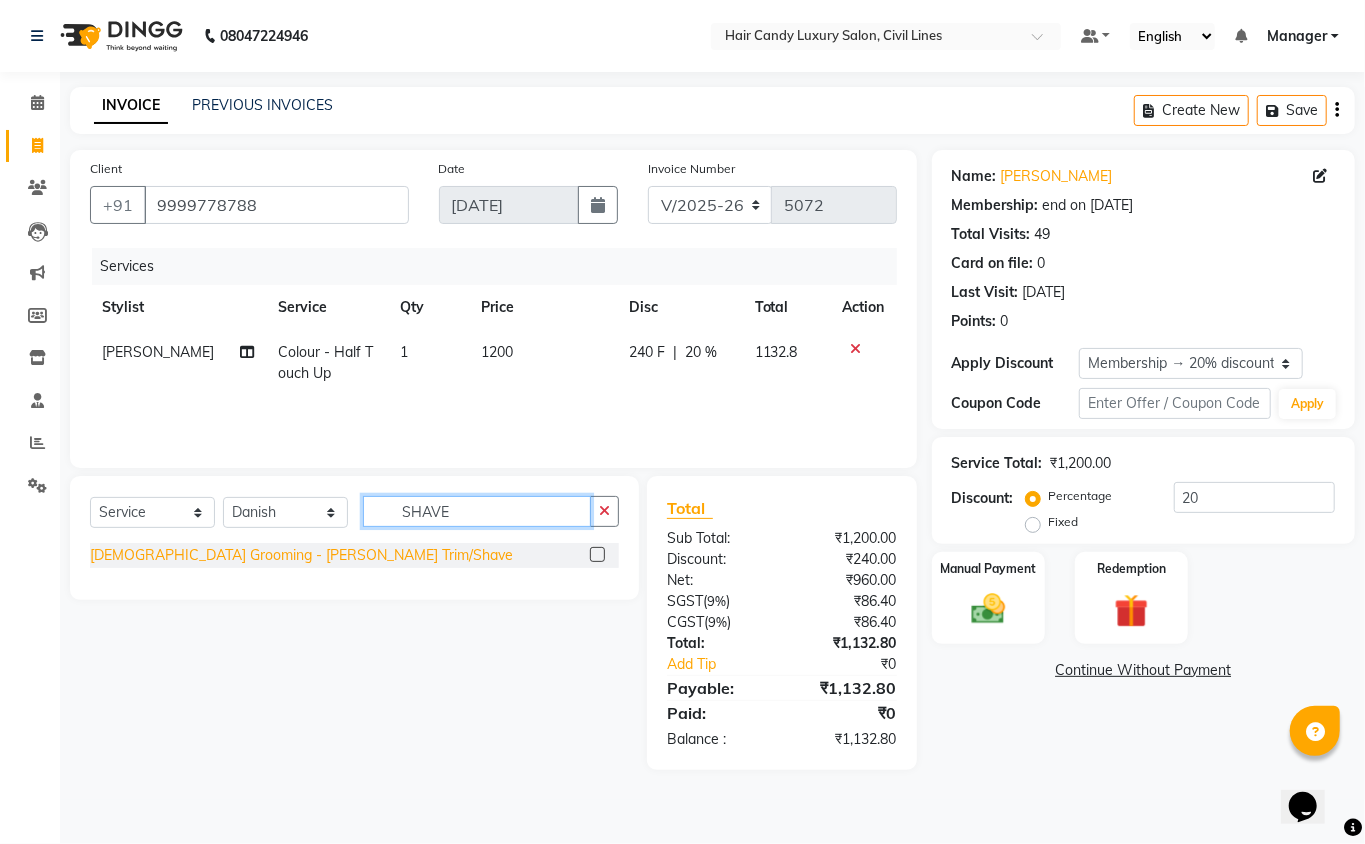 type on "SHAVE" 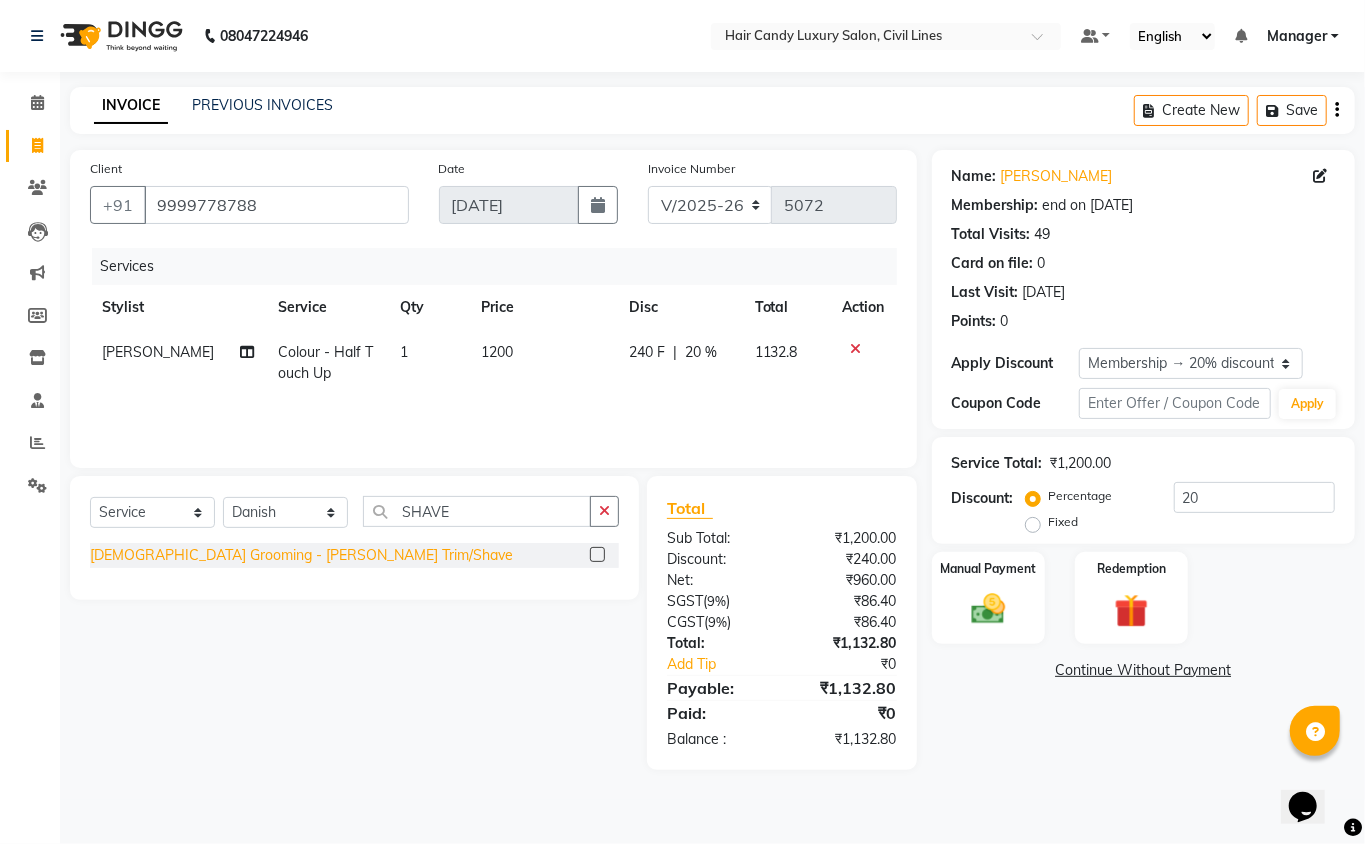click on "[DEMOGRAPHIC_DATA] Grooming - [PERSON_NAME] Trim/Shave" 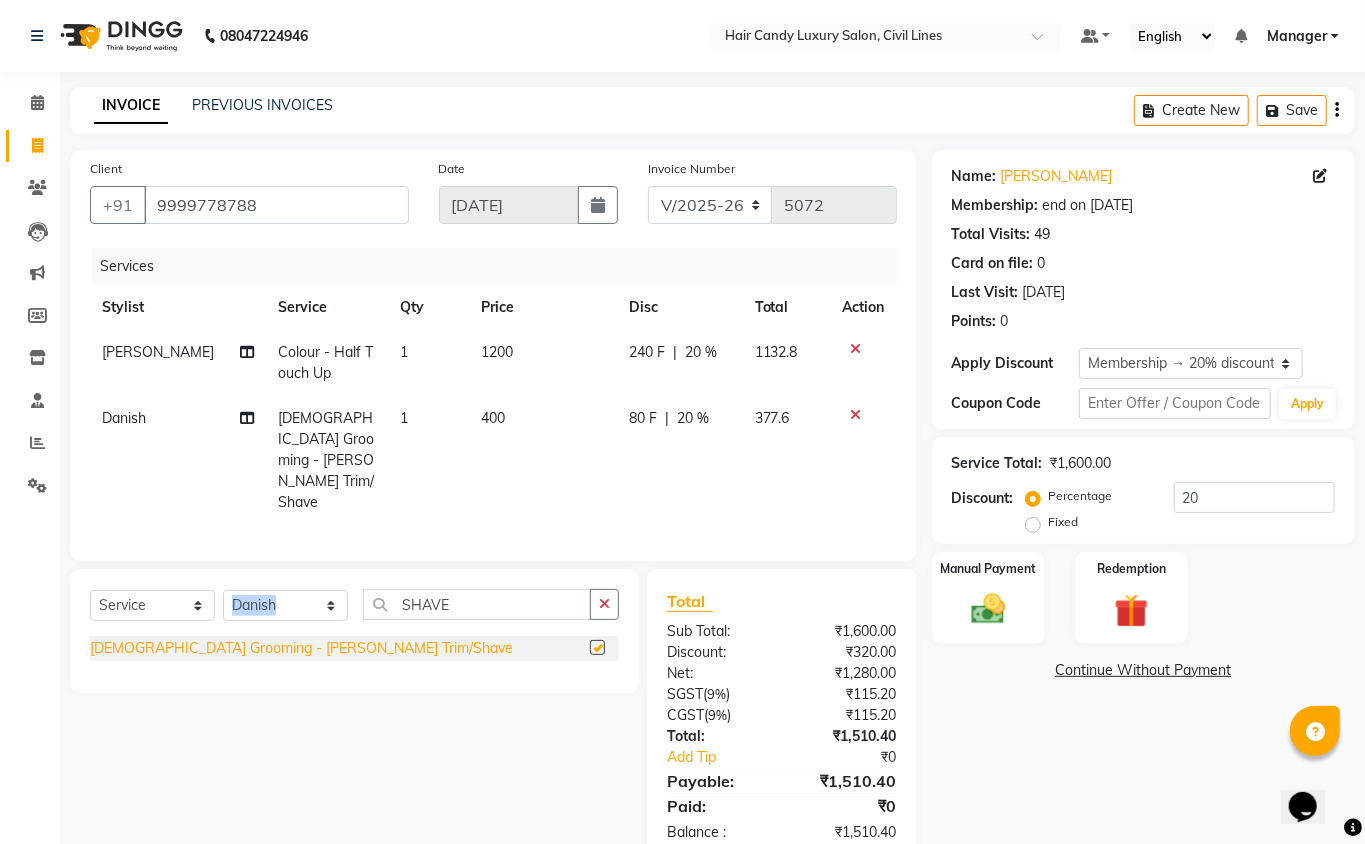 click on "Select  Service  Product  Membership  Package Voucher Prepaid Gift Card  Select Stylist [PERSON_NAME] [PERSON_NAME] [PERSON_NAME] counter sale Danish DAULAT faisal [PERSON_NAME] Manager [PERSON_NAME] mohd [PERSON_NAME] Owner-PRIYANKA [PERSON_NAME] pooja [PERSON_NAME] Reenu [PERSON_NAME] [PERSON_NAME] [PERSON_NAME] [PERSON_NAME] Shubh Shyam [PERSON_NAME] STOCK MANAGER [PERSON_NAME] vikas [PERSON_NAME] SHAVE [DEMOGRAPHIC_DATA] Grooming - [PERSON_NAME] Trim/Shave" 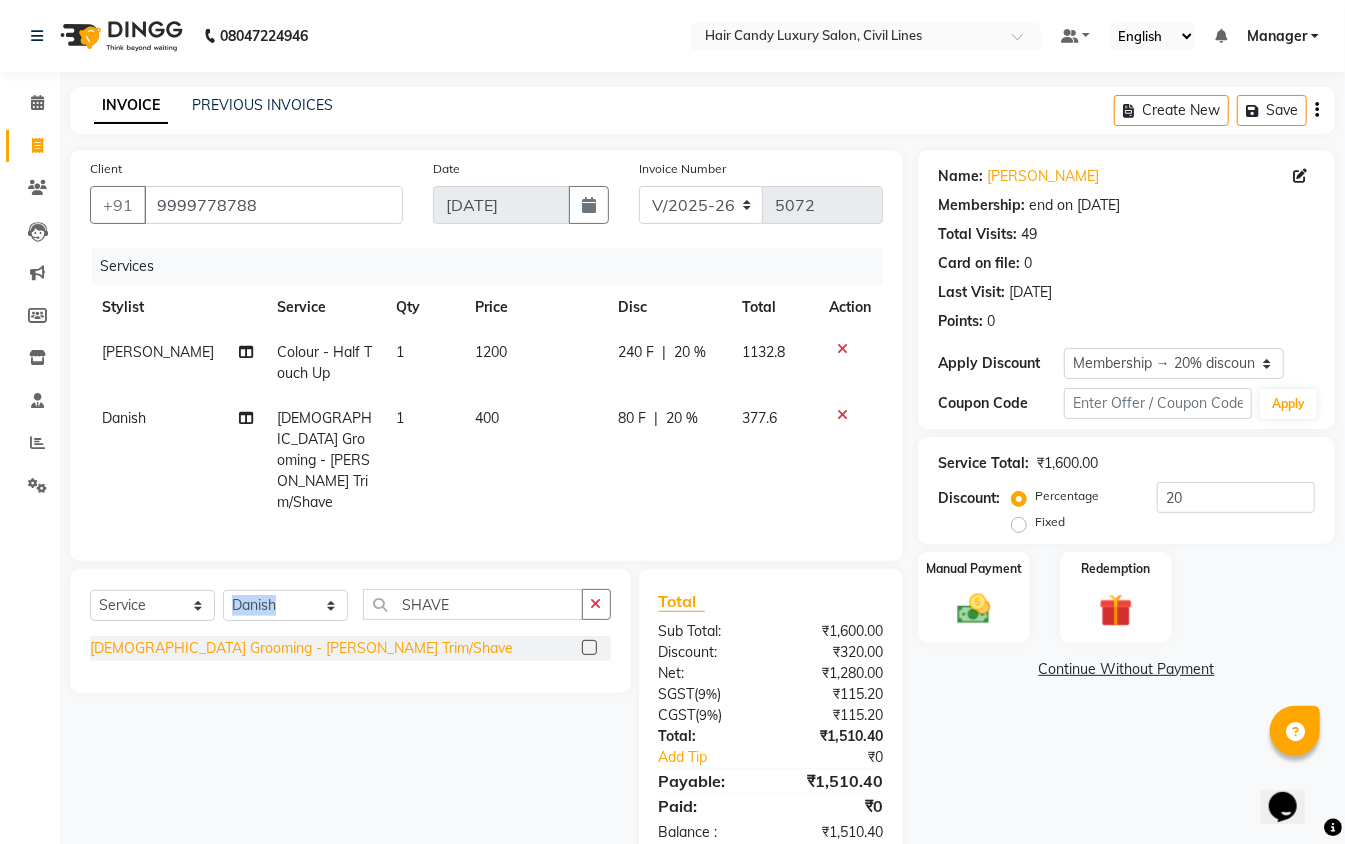 checkbox on "false" 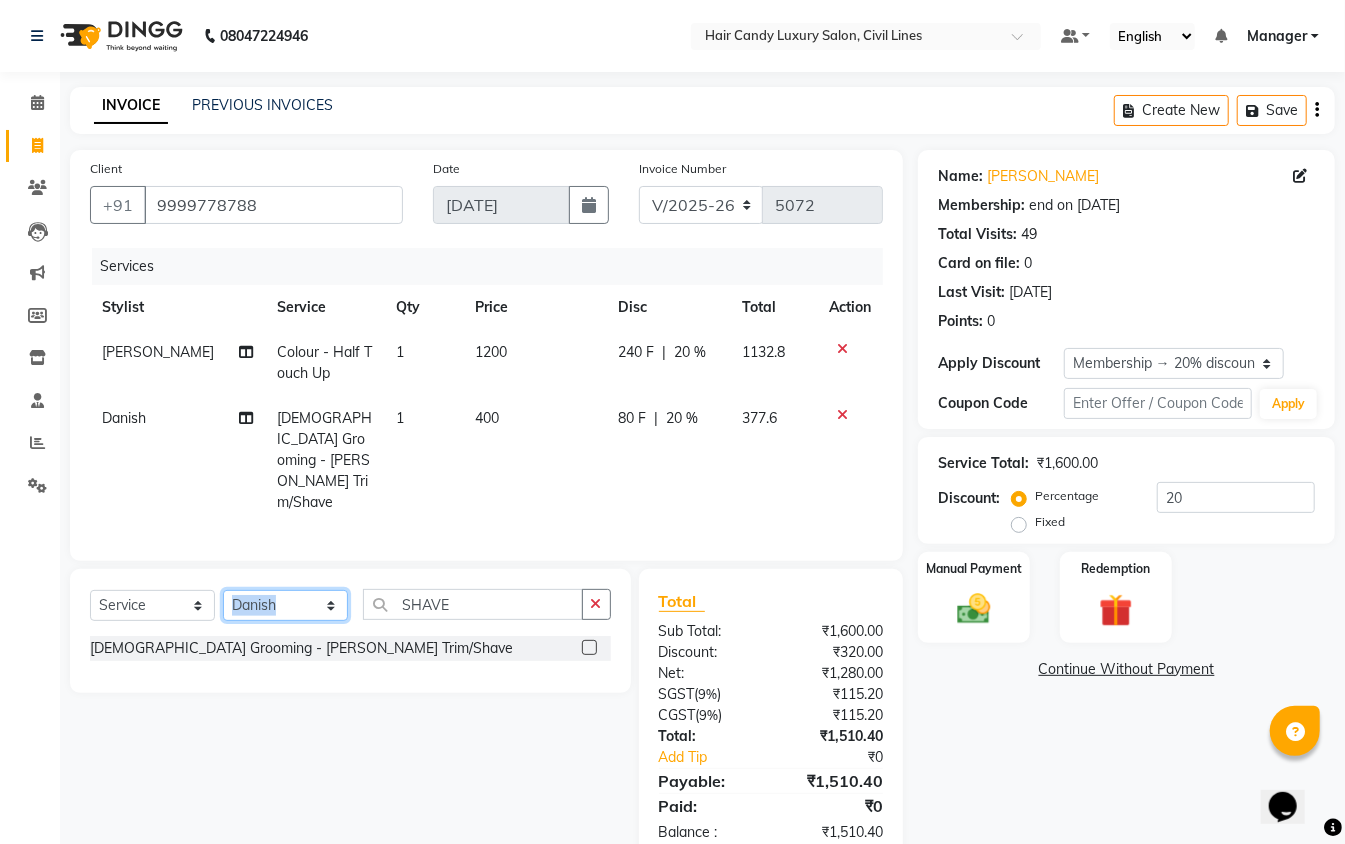 click on "Select Stylist [PERSON_NAME] [PERSON_NAME] [PERSON_NAME] counter sale Danish DAULAT faisal [PERSON_NAME] Manager [PERSON_NAME] mohd [PERSON_NAME] Owner-PRIYANKA [PERSON_NAME] pooja [PERSON_NAME] Reenu [PERSON_NAME] [PERSON_NAME] [PERSON_NAME] [PERSON_NAME] Shubh Shyam [PERSON_NAME] STOCK MANAGER [PERSON_NAME] vikas [PERSON_NAME]" 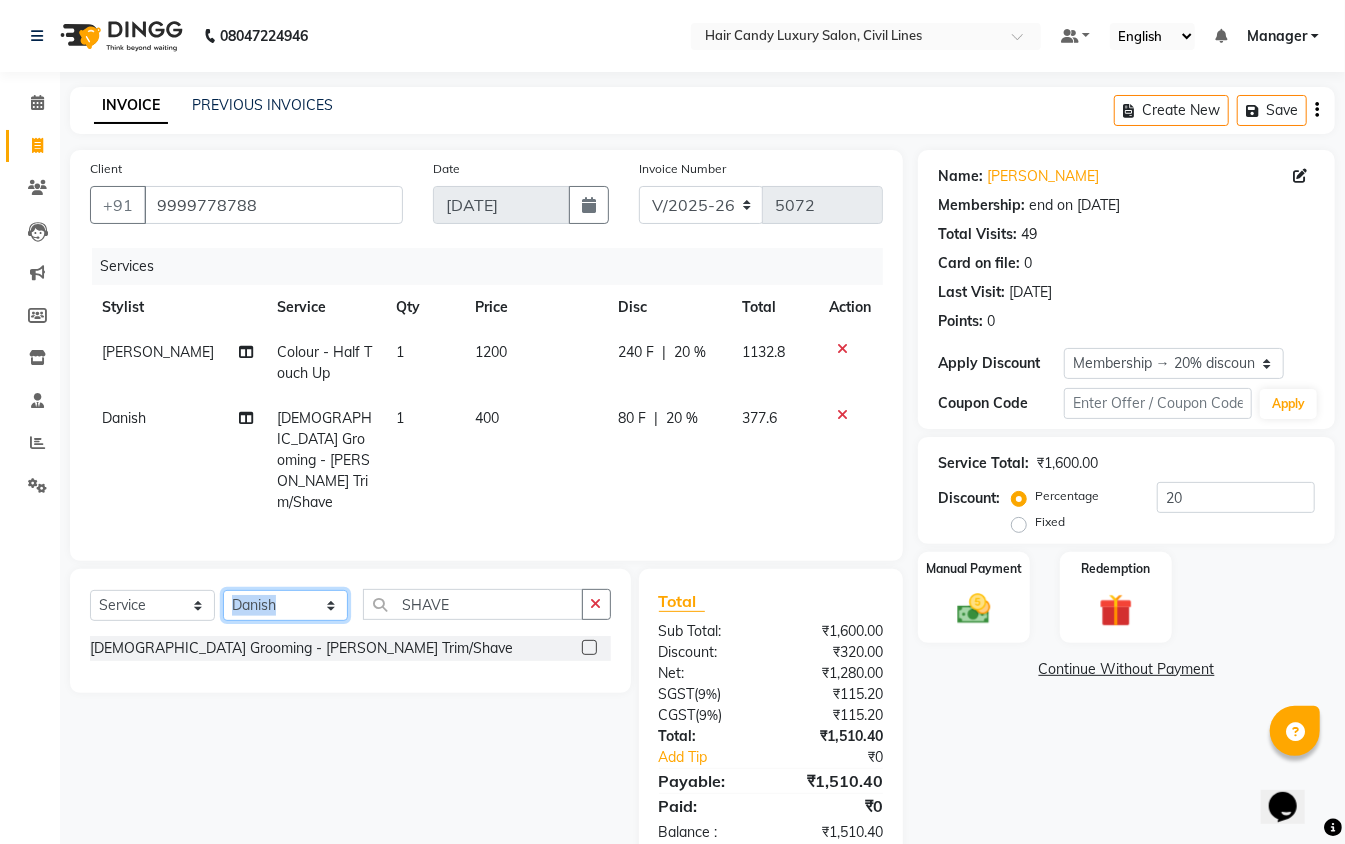 select on "47811" 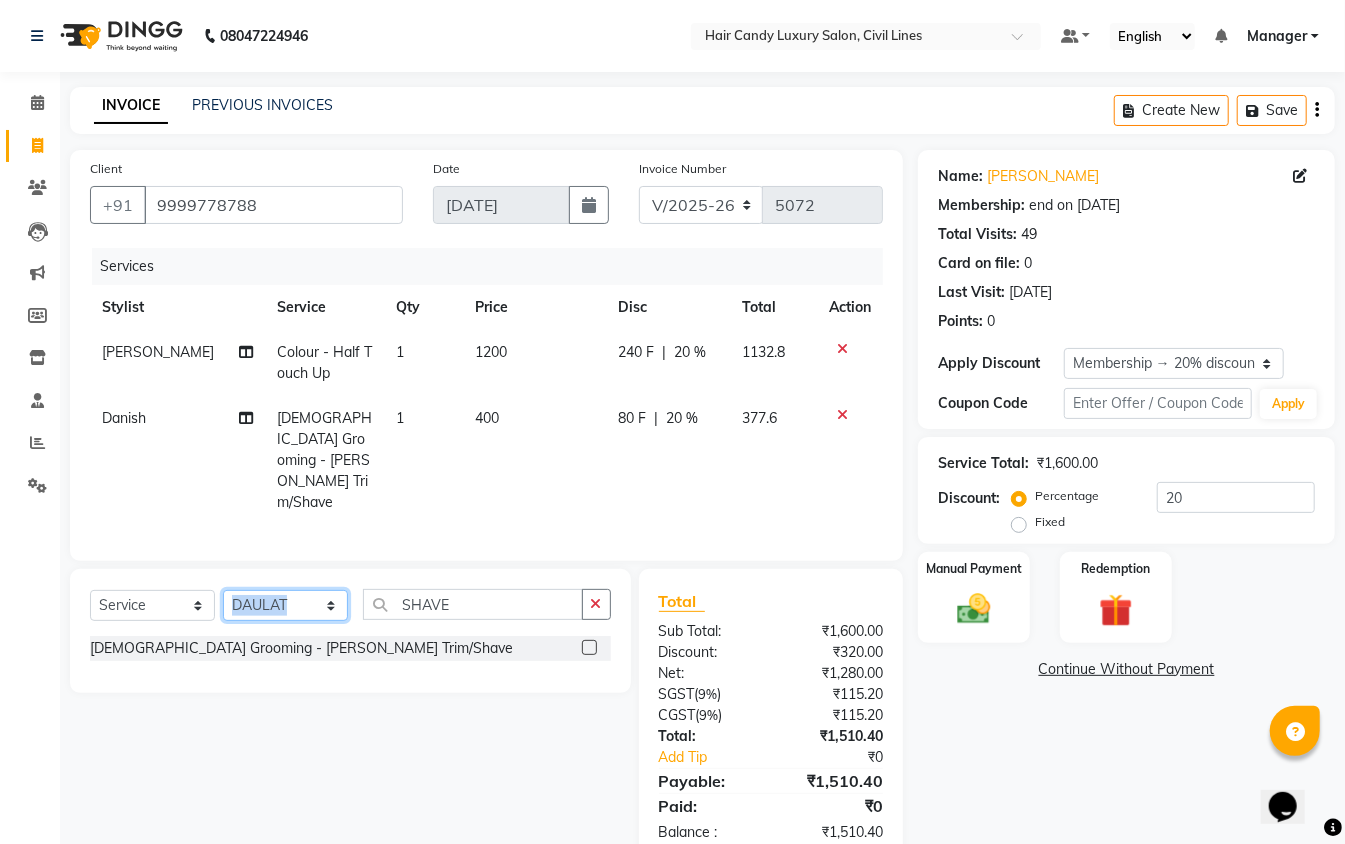 click on "Select Stylist [PERSON_NAME] [PERSON_NAME] [PERSON_NAME] counter sale Danish DAULAT faisal [PERSON_NAME] Manager [PERSON_NAME] mohd [PERSON_NAME] Owner-PRIYANKA [PERSON_NAME] pooja [PERSON_NAME] Reenu [PERSON_NAME] [PERSON_NAME] [PERSON_NAME] [PERSON_NAME] Shubh Shyam [PERSON_NAME] STOCK MANAGER [PERSON_NAME] vikas [PERSON_NAME]" 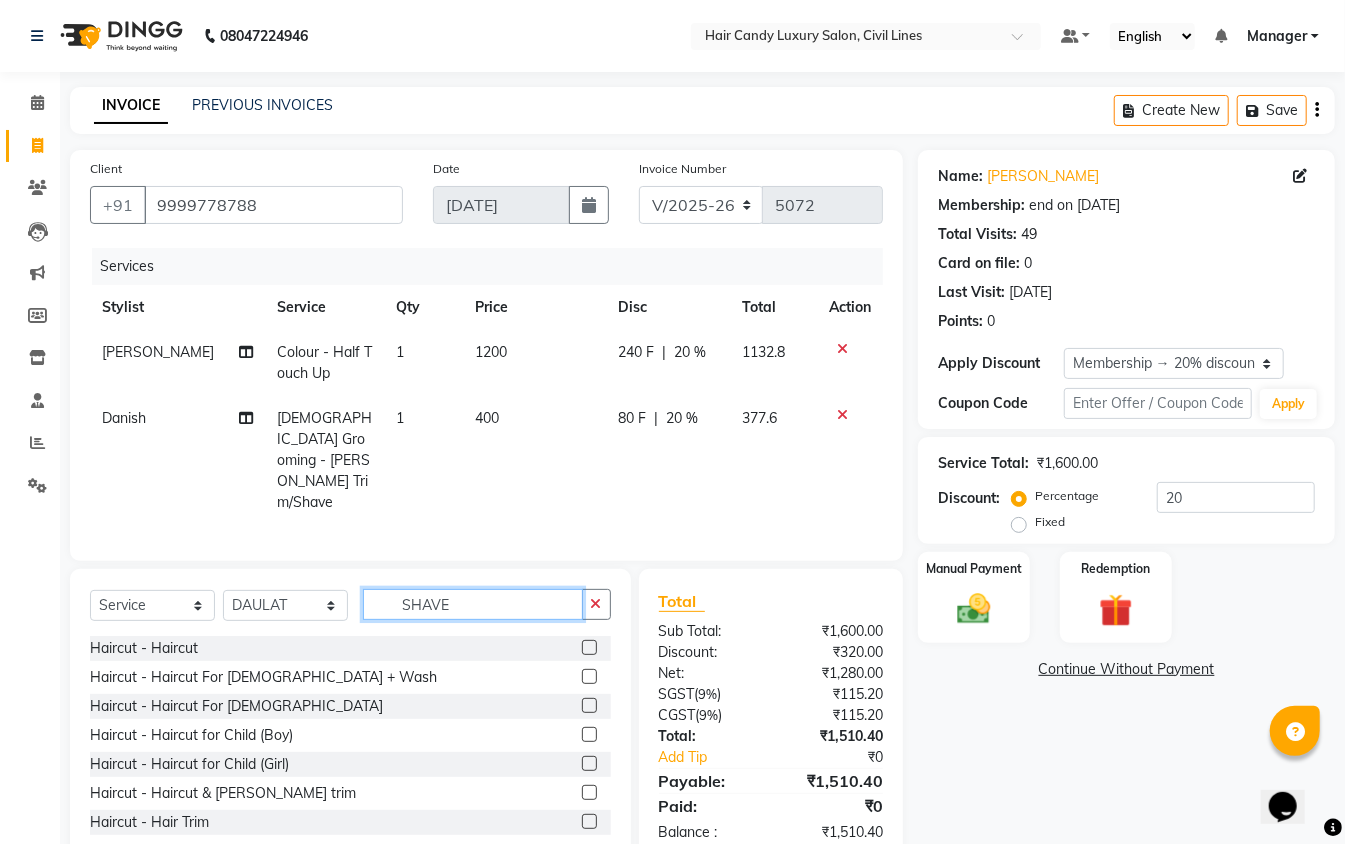 click on "SHAVE" 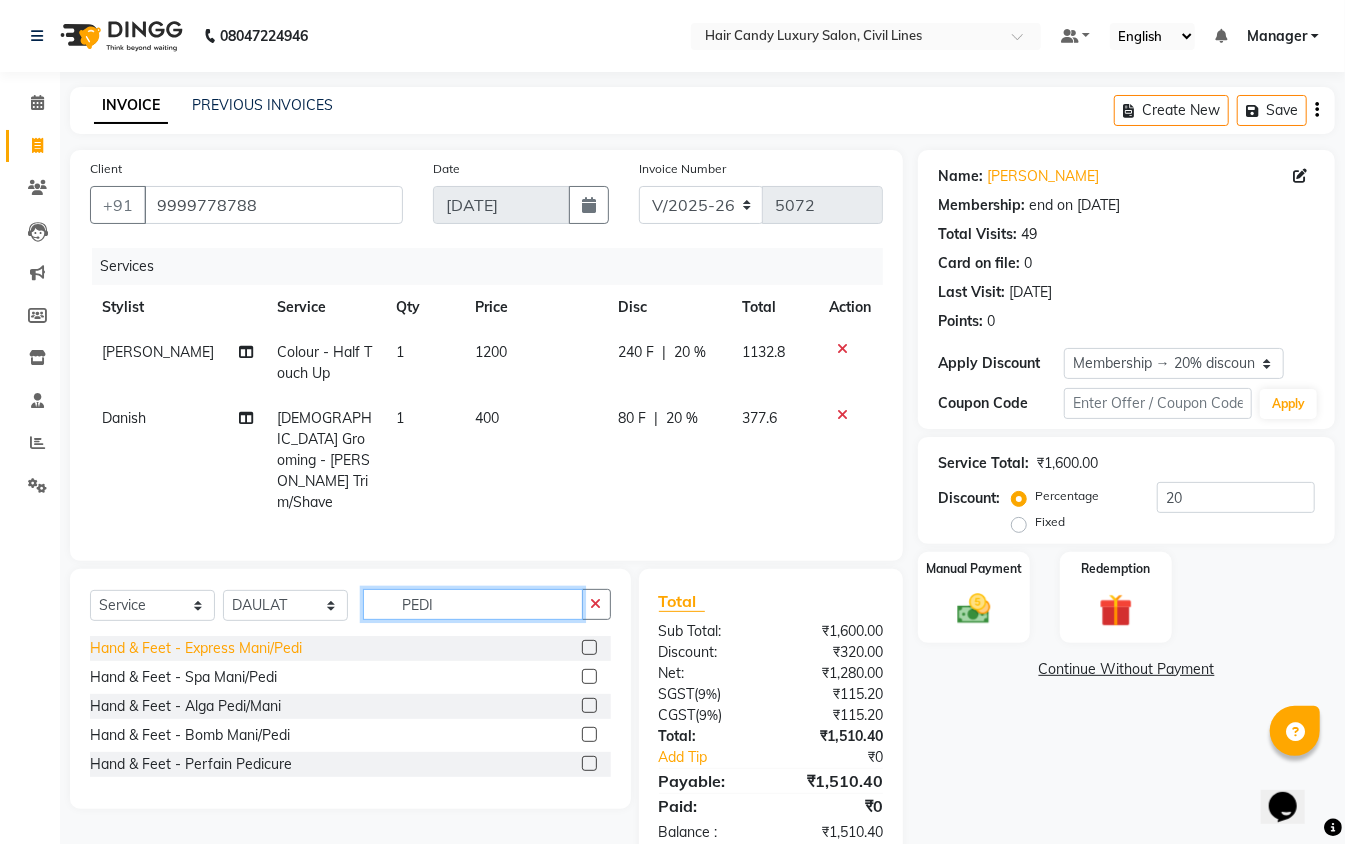 type on "PEDI" 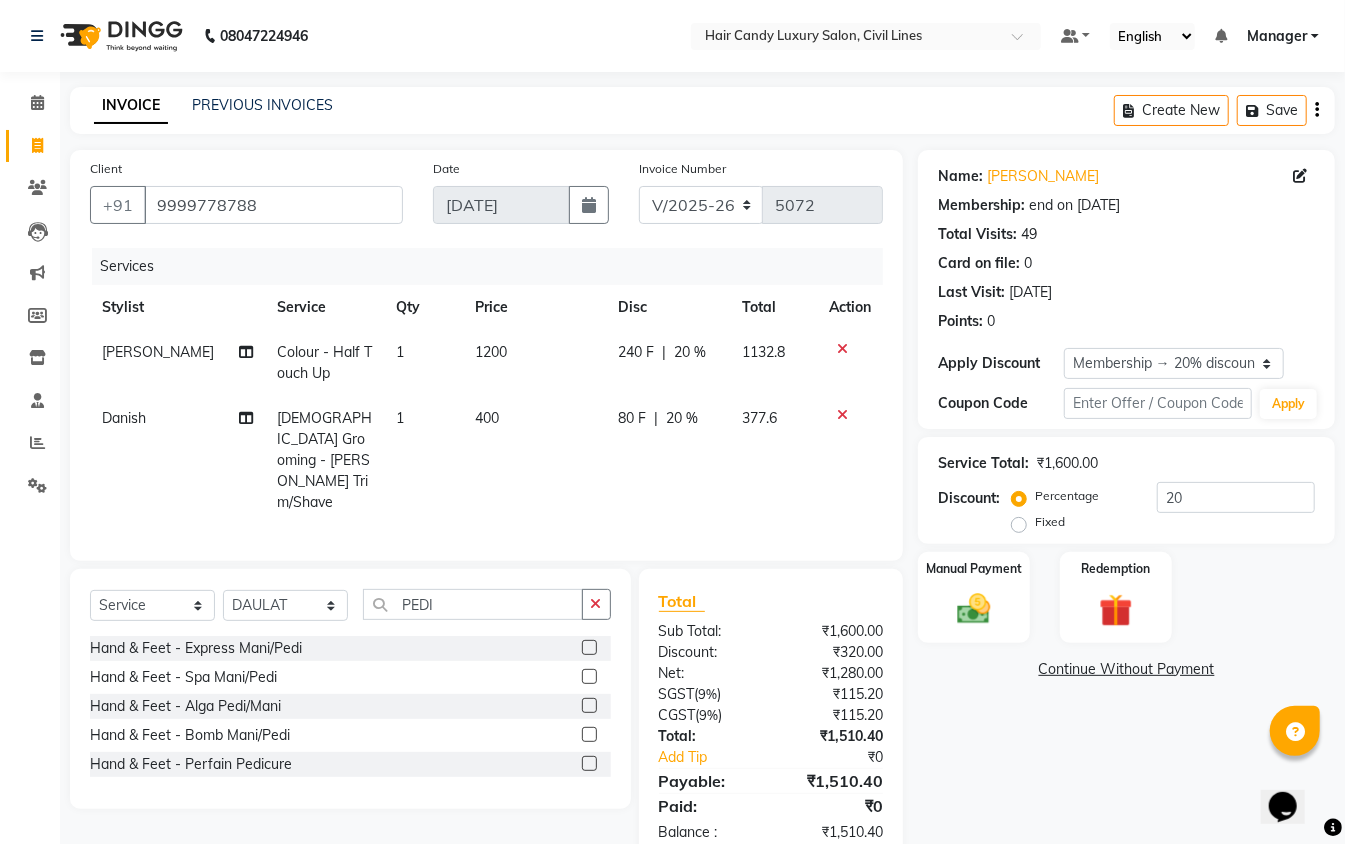 click on "Hand & Feet - Express Mani/Pedi" 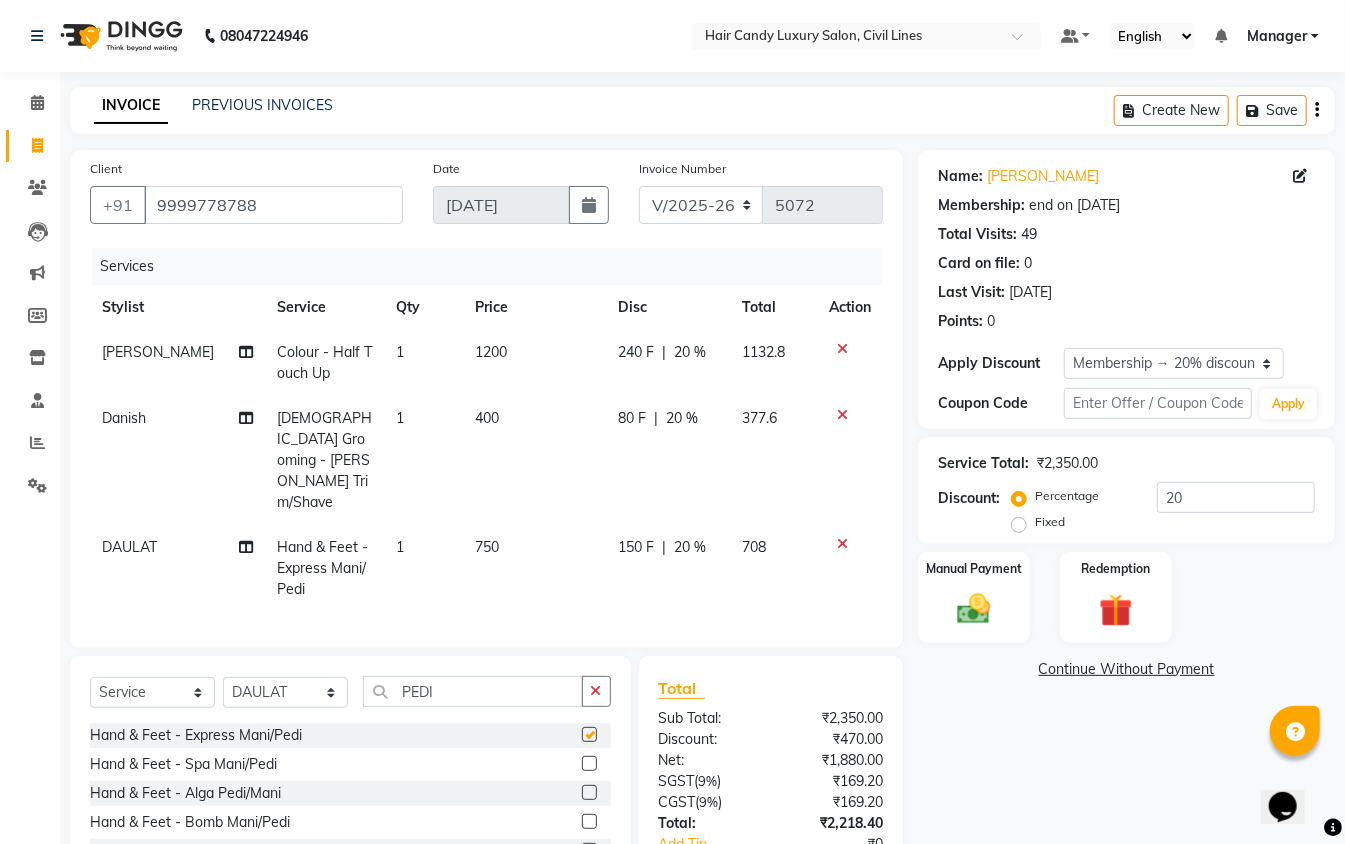 checkbox on "false" 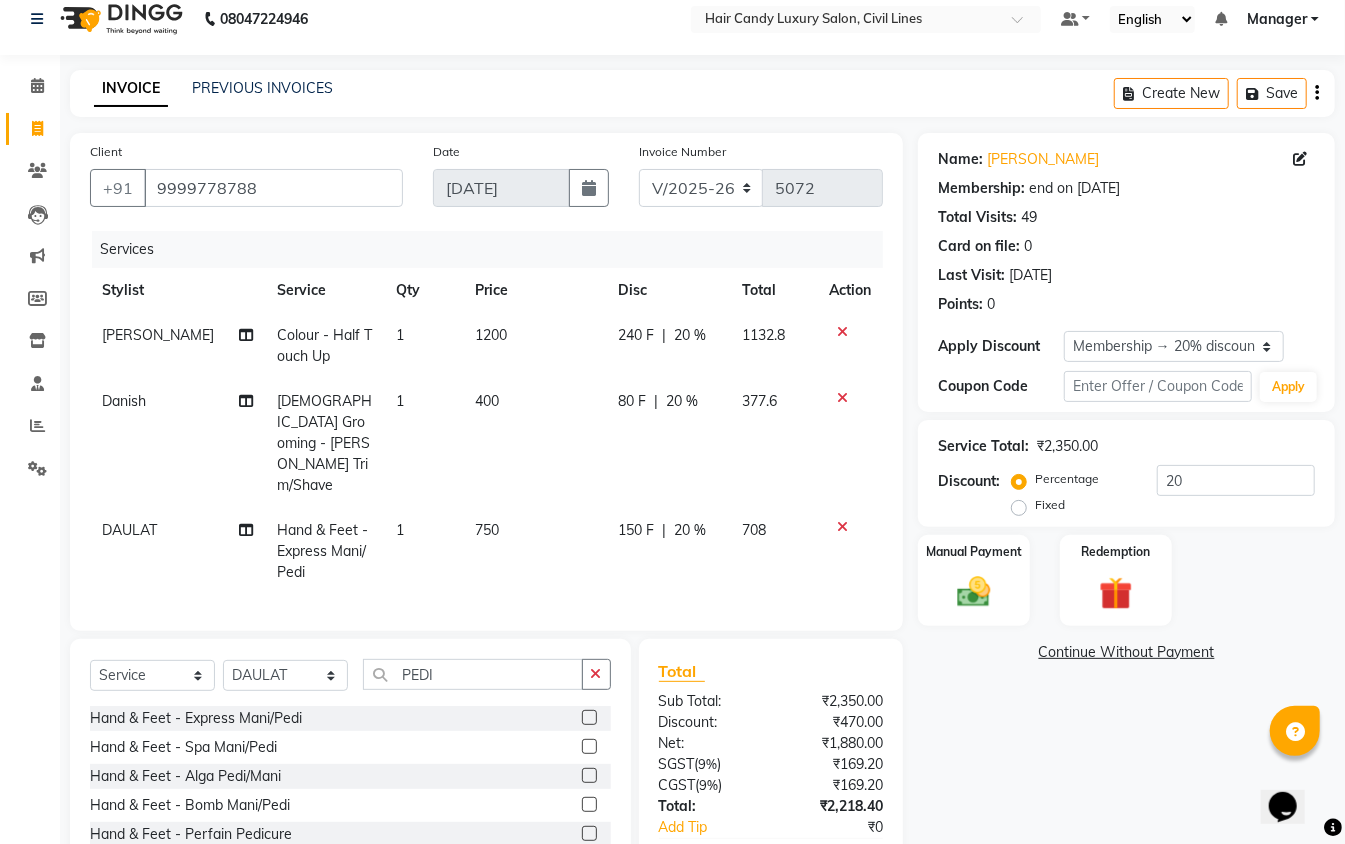 scroll, scrollTop: 114, scrollLeft: 0, axis: vertical 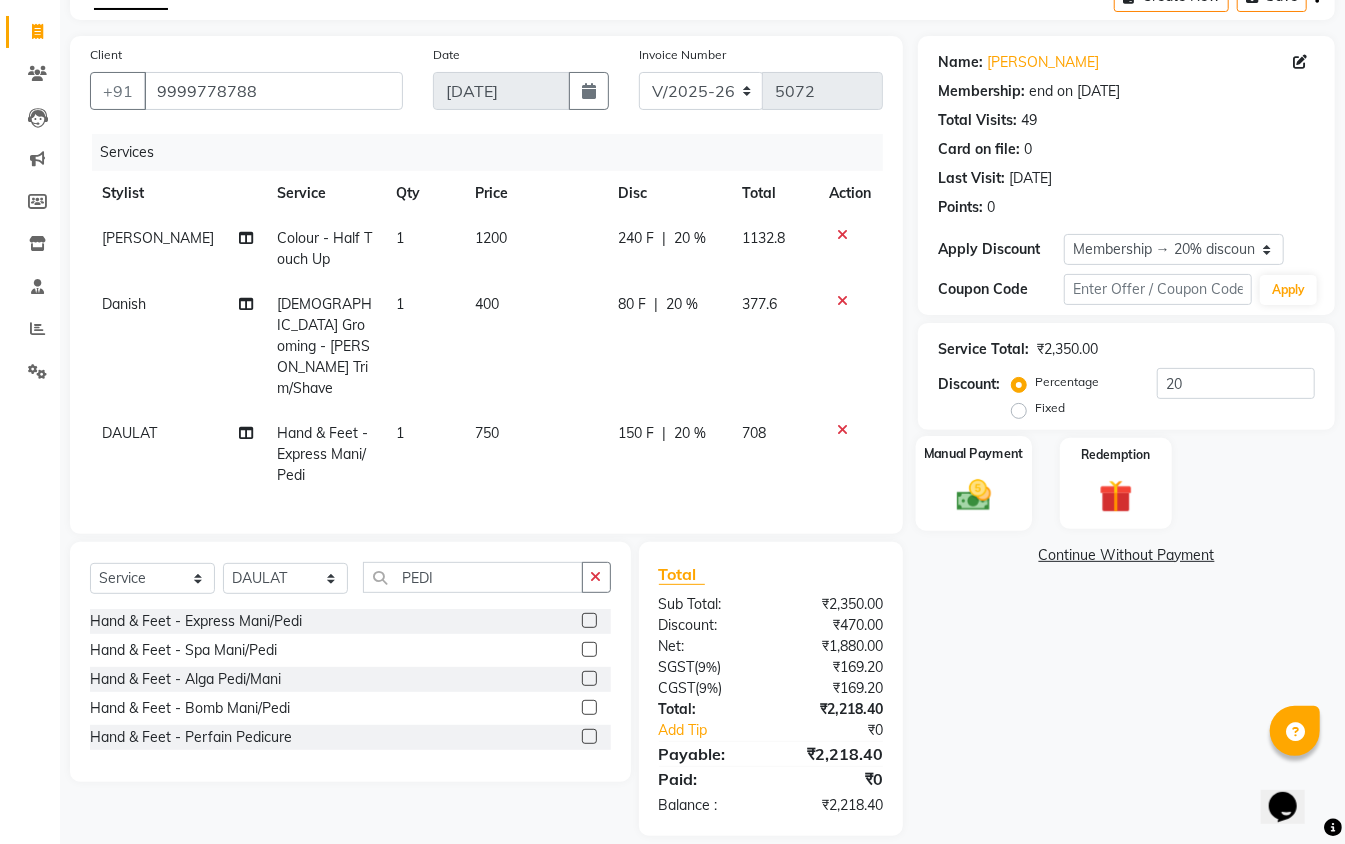 click 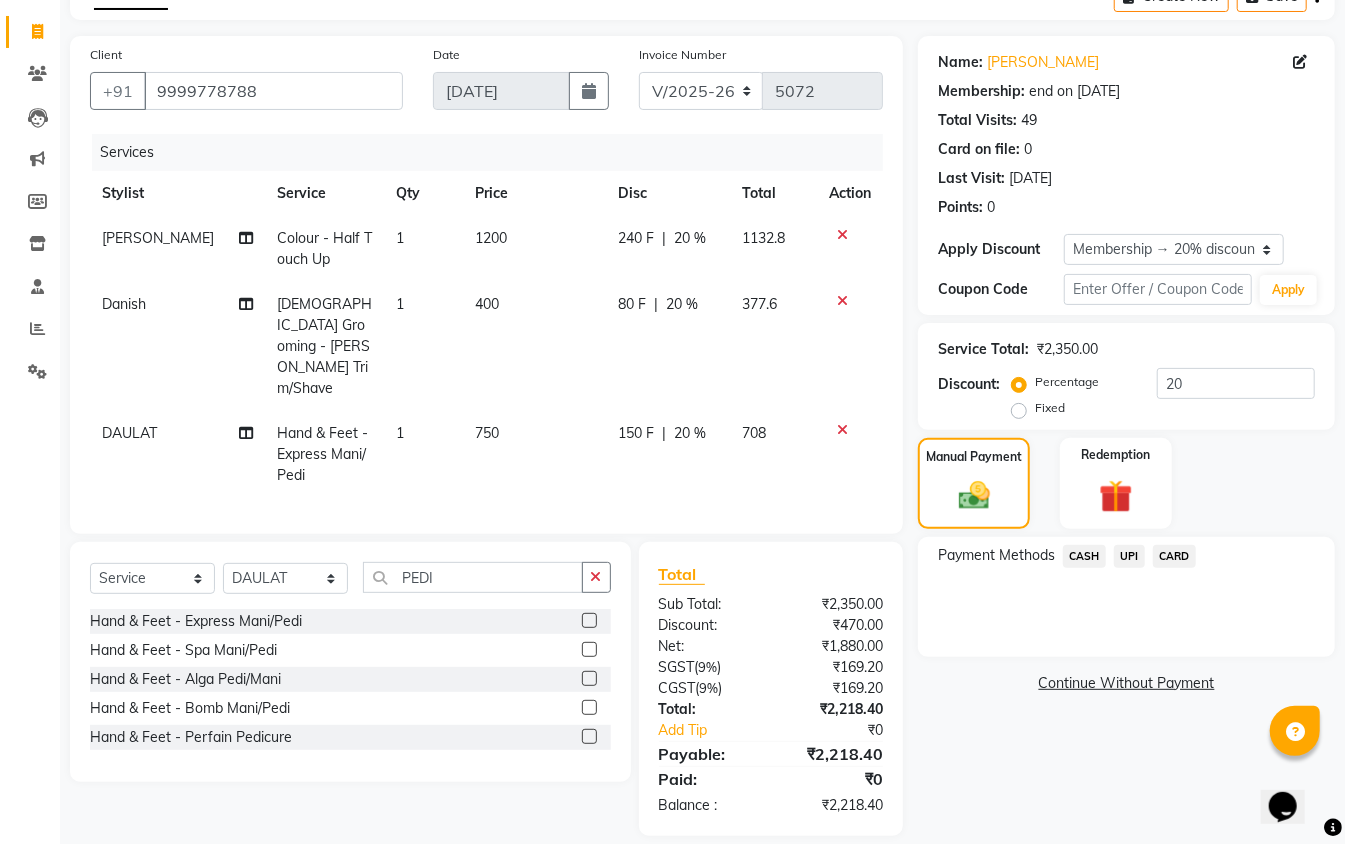click on "CASH" 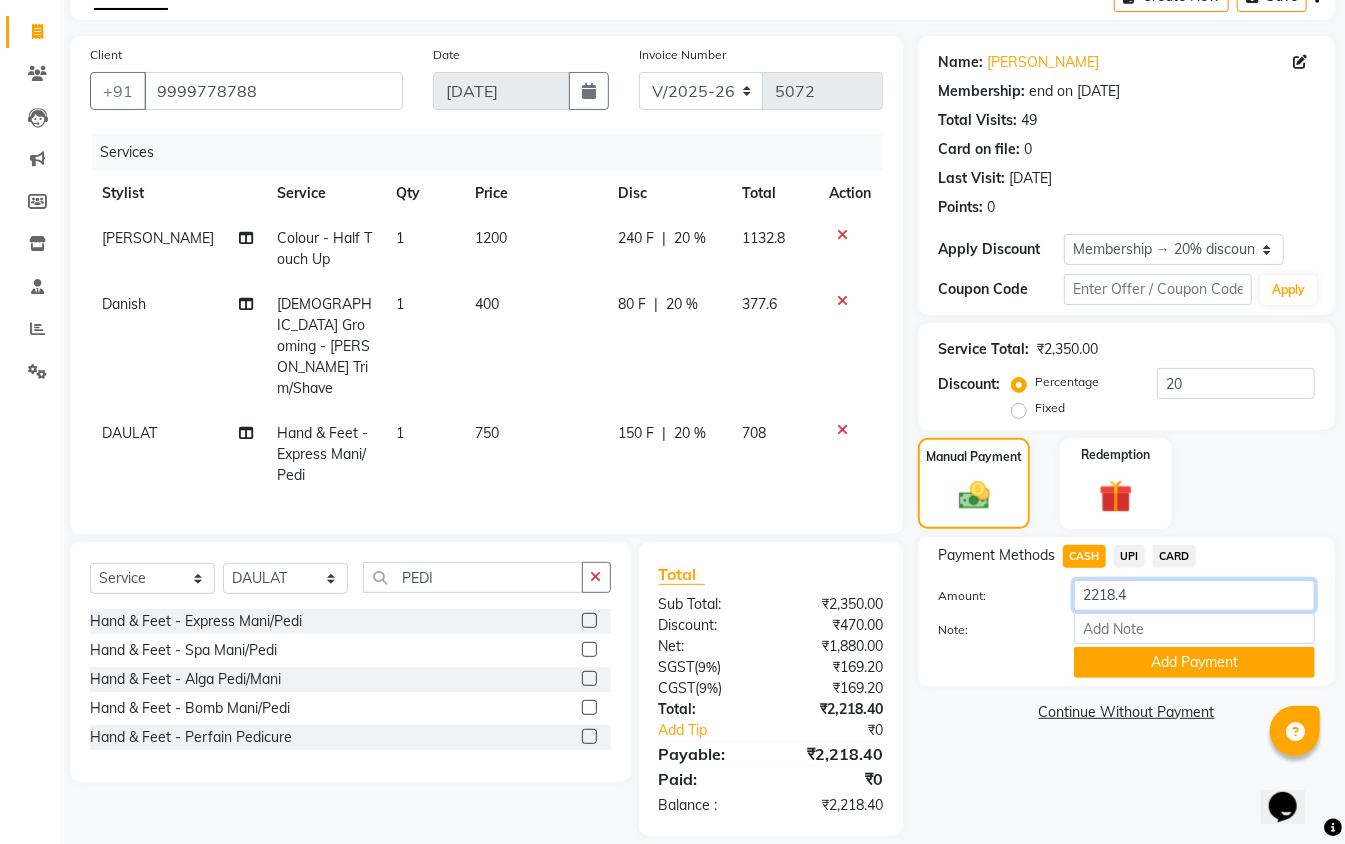 drag, startPoint x: 1150, startPoint y: 600, endPoint x: 1053, endPoint y: 608, distance: 97.32934 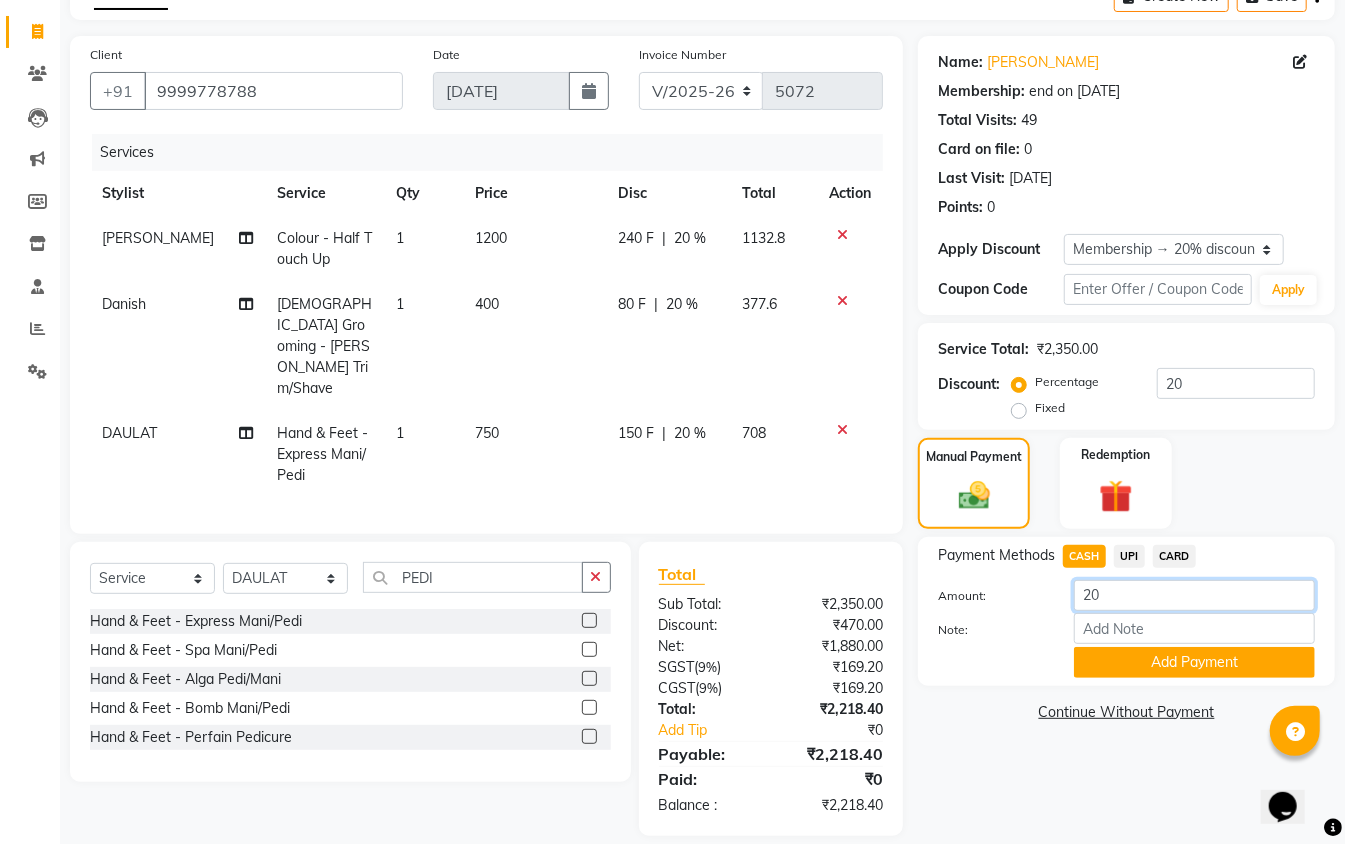 type on "2" 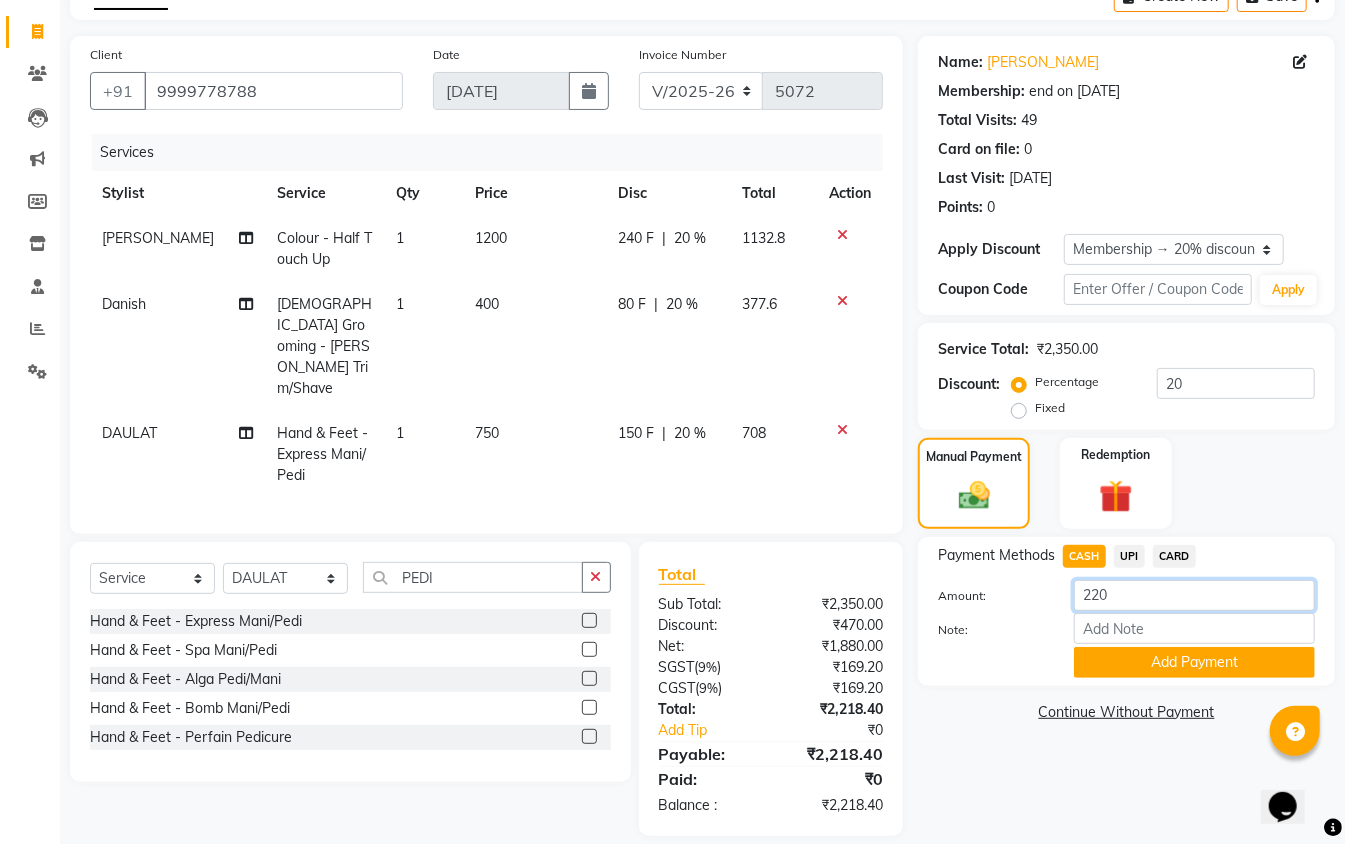 type on "2200" 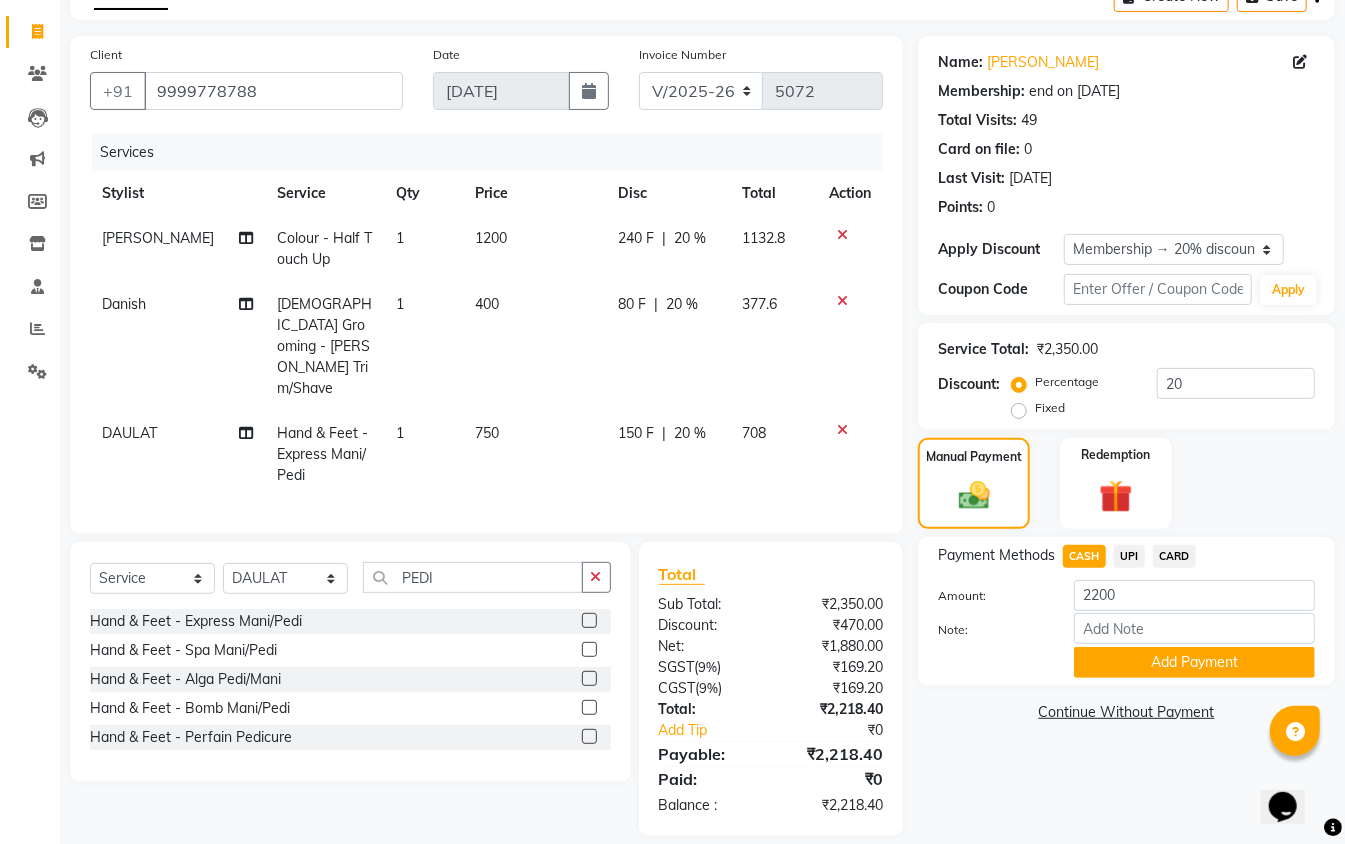 click on "Add Payment" 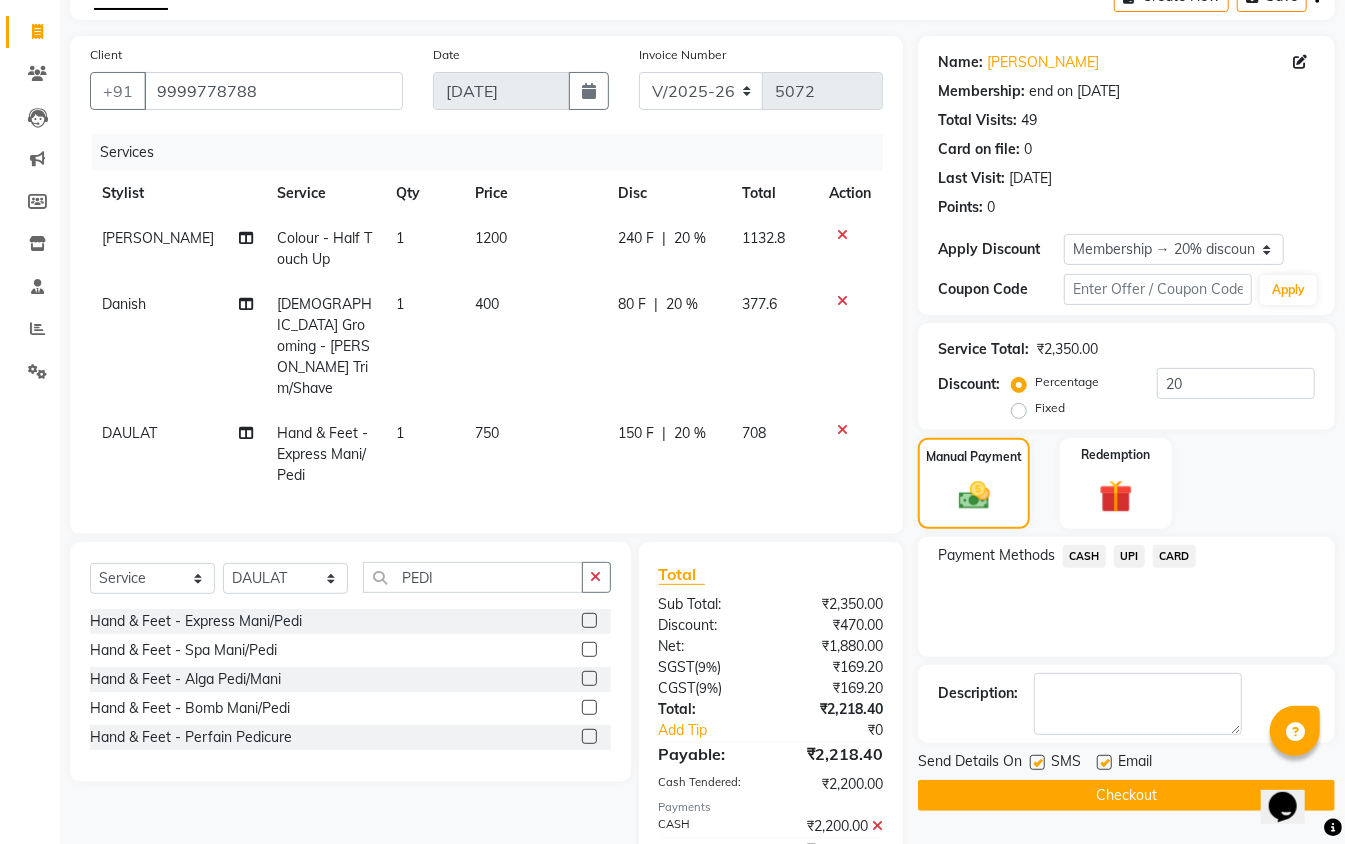 click on "UPI" 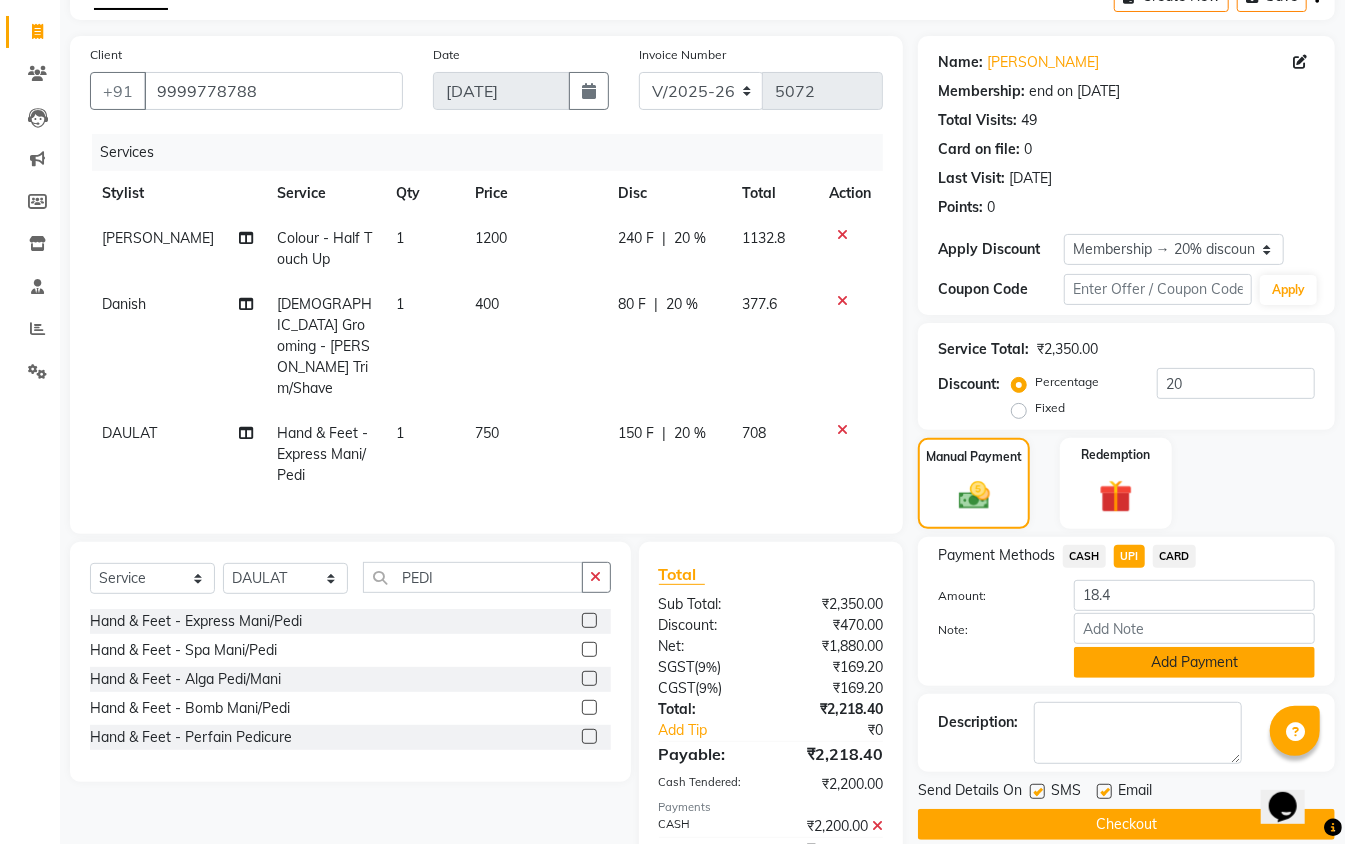 click on "Add Payment" 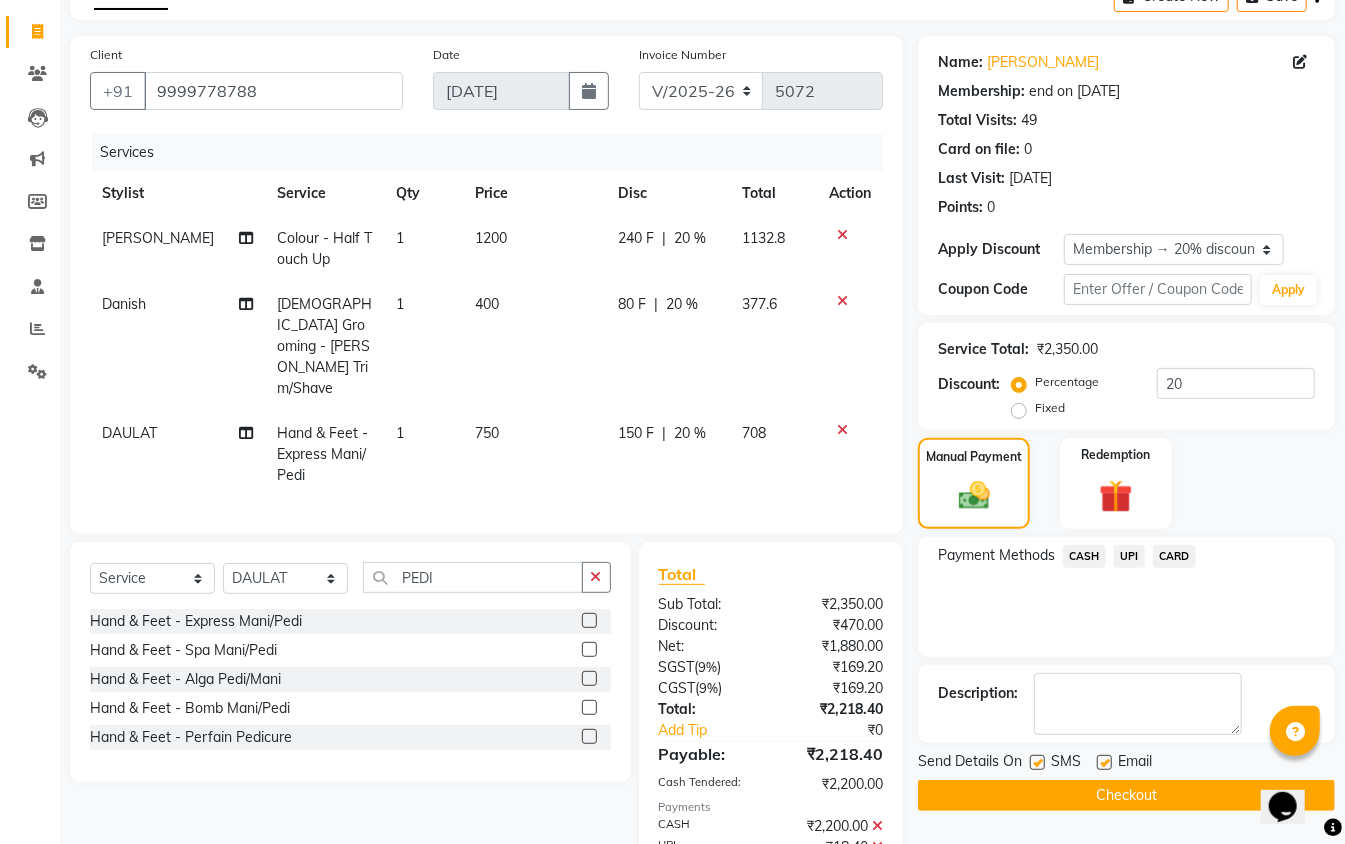 scroll, scrollTop: 296, scrollLeft: 0, axis: vertical 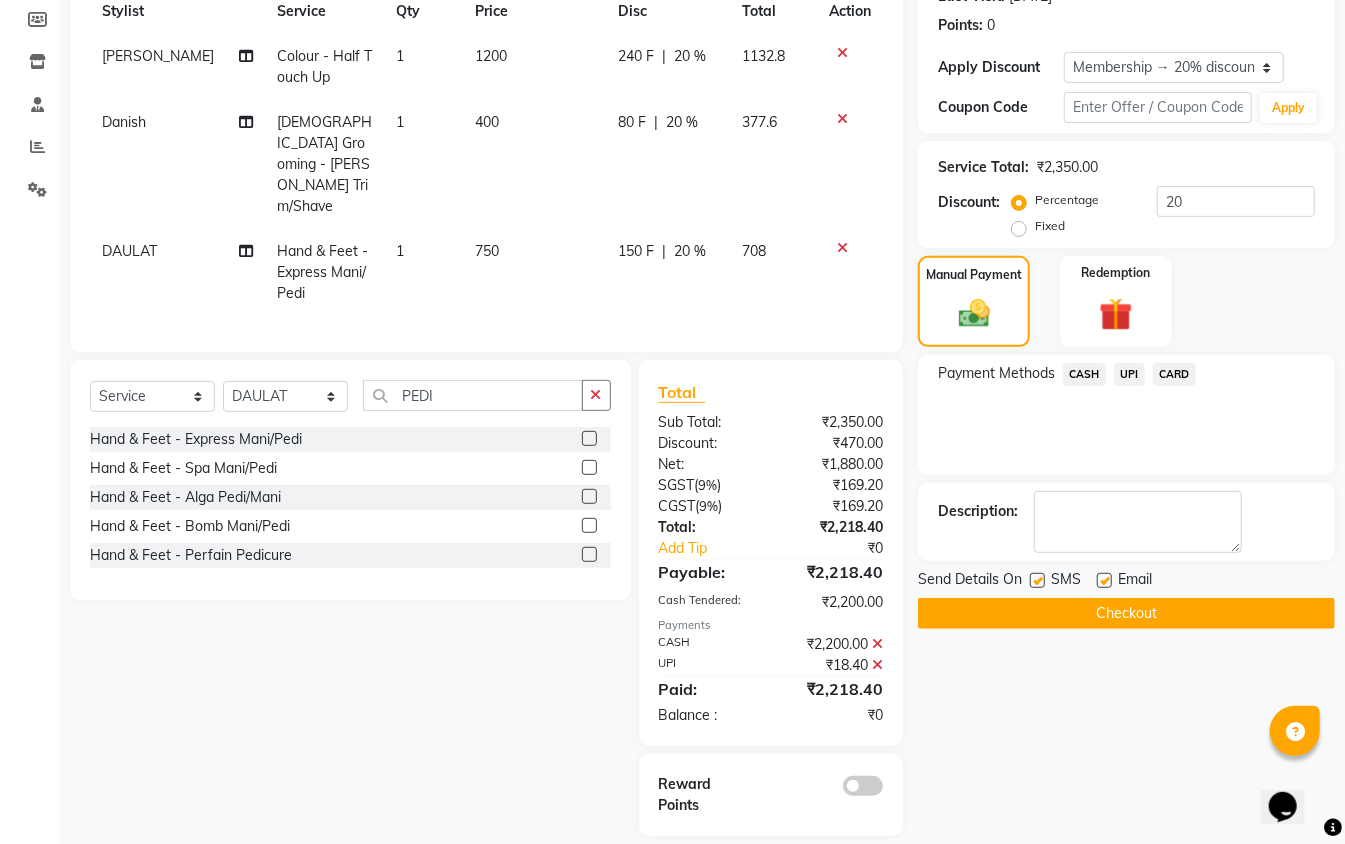 click on "Checkout" 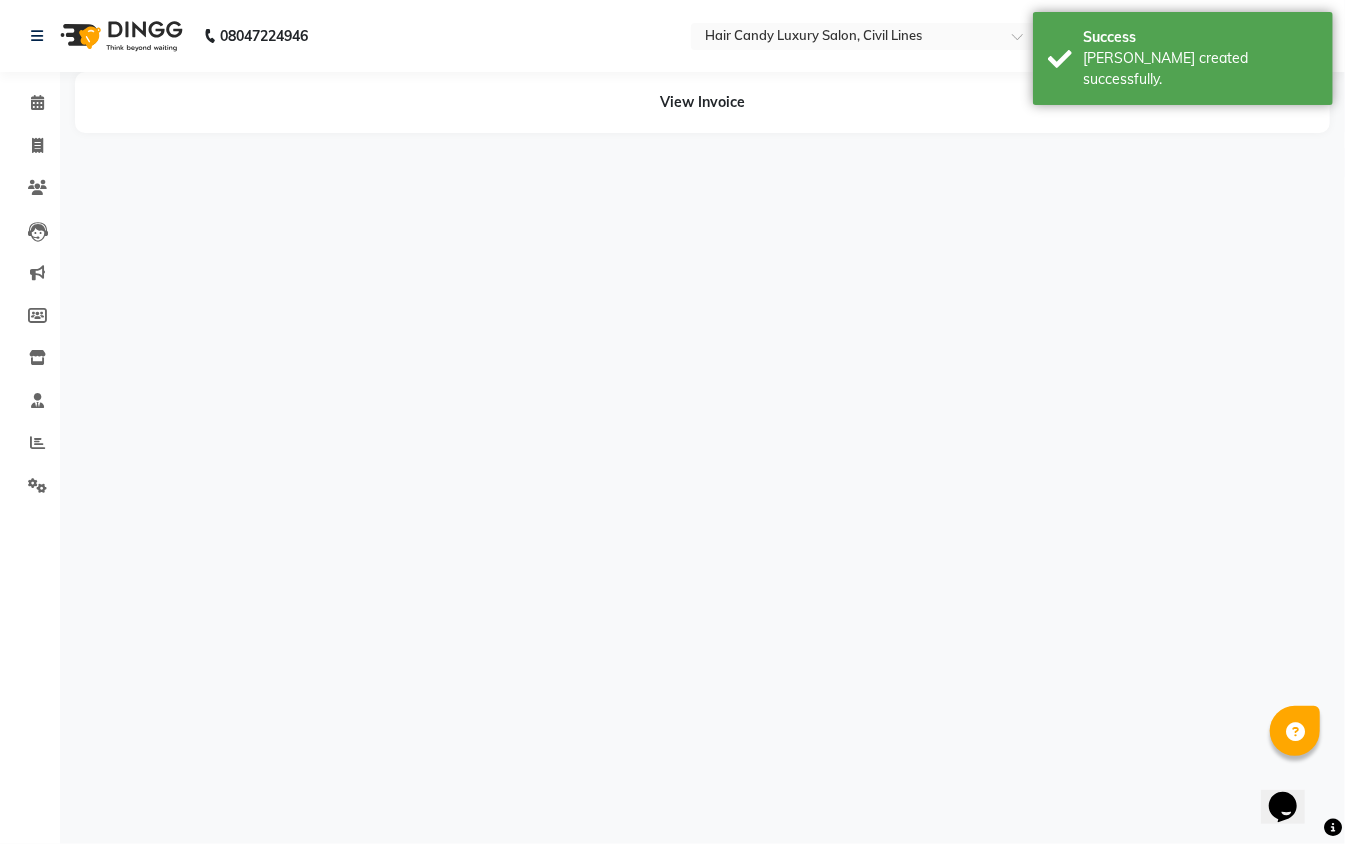 scroll, scrollTop: 0, scrollLeft: 0, axis: both 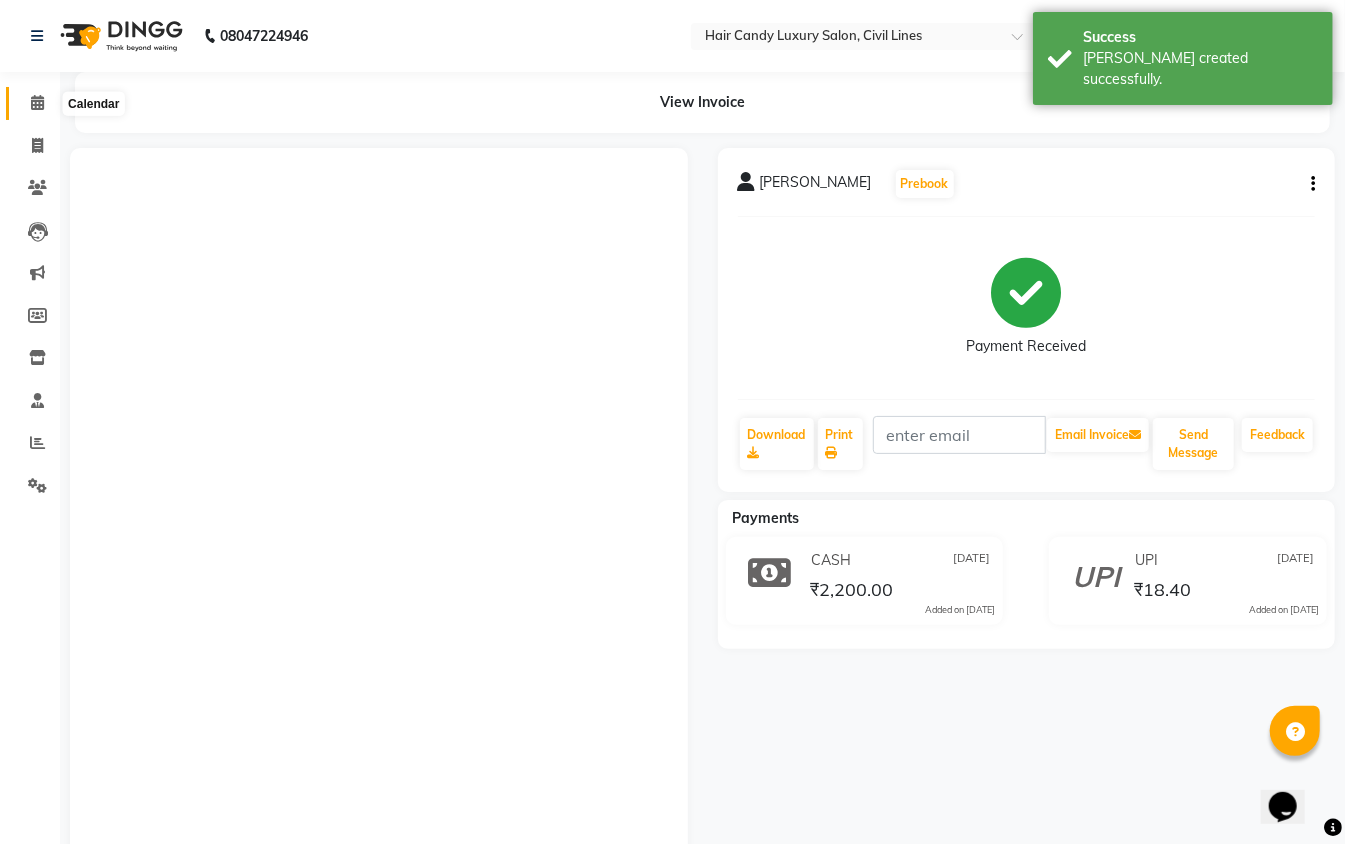 click 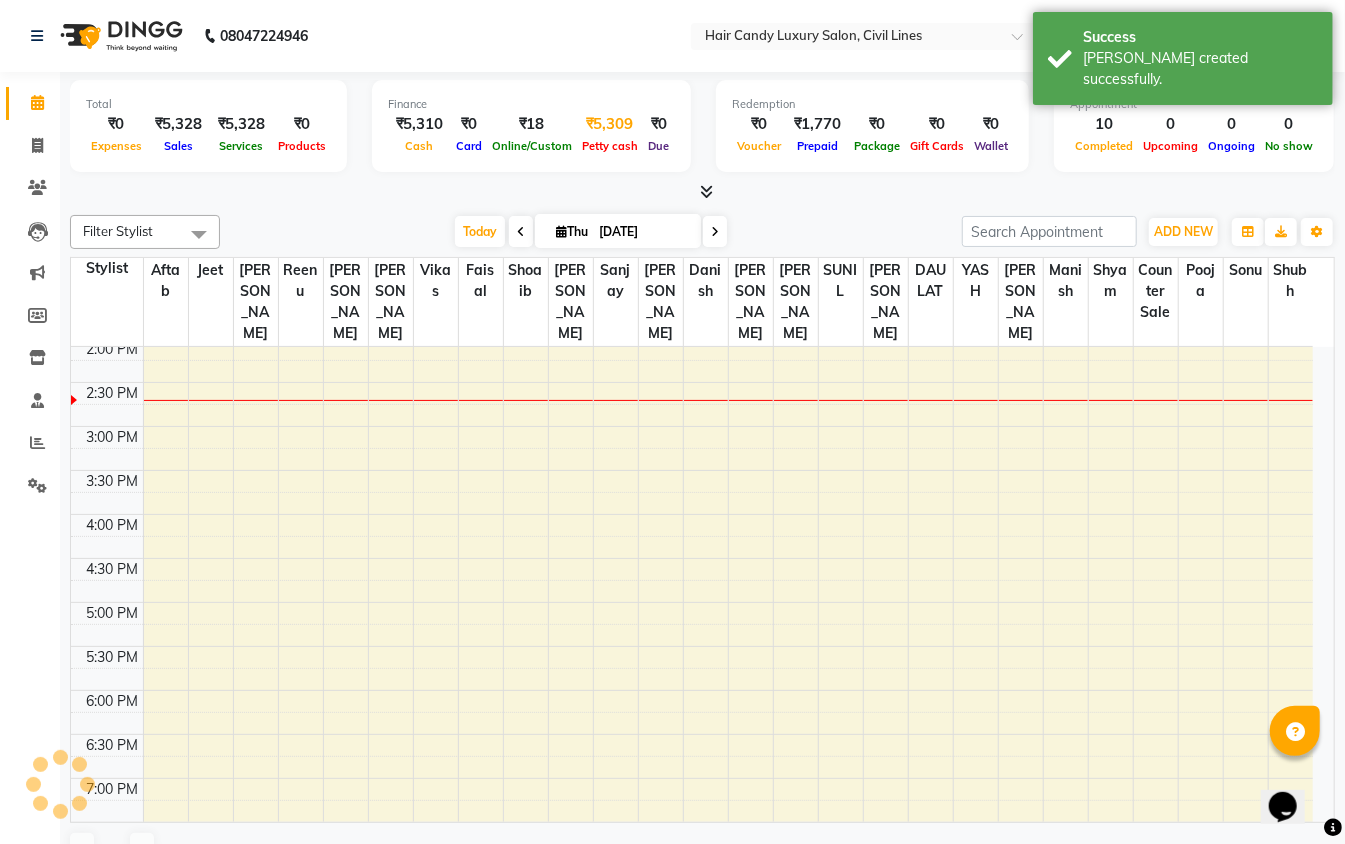 scroll, scrollTop: 0, scrollLeft: 0, axis: both 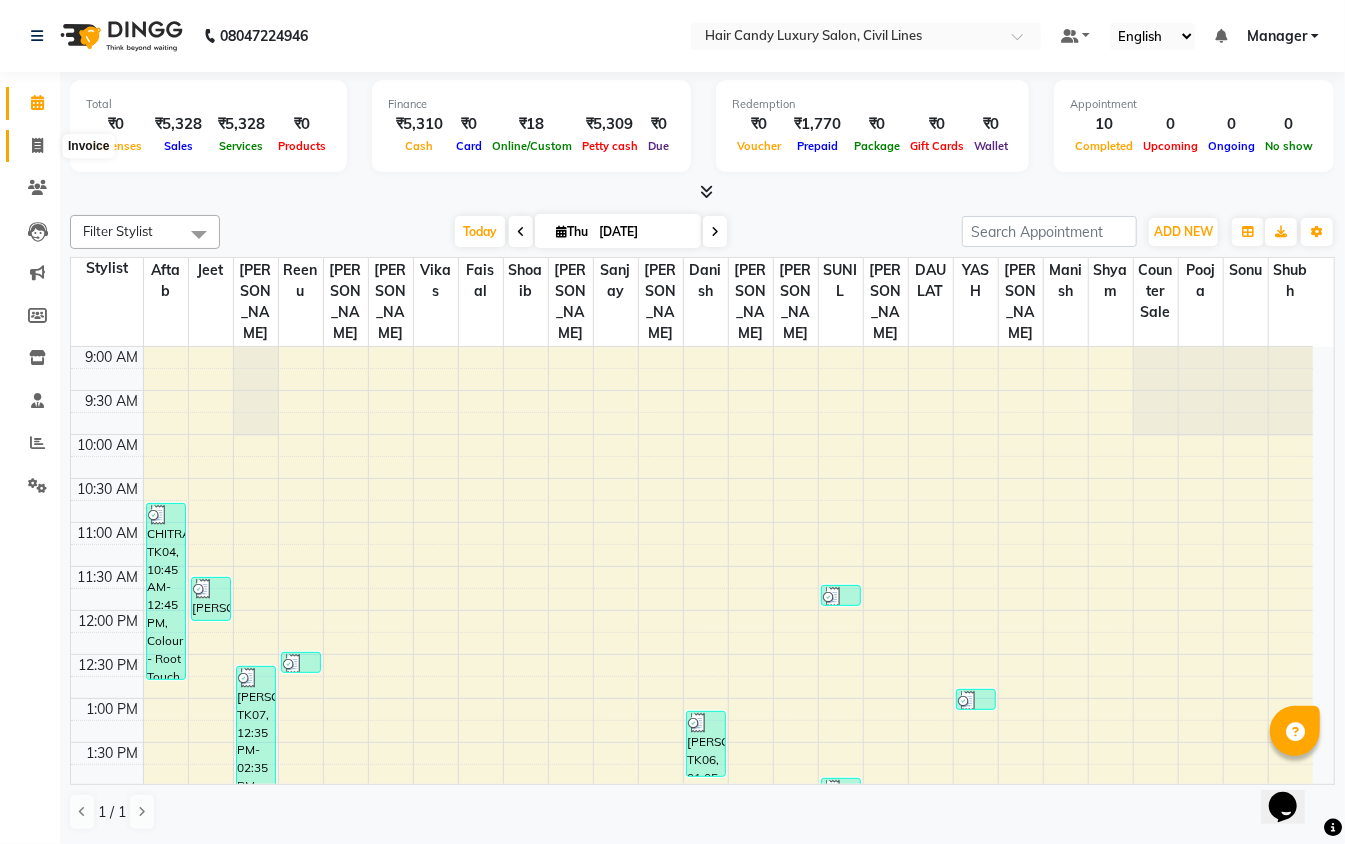 click 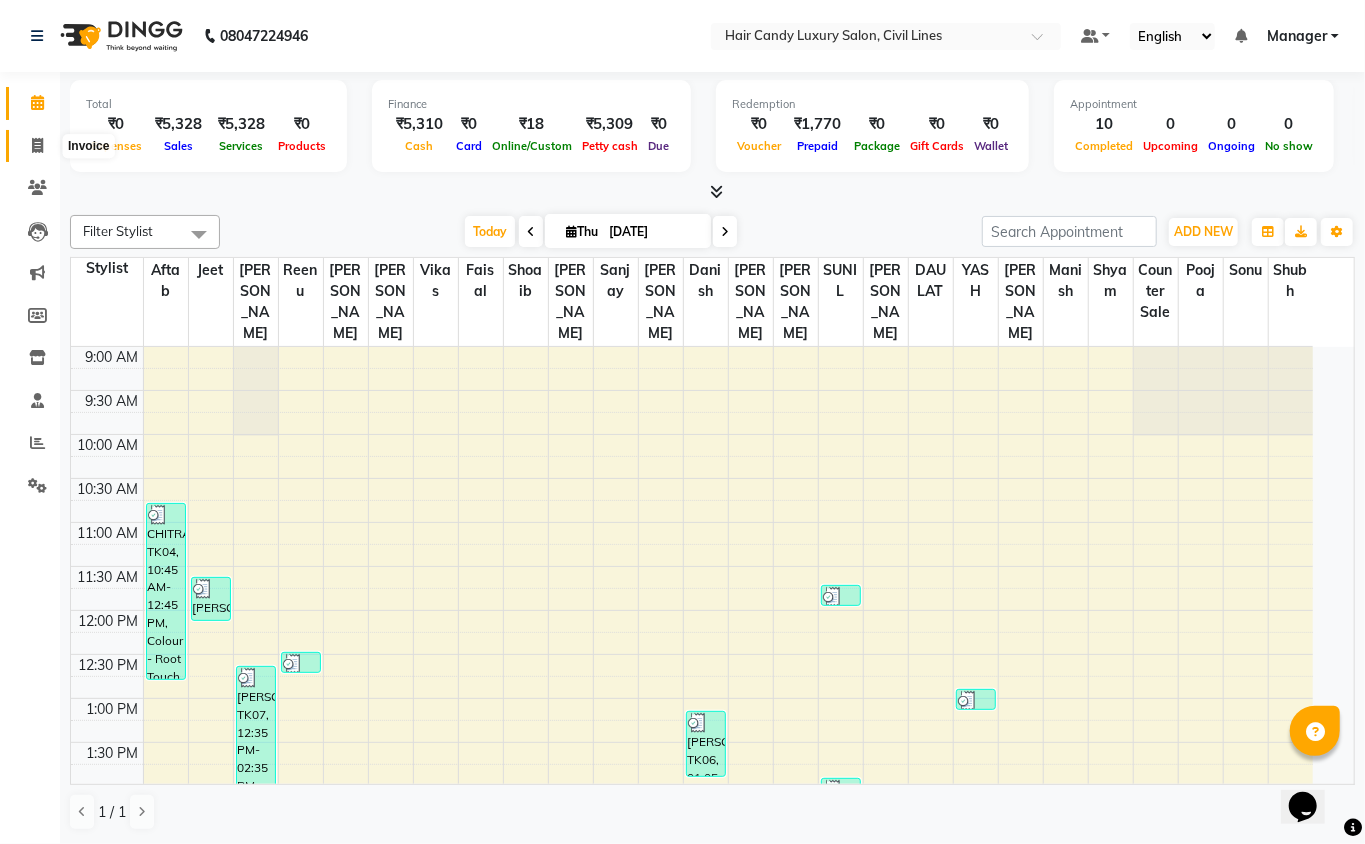 select on "service" 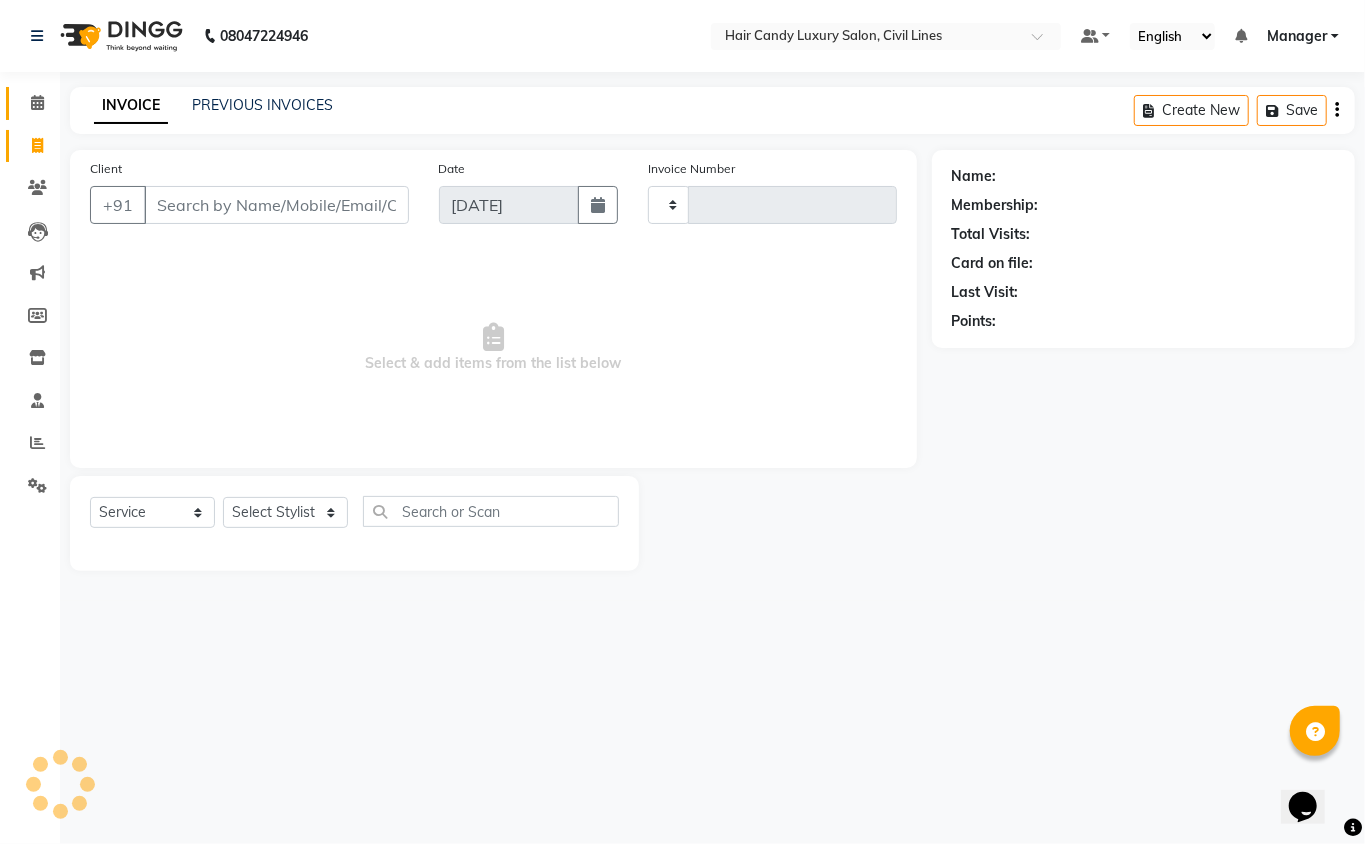 type on "5073" 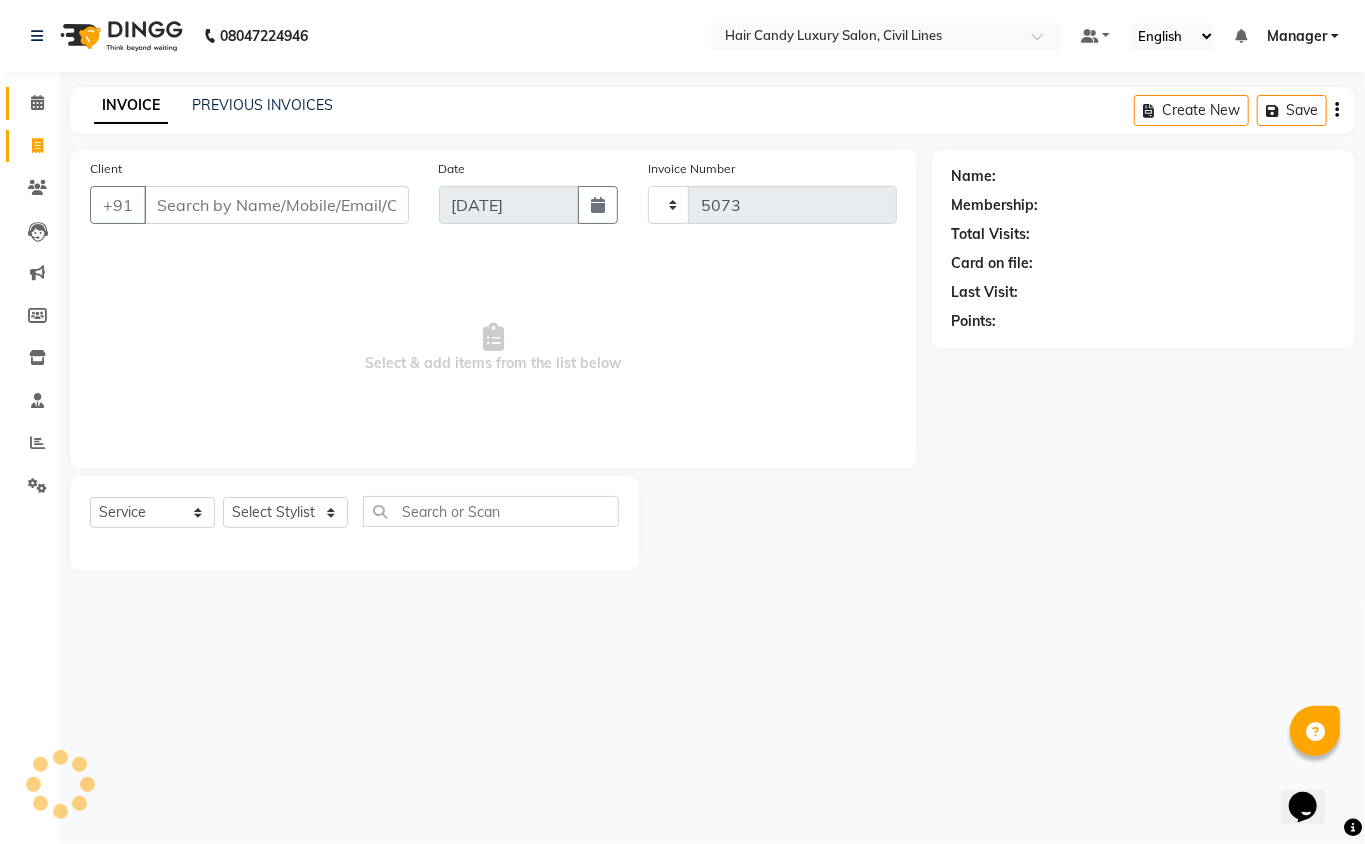 select on "6308" 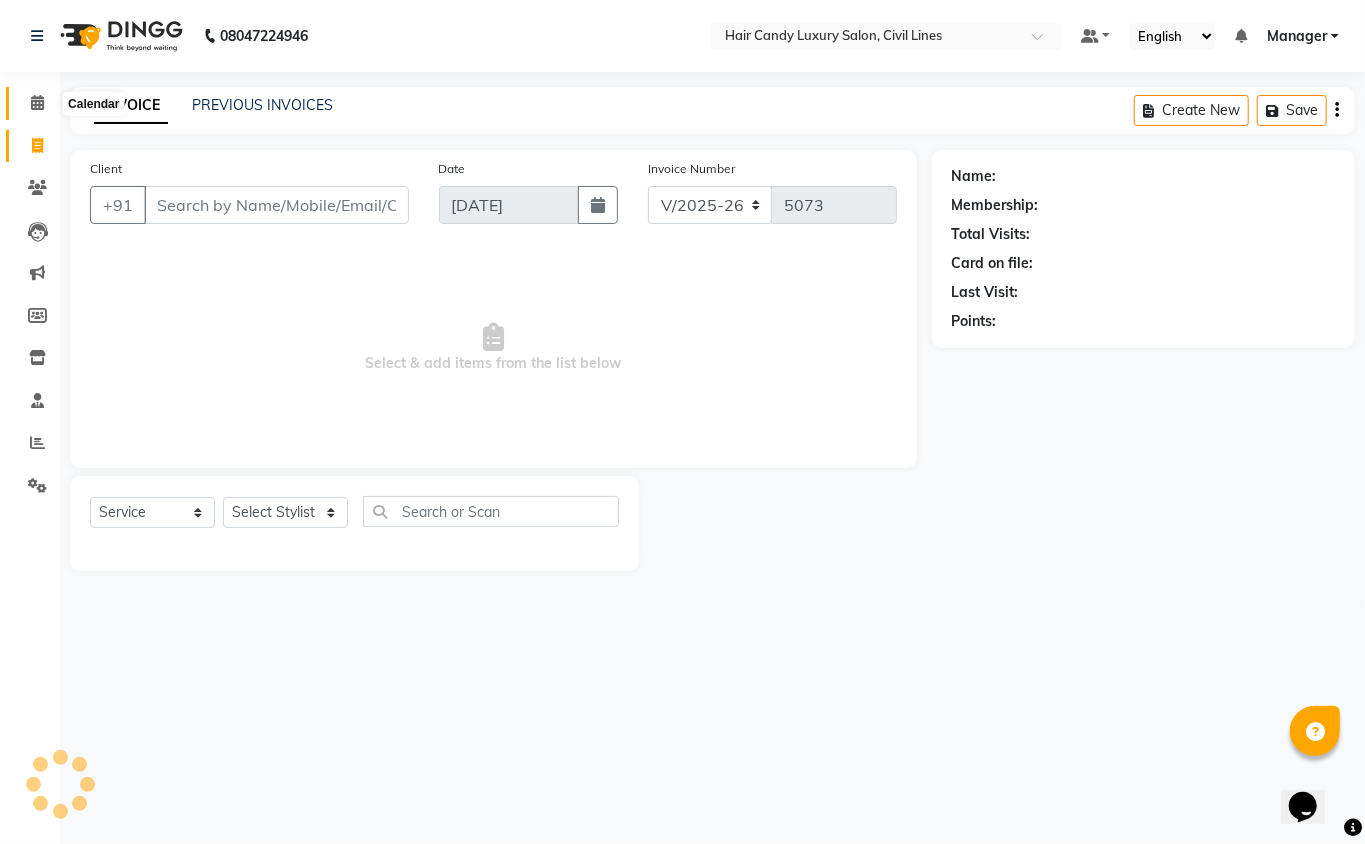 click 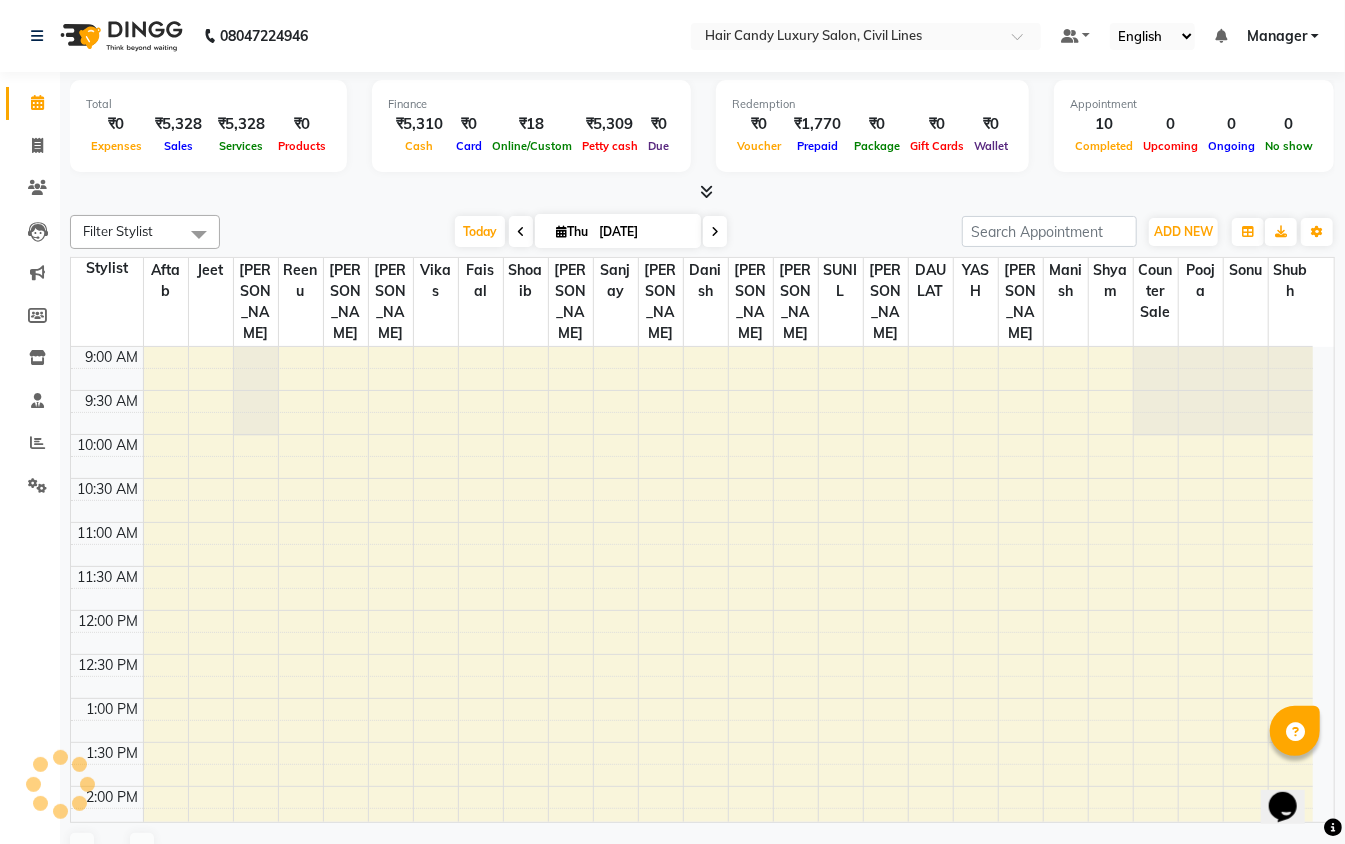 scroll, scrollTop: 448, scrollLeft: 0, axis: vertical 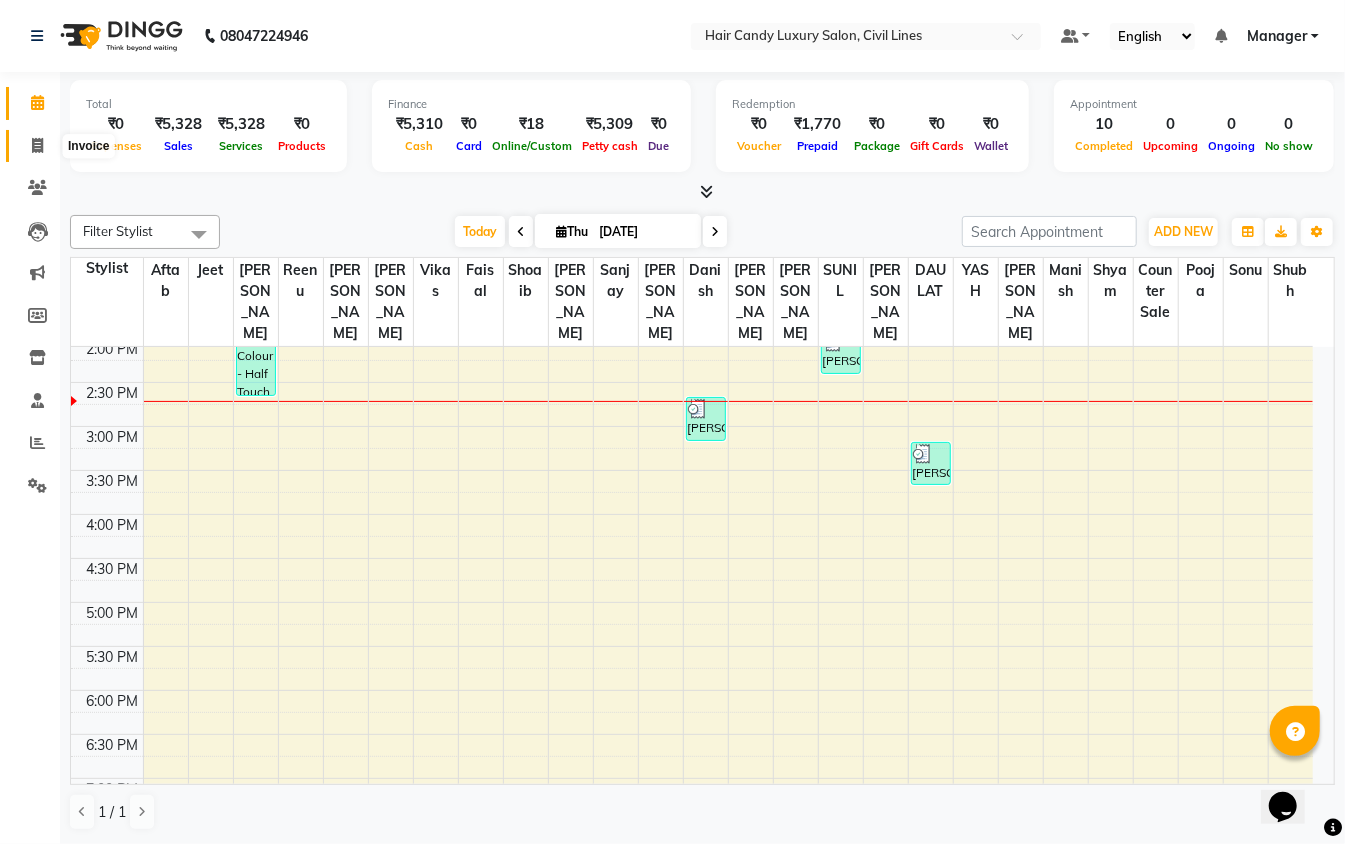 click 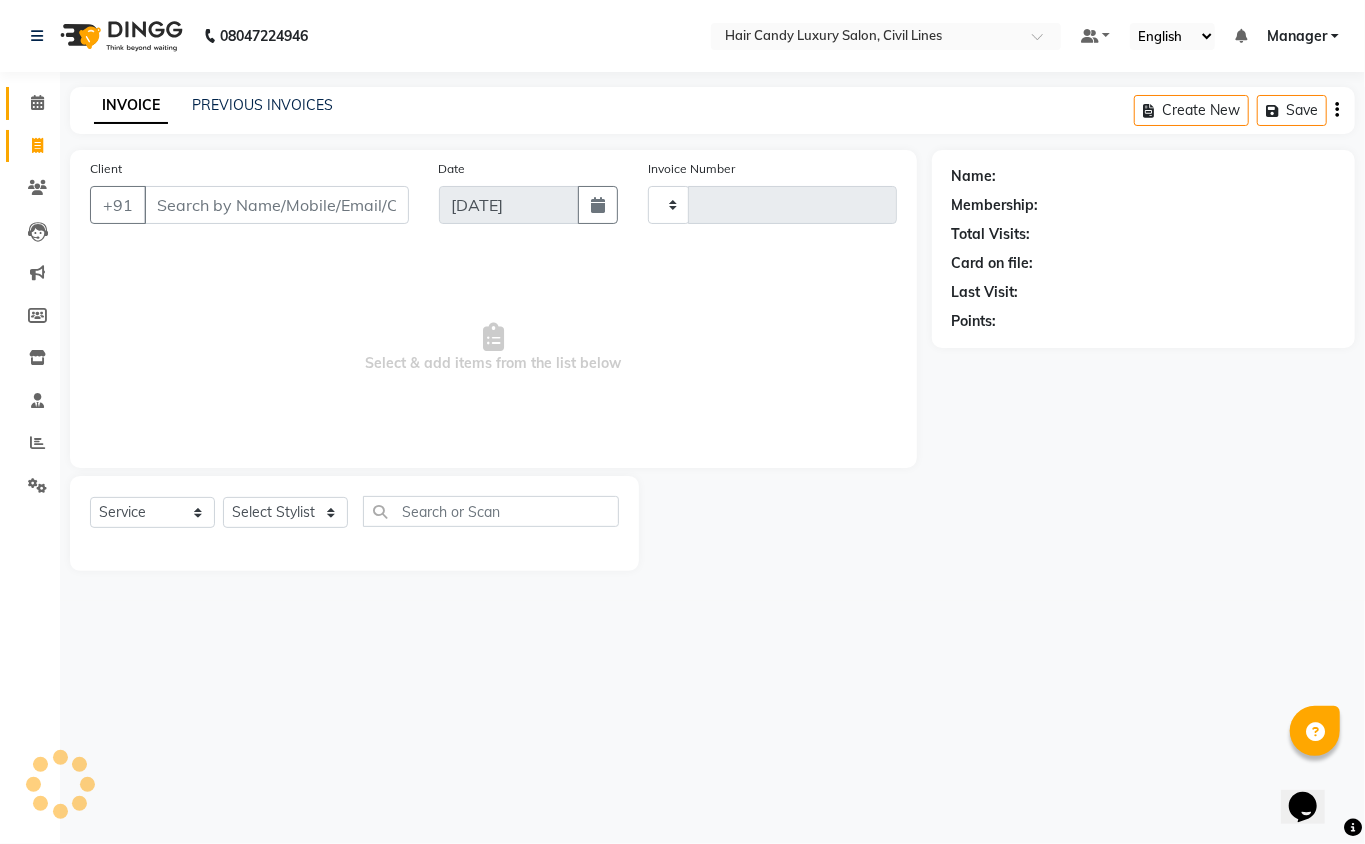 type on "5073" 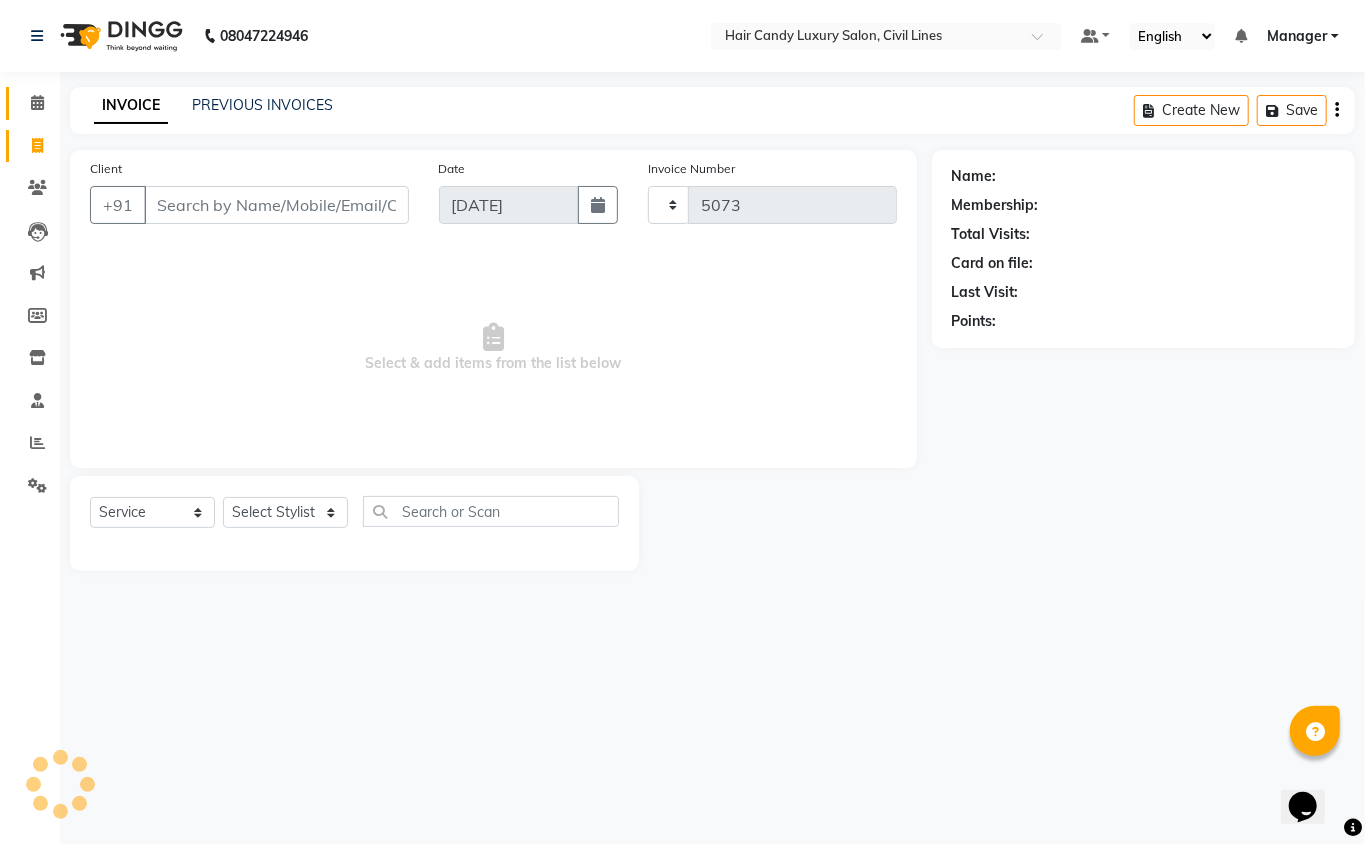 select on "6308" 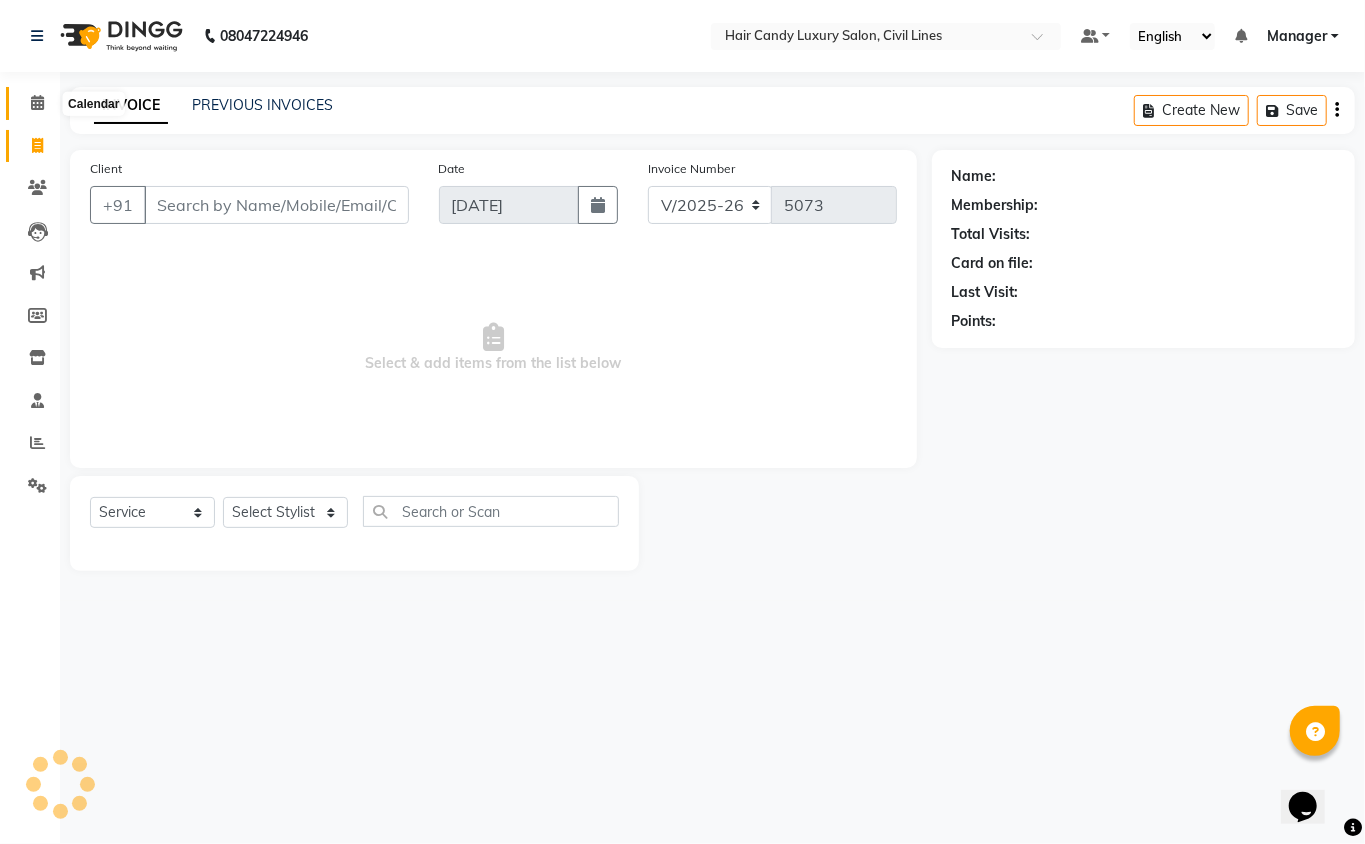 click 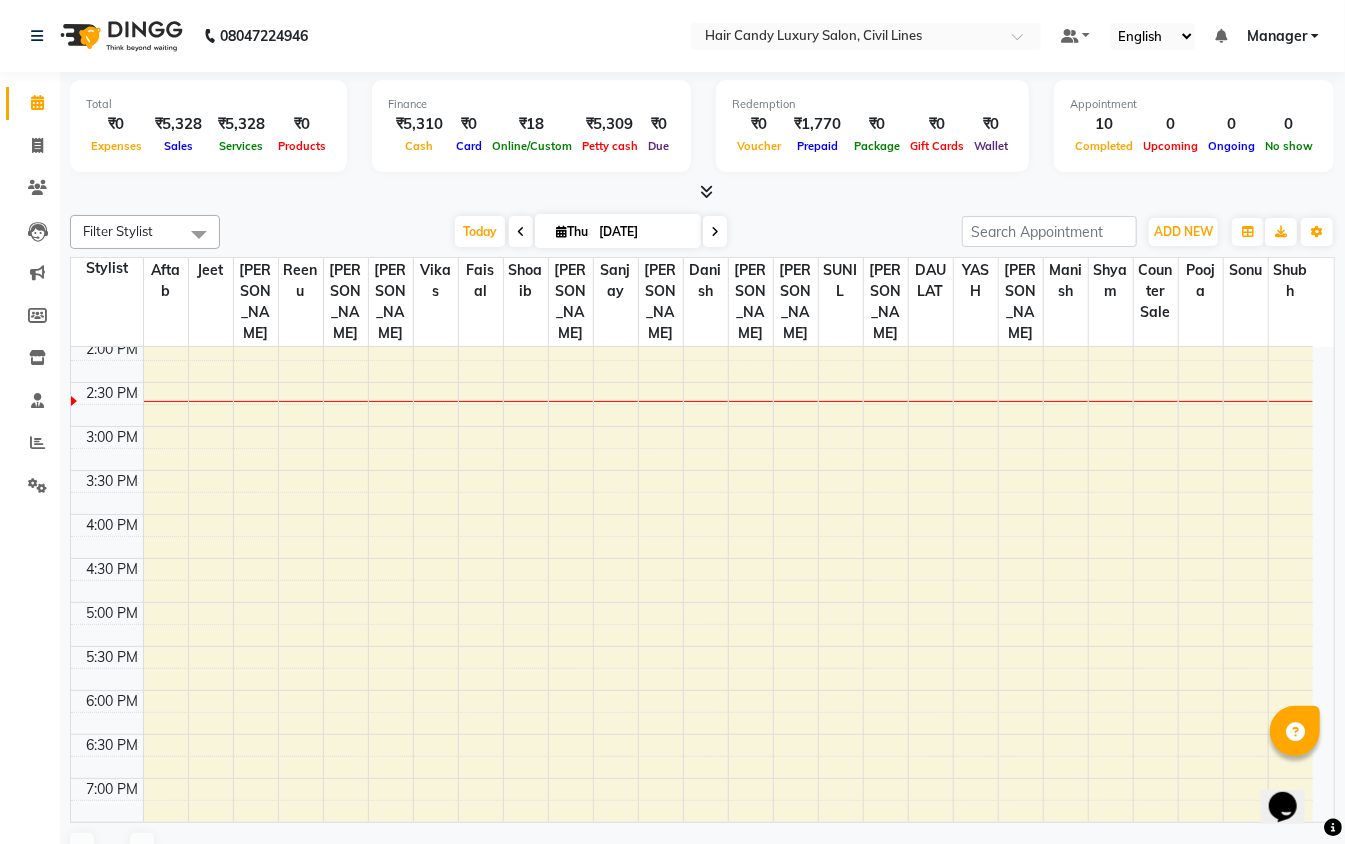 scroll, scrollTop: 0, scrollLeft: 0, axis: both 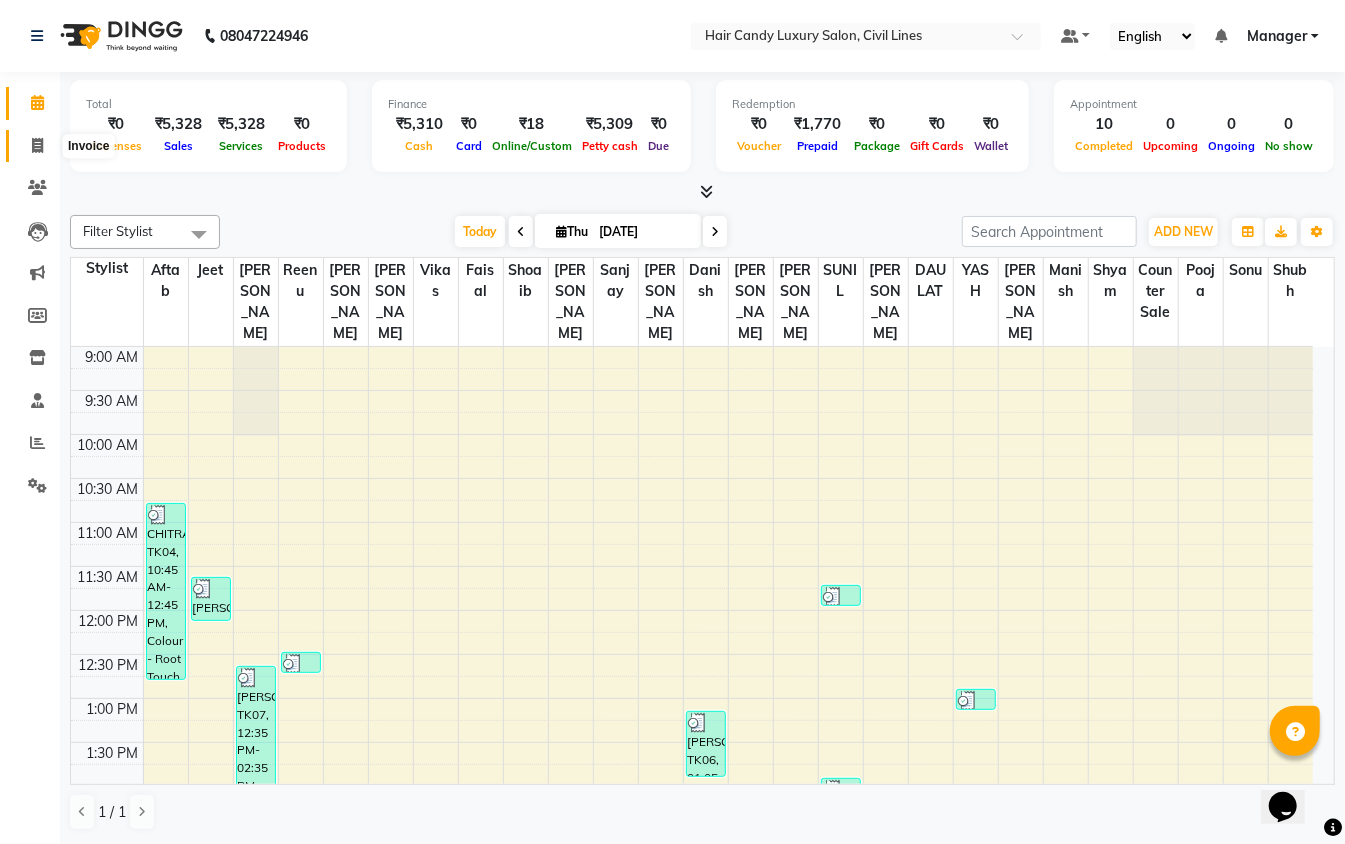 click 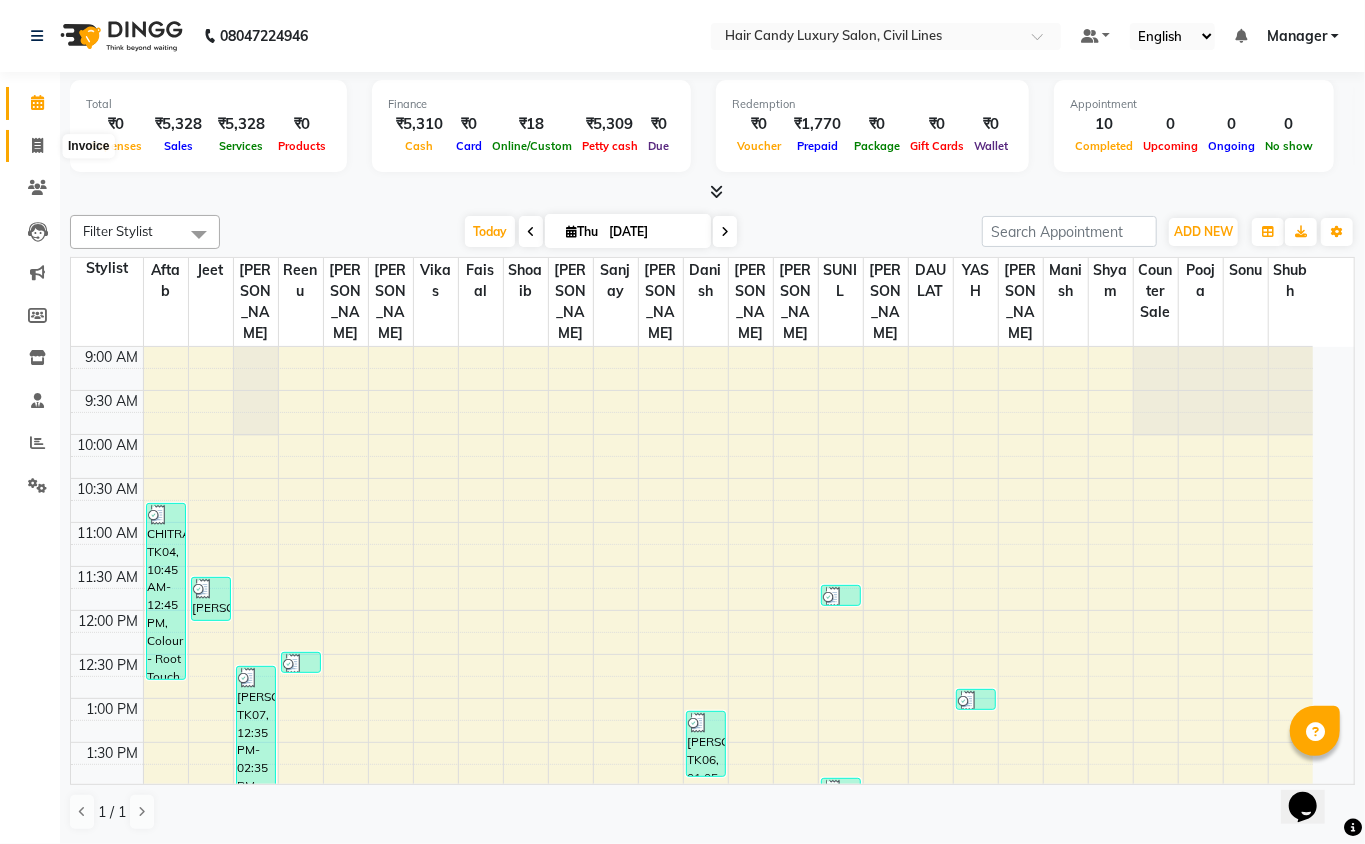 select on "service" 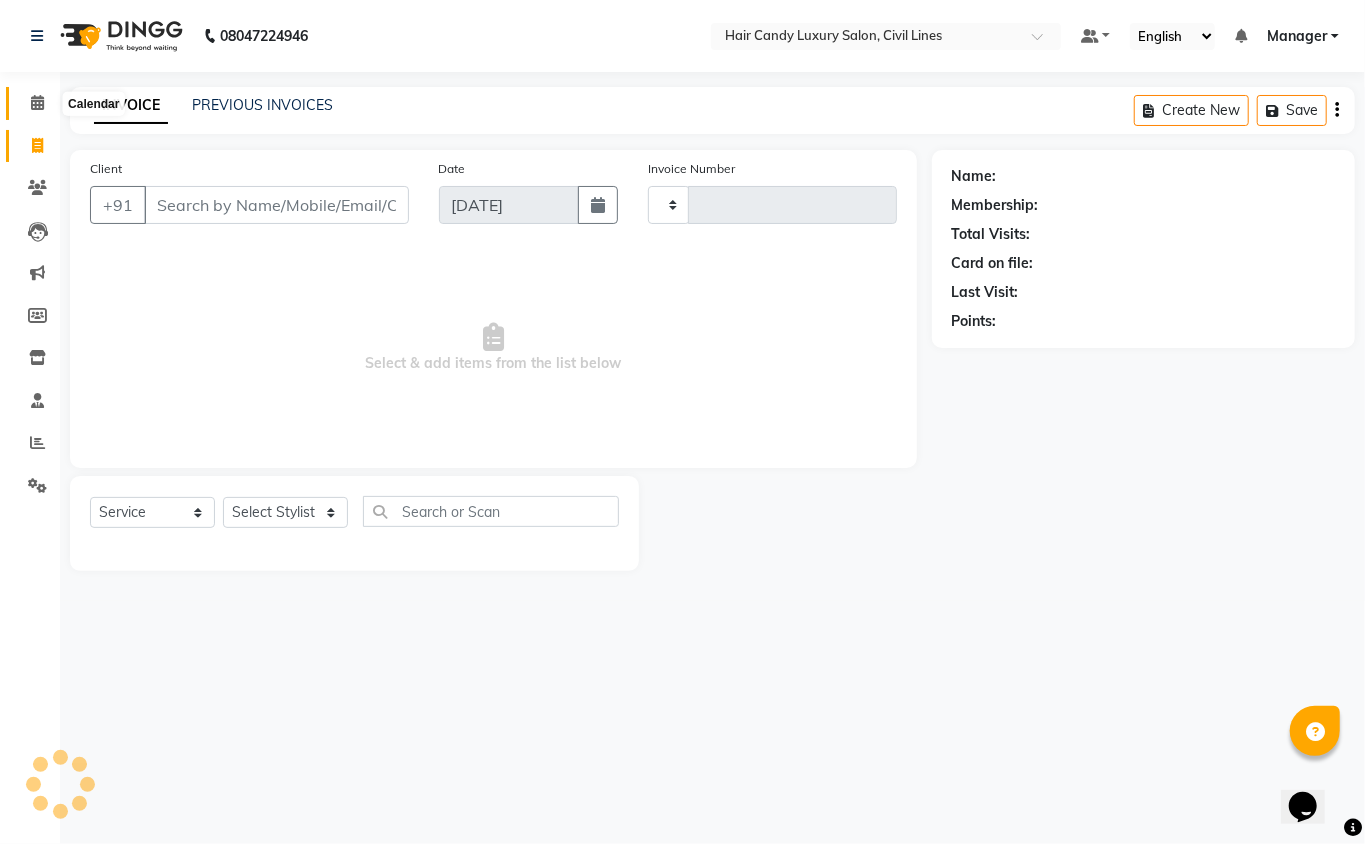 click 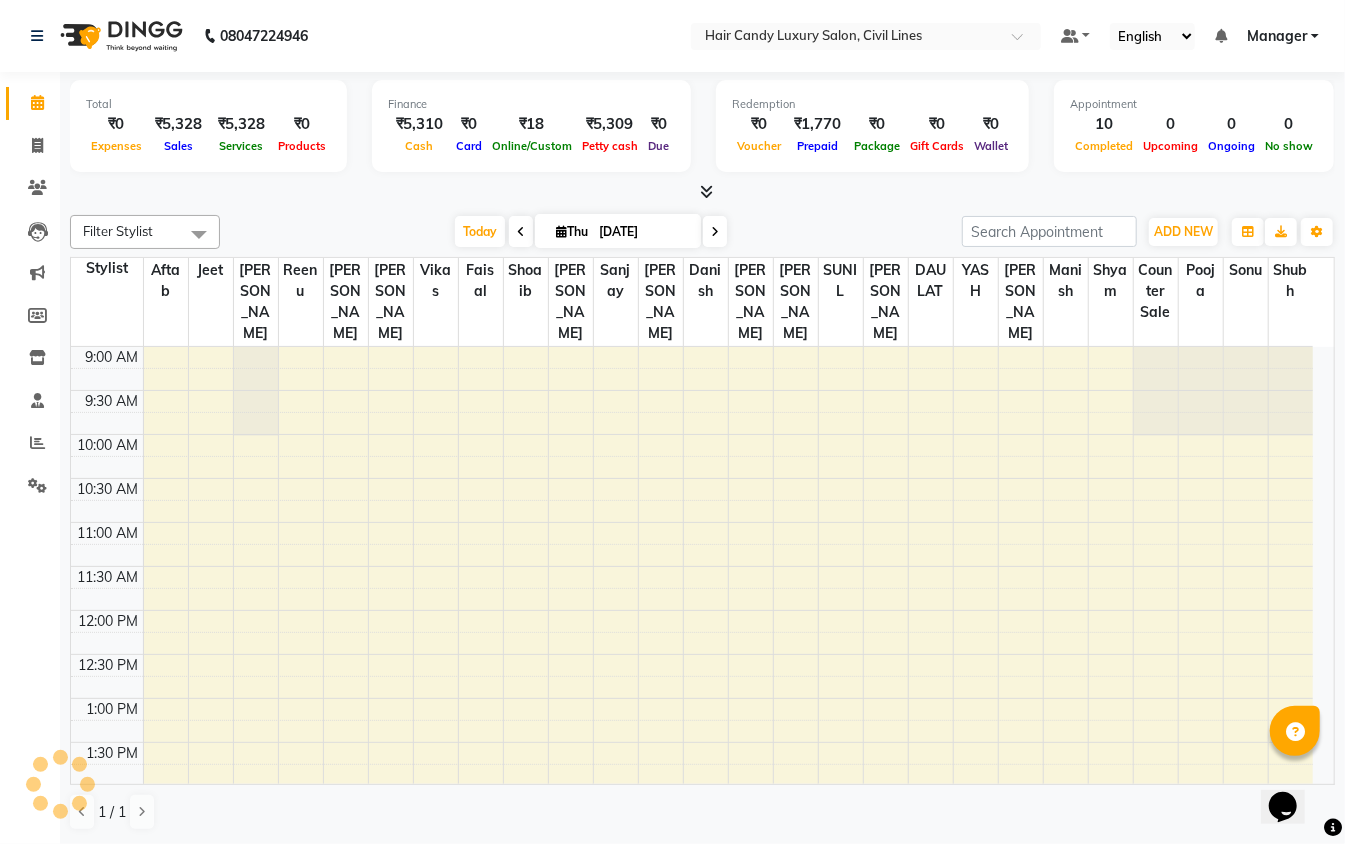 scroll, scrollTop: 0, scrollLeft: 0, axis: both 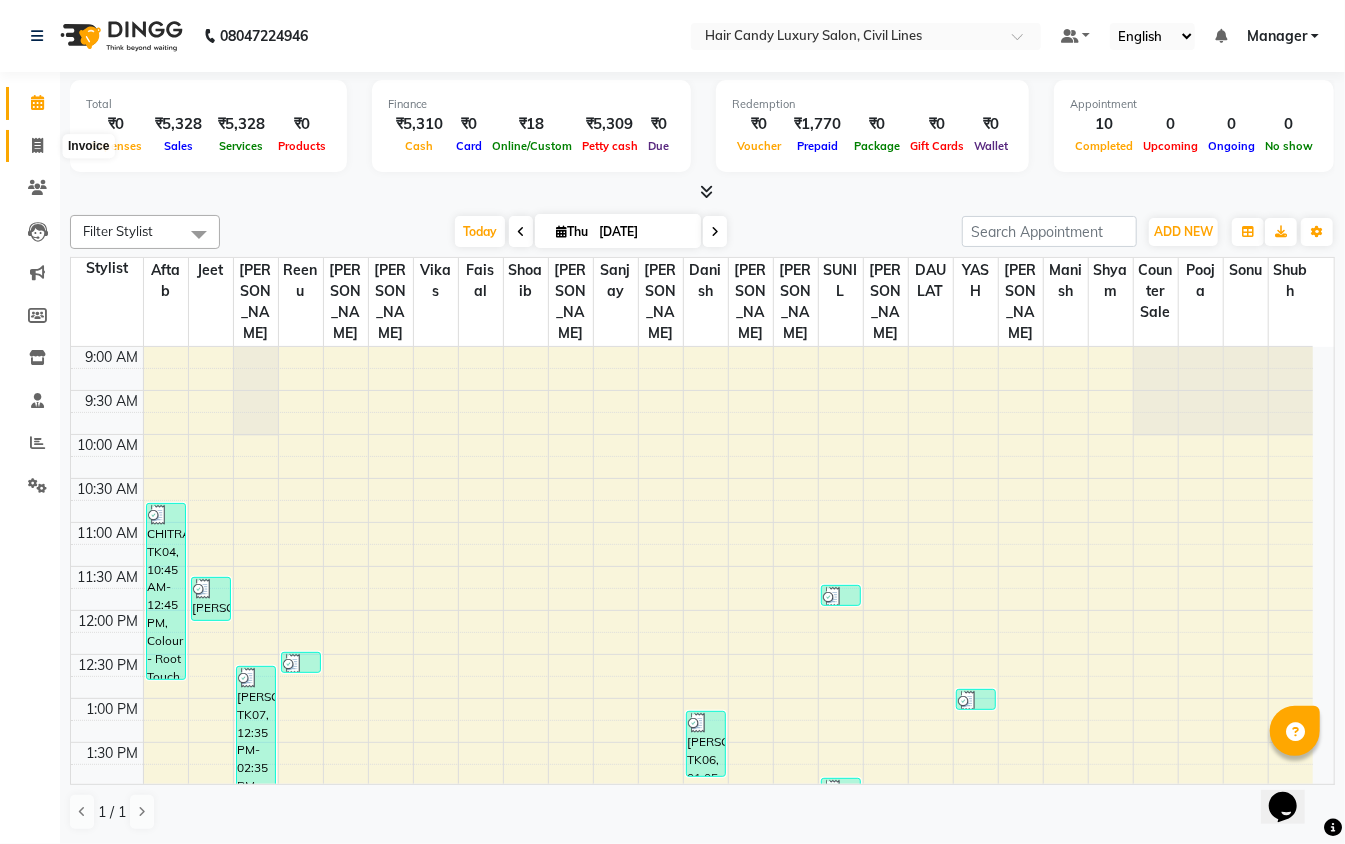 click 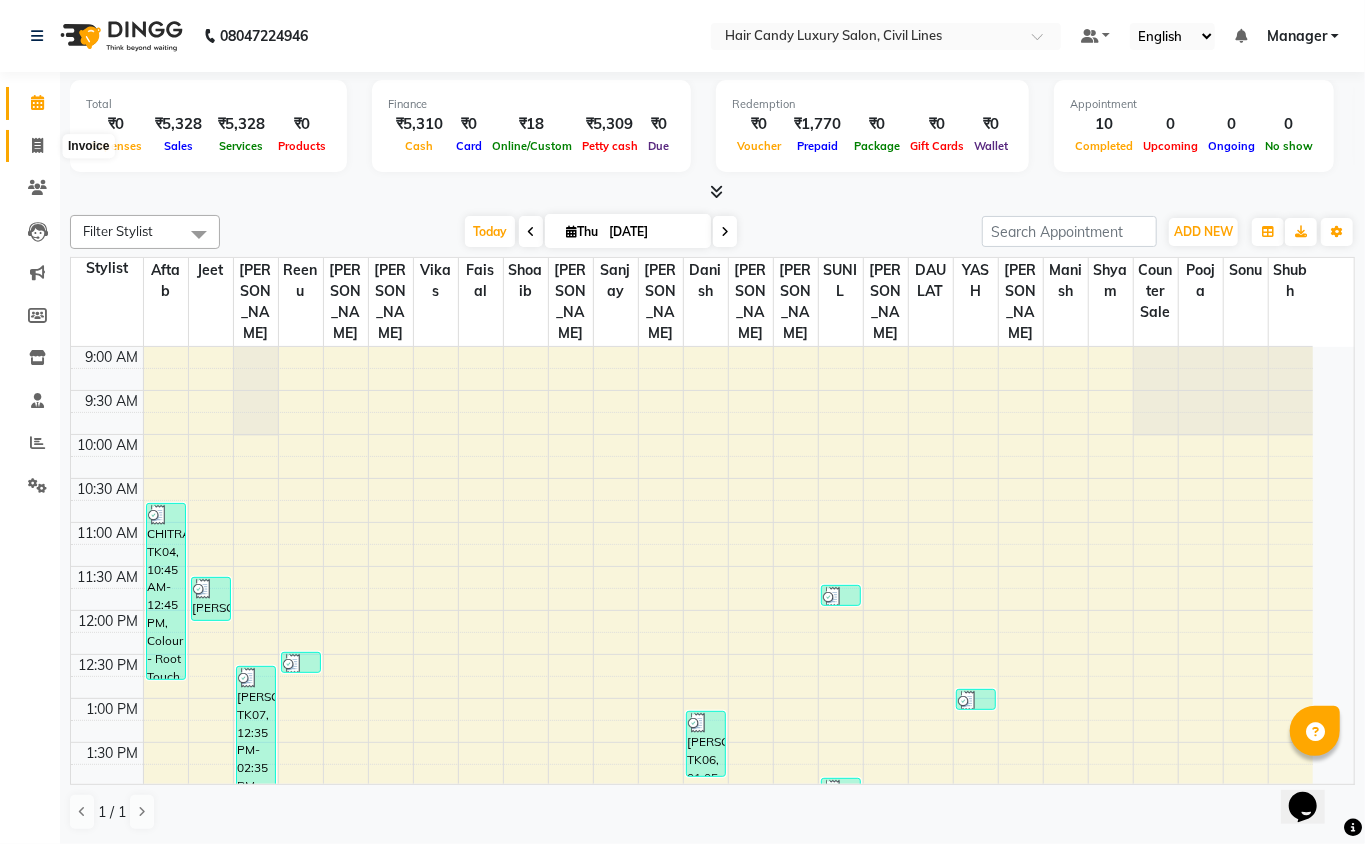 select on "service" 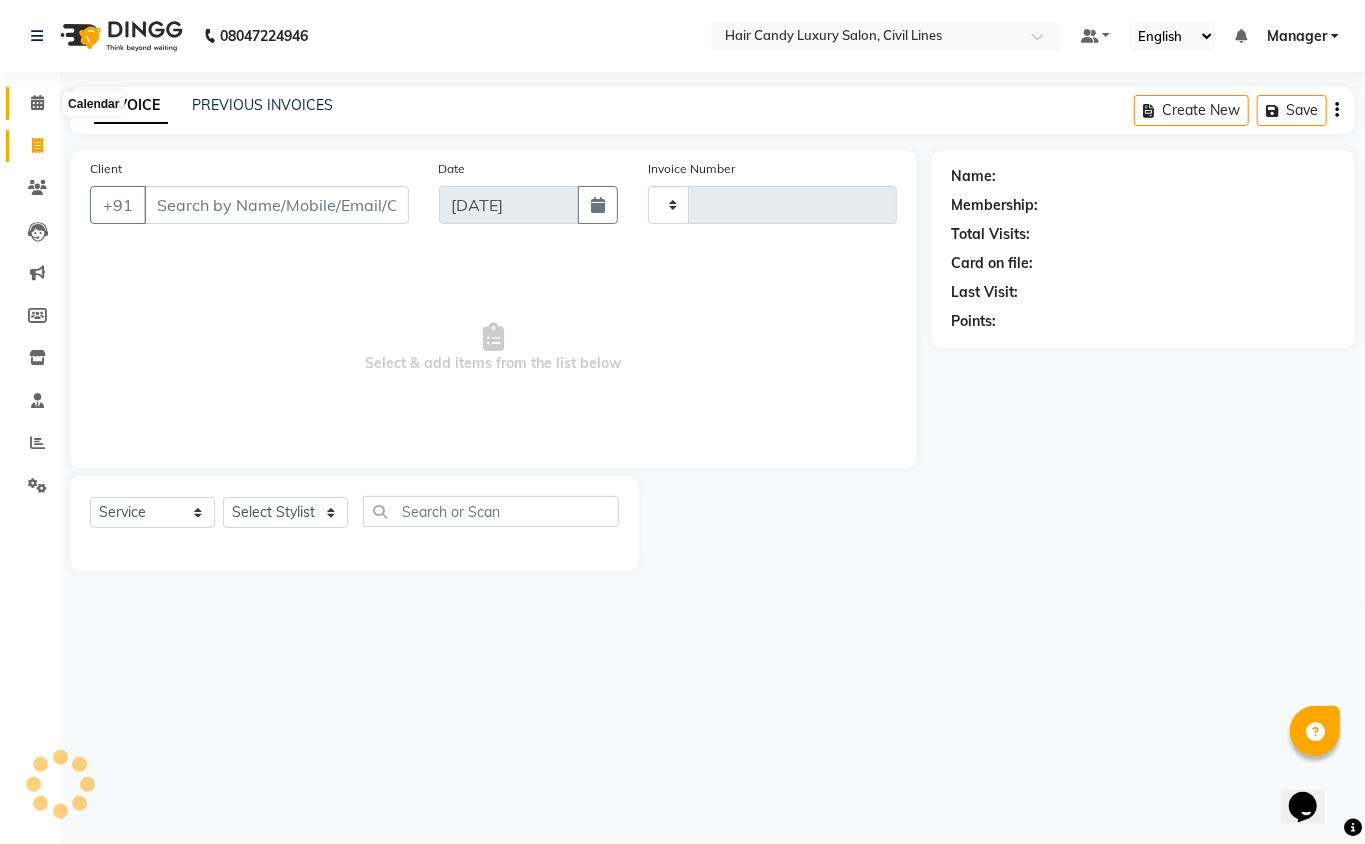 type on "5073" 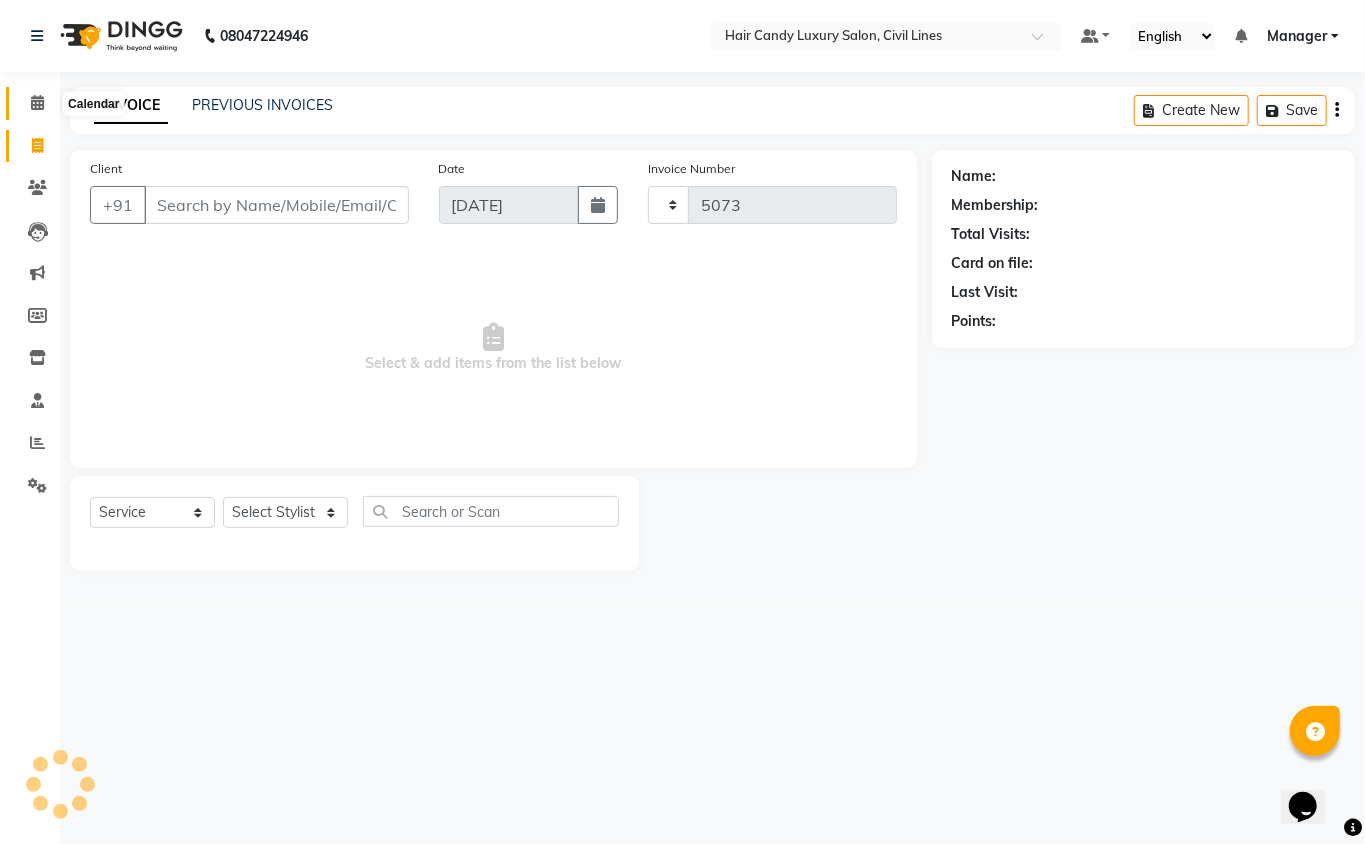 select on "6308" 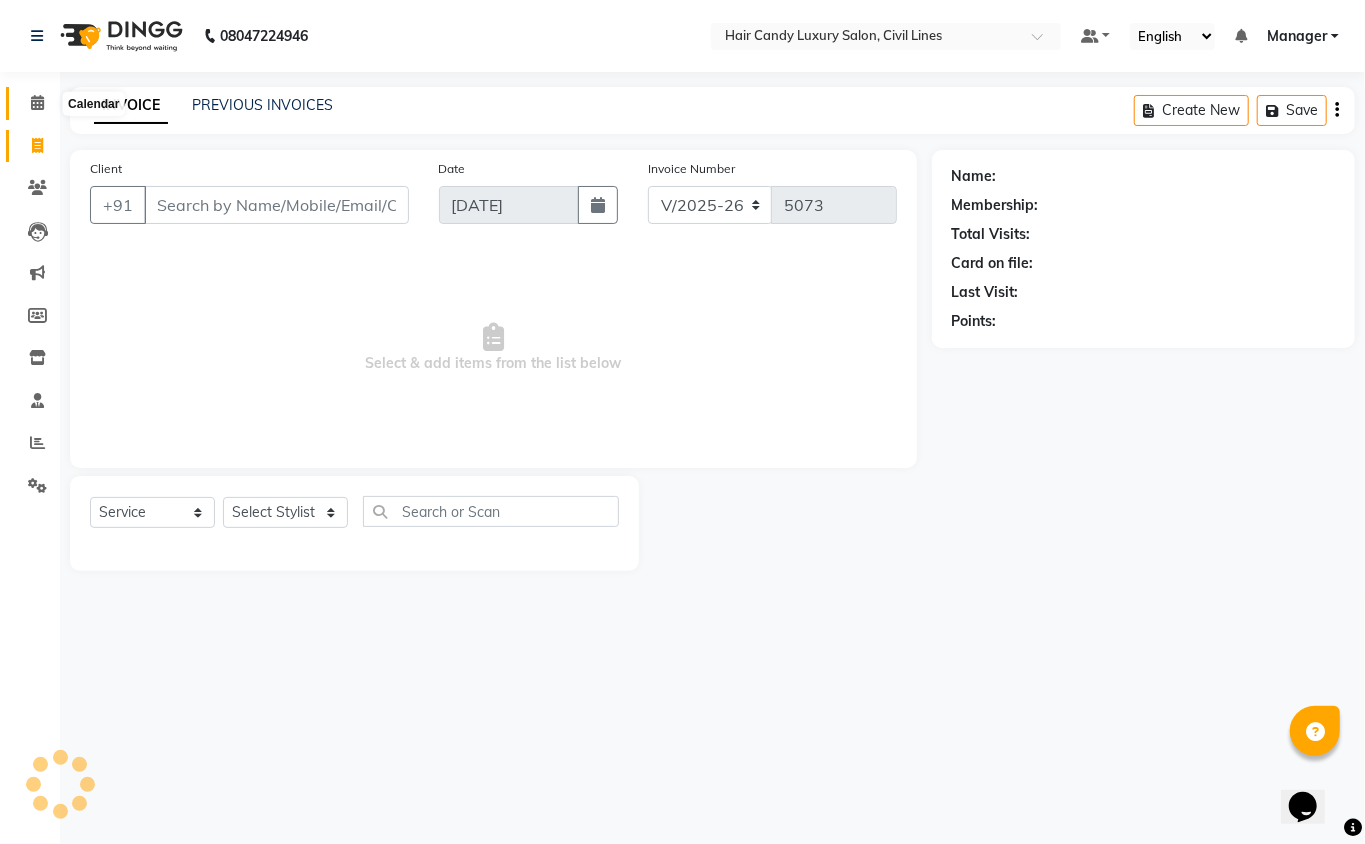 click 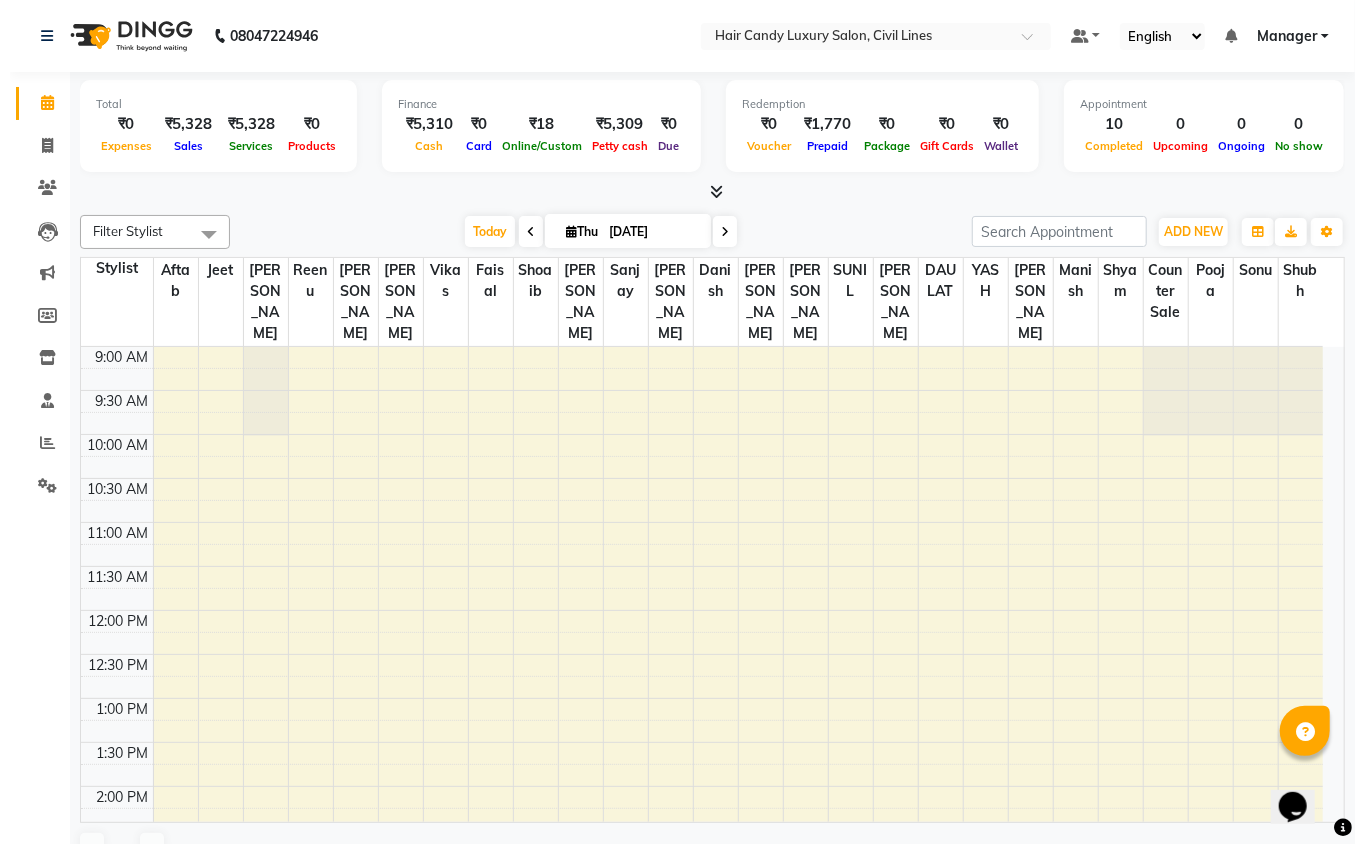scroll, scrollTop: 0, scrollLeft: 0, axis: both 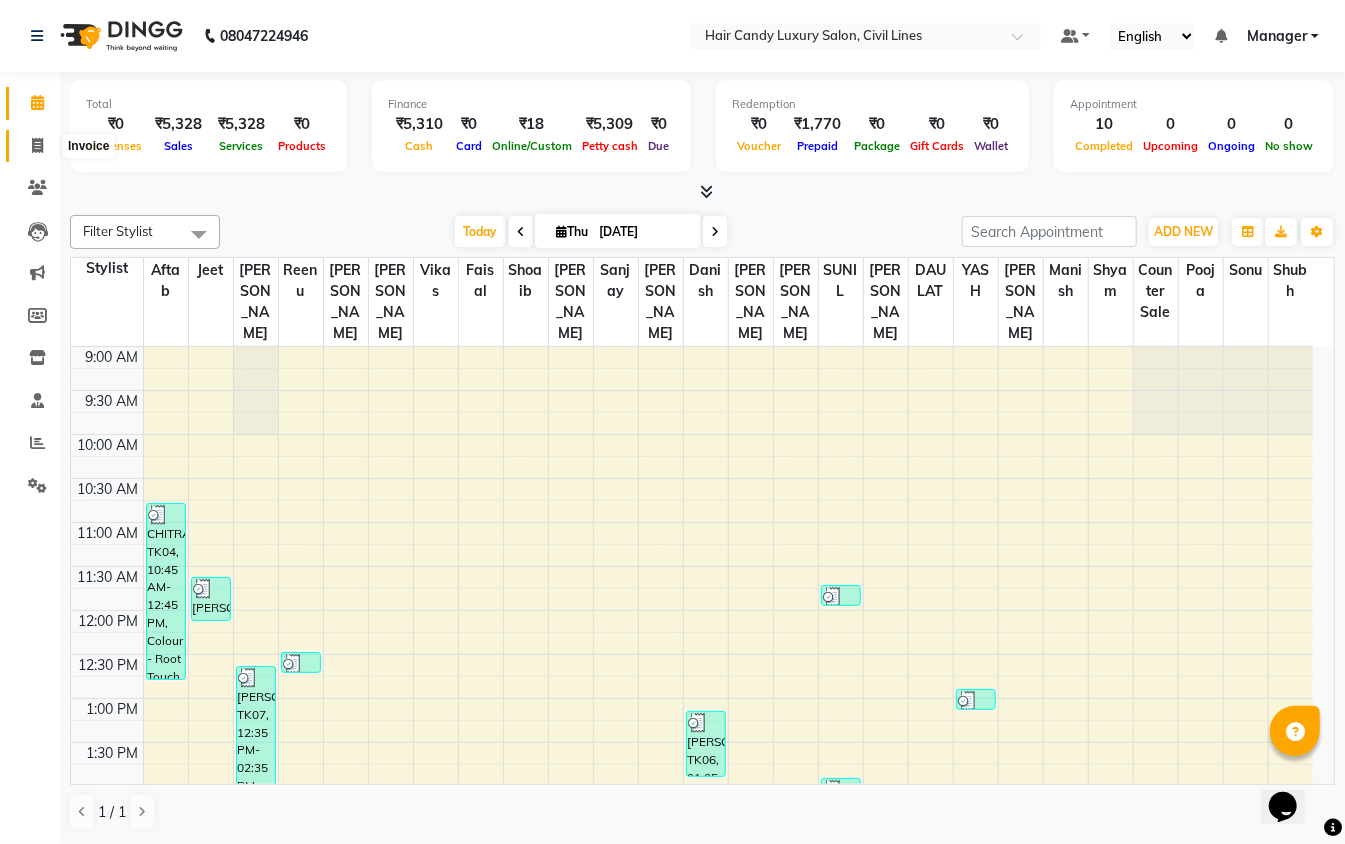 click 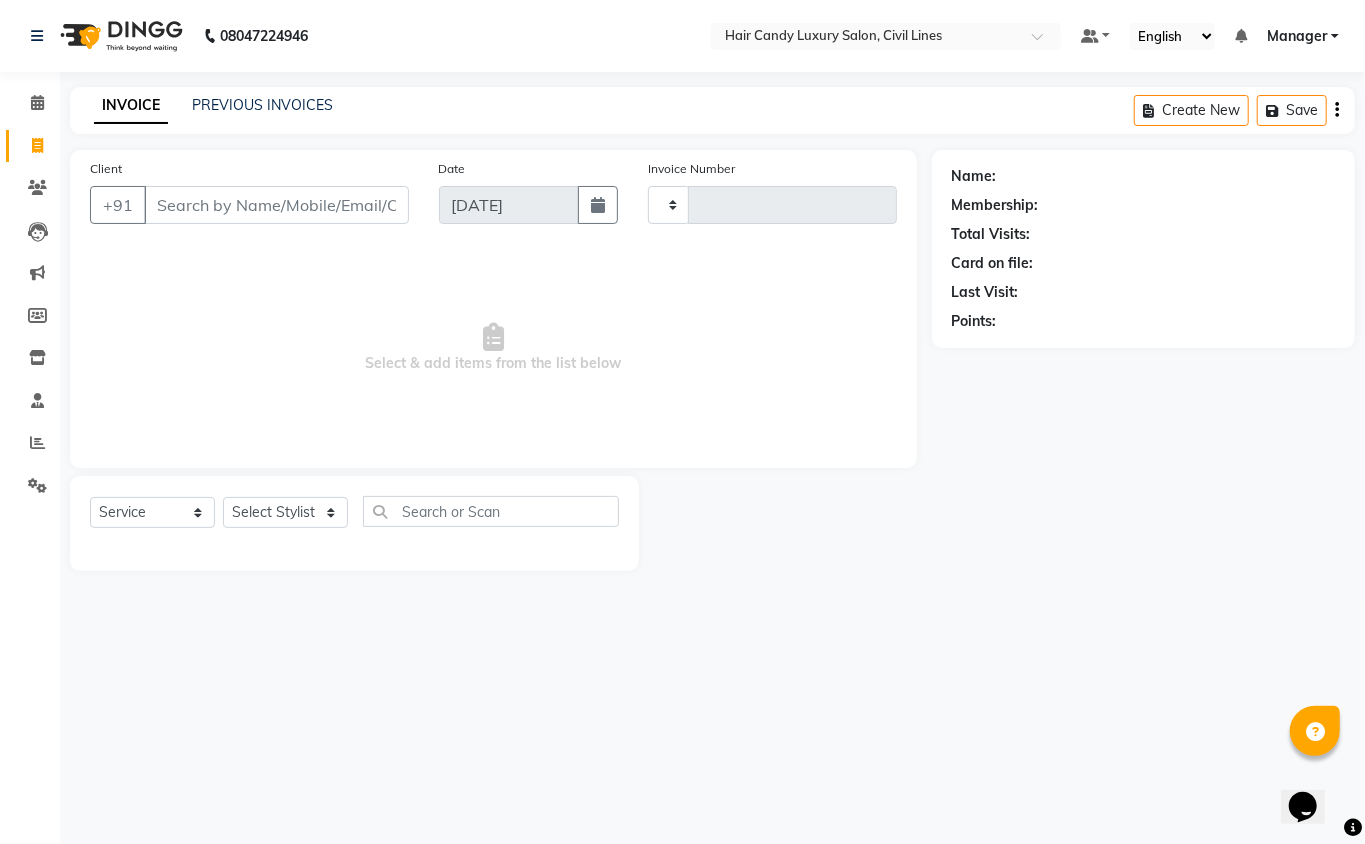 type on "5073" 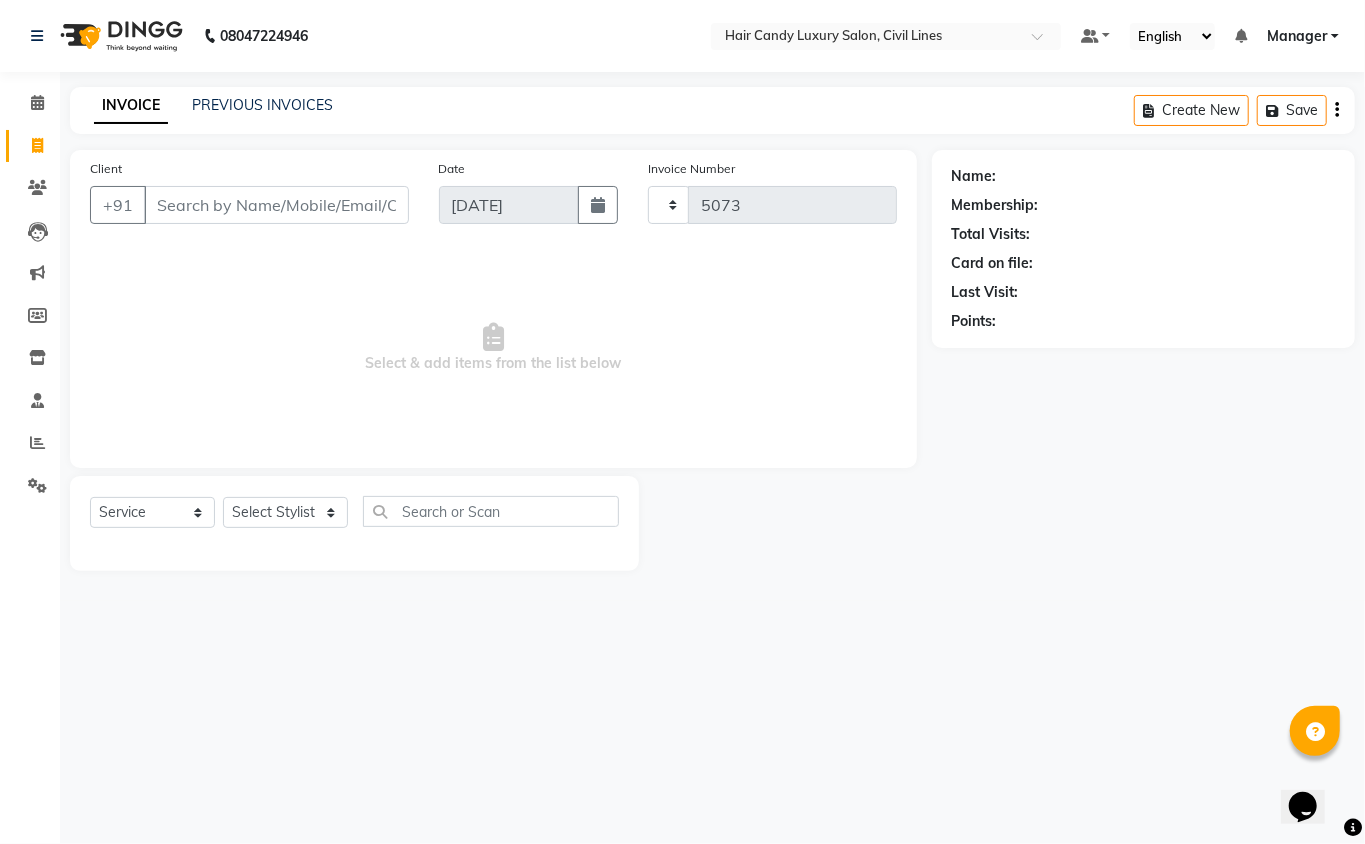 select on "6308" 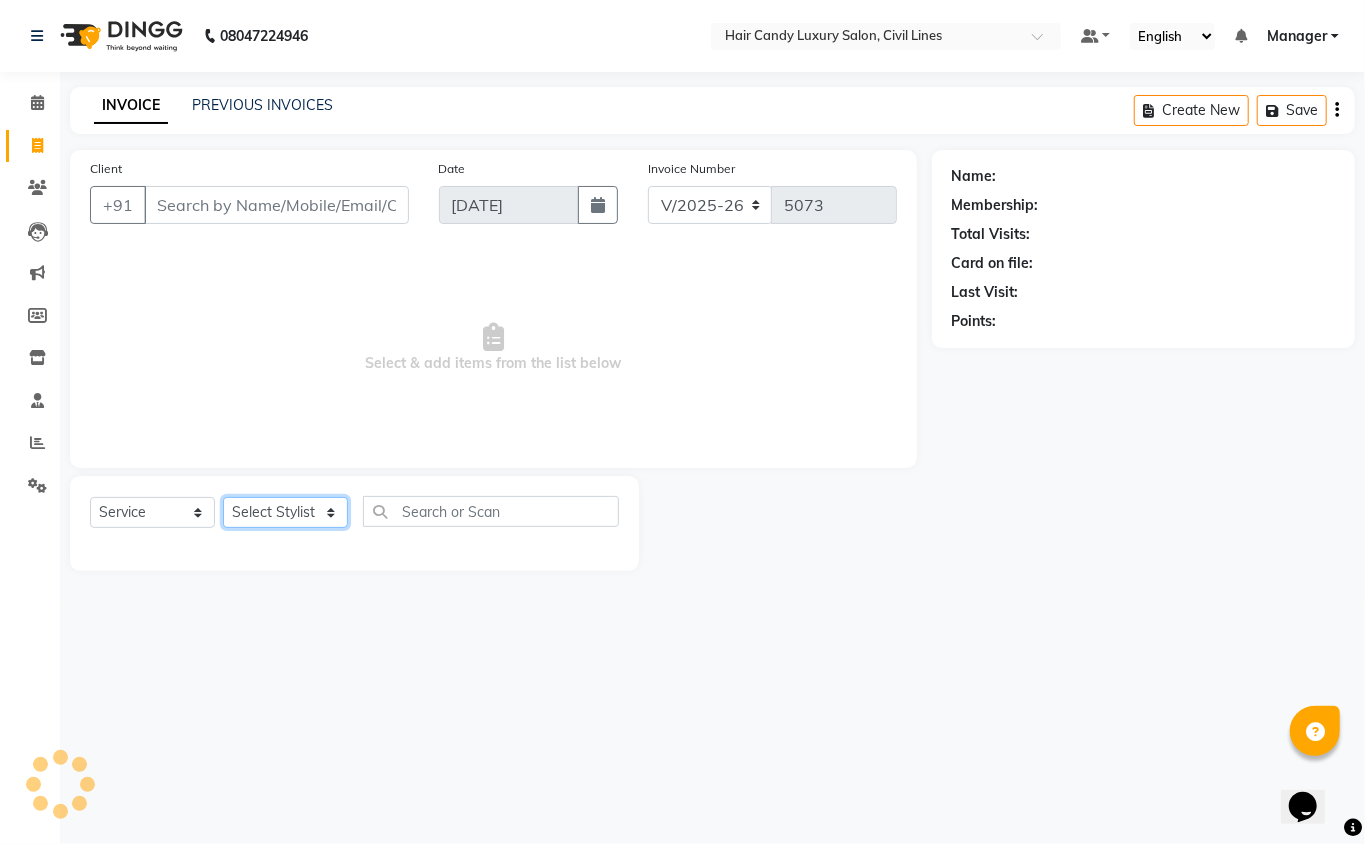 click on "Select Stylist" 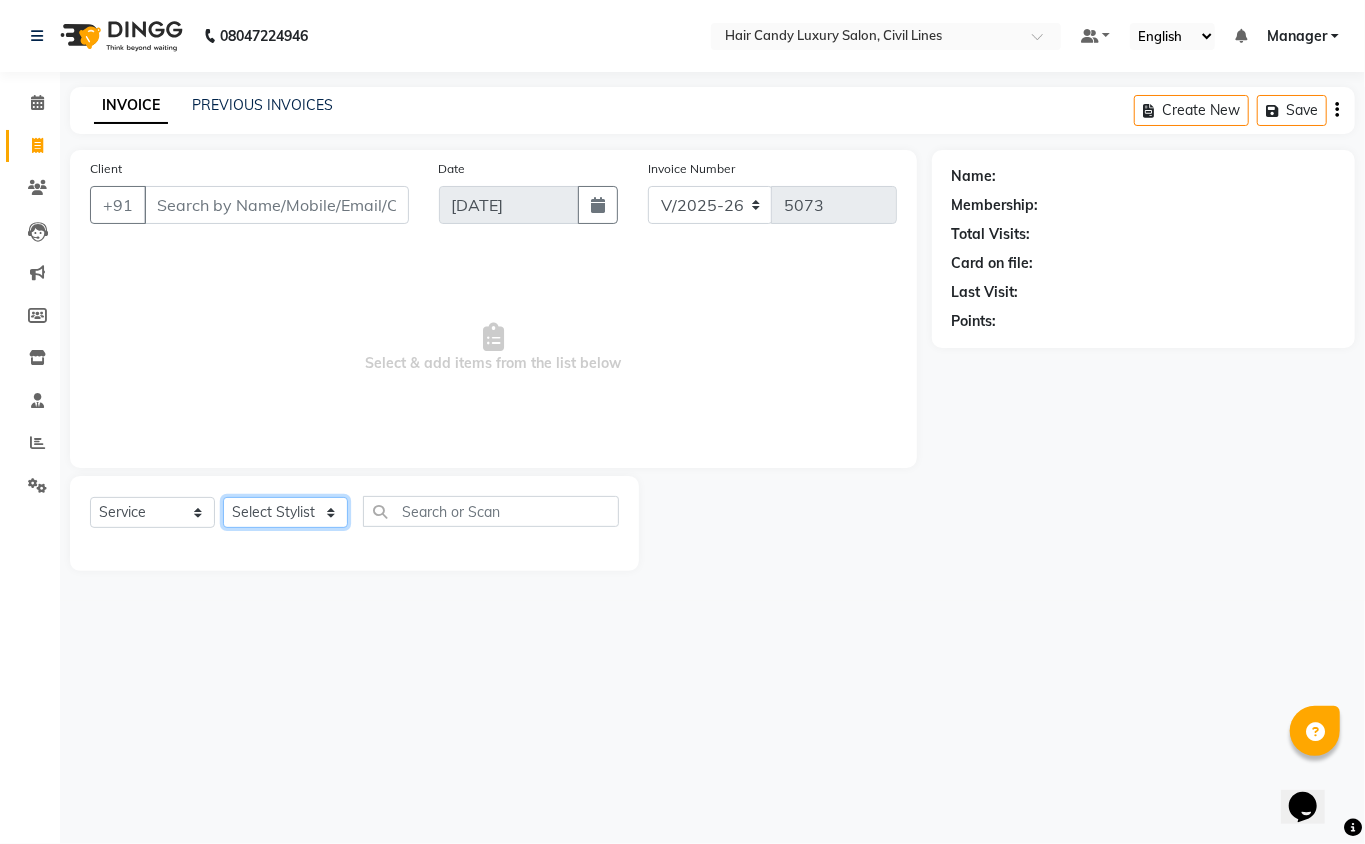 select on "47474" 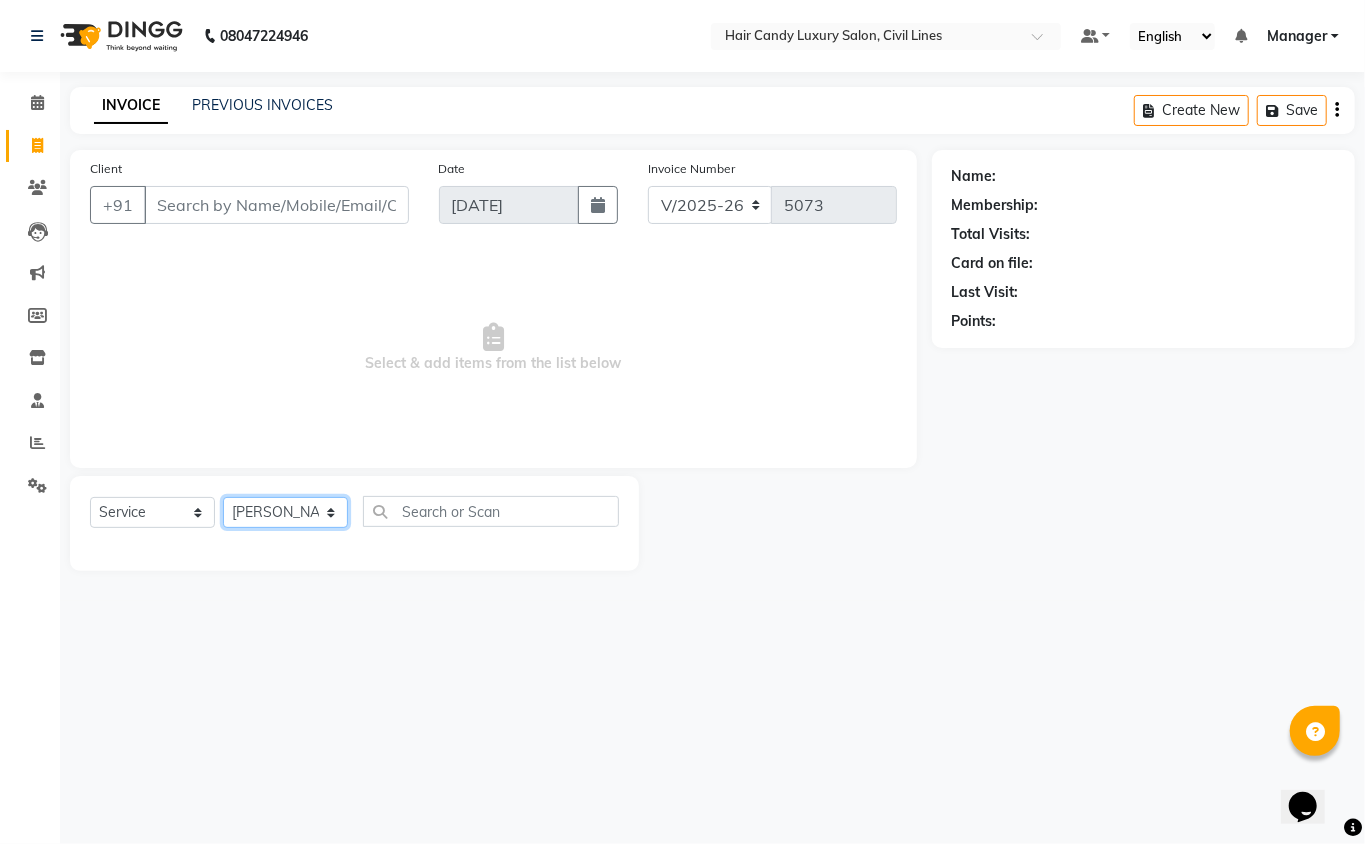 click on "Select Stylist [PERSON_NAME] [PERSON_NAME] [PERSON_NAME] counter sale Danish DAULAT faisal [PERSON_NAME] Manager [PERSON_NAME] mohd [PERSON_NAME] Owner-PRIYANKA [PERSON_NAME] pooja [PERSON_NAME] Reenu [PERSON_NAME] [PERSON_NAME] [PERSON_NAME] [PERSON_NAME] Shubh Shyam [PERSON_NAME] STOCK MANAGER [PERSON_NAME] vikas [PERSON_NAME]" 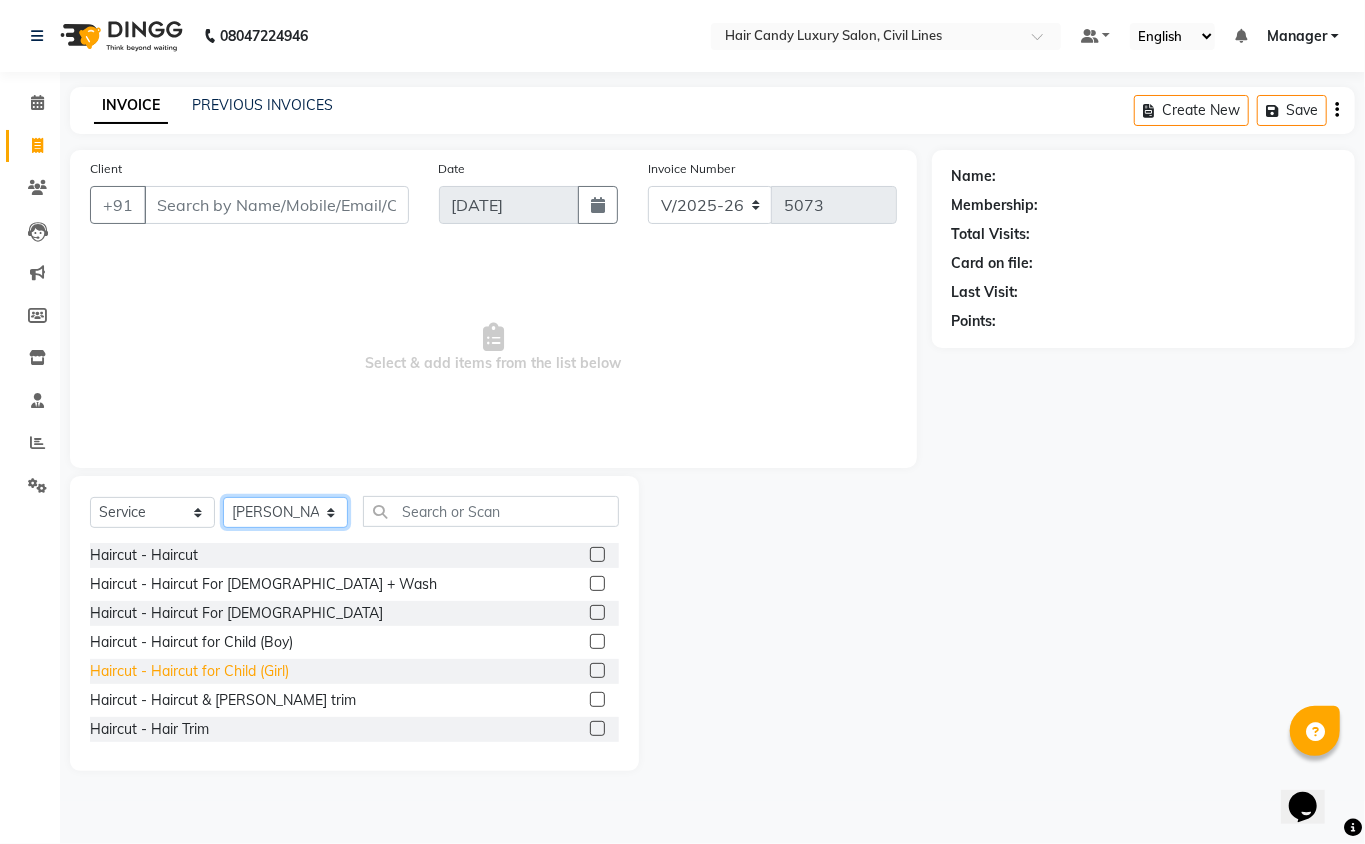 scroll, scrollTop: 133, scrollLeft: 0, axis: vertical 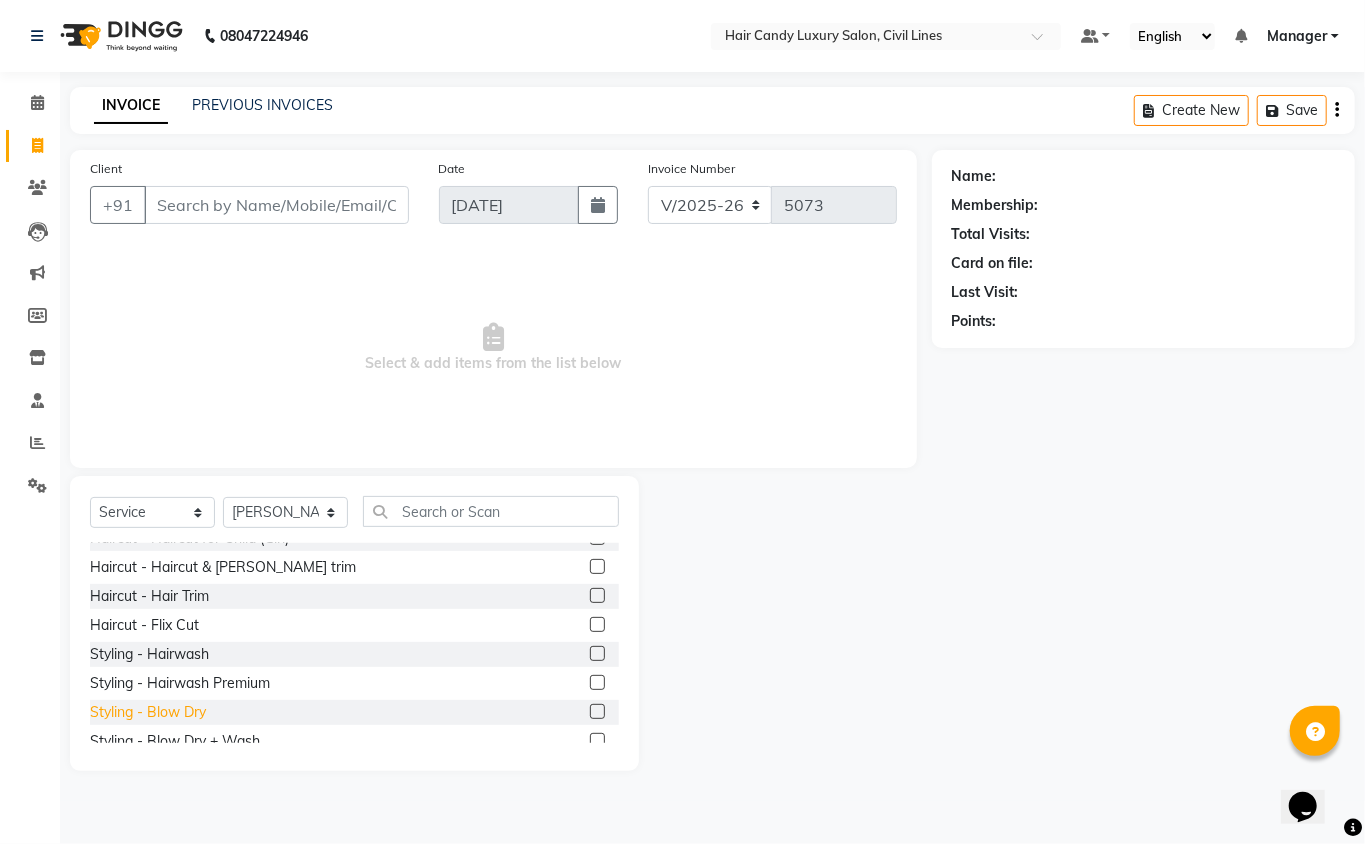click on "Styling - Blow Dry" 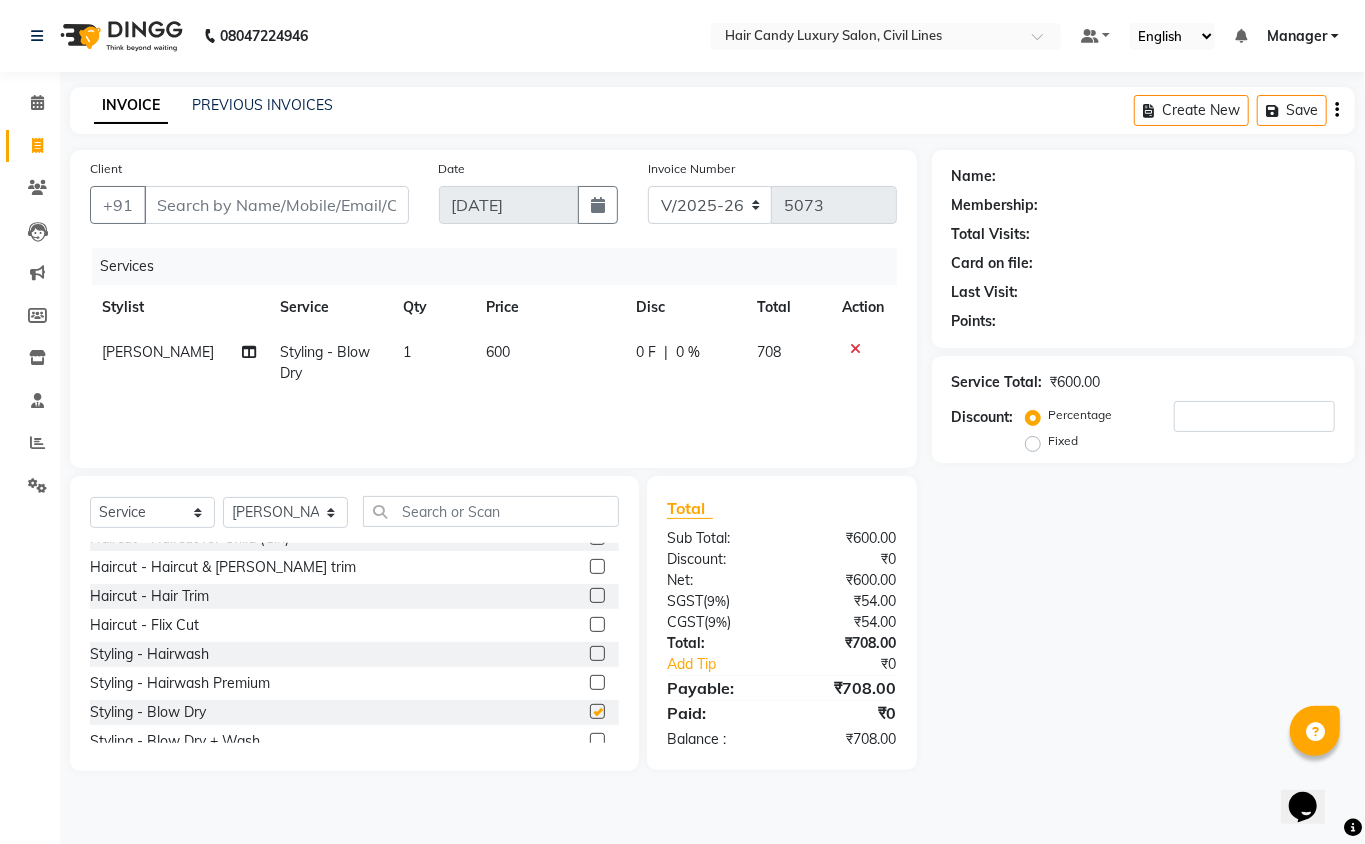checkbox on "false" 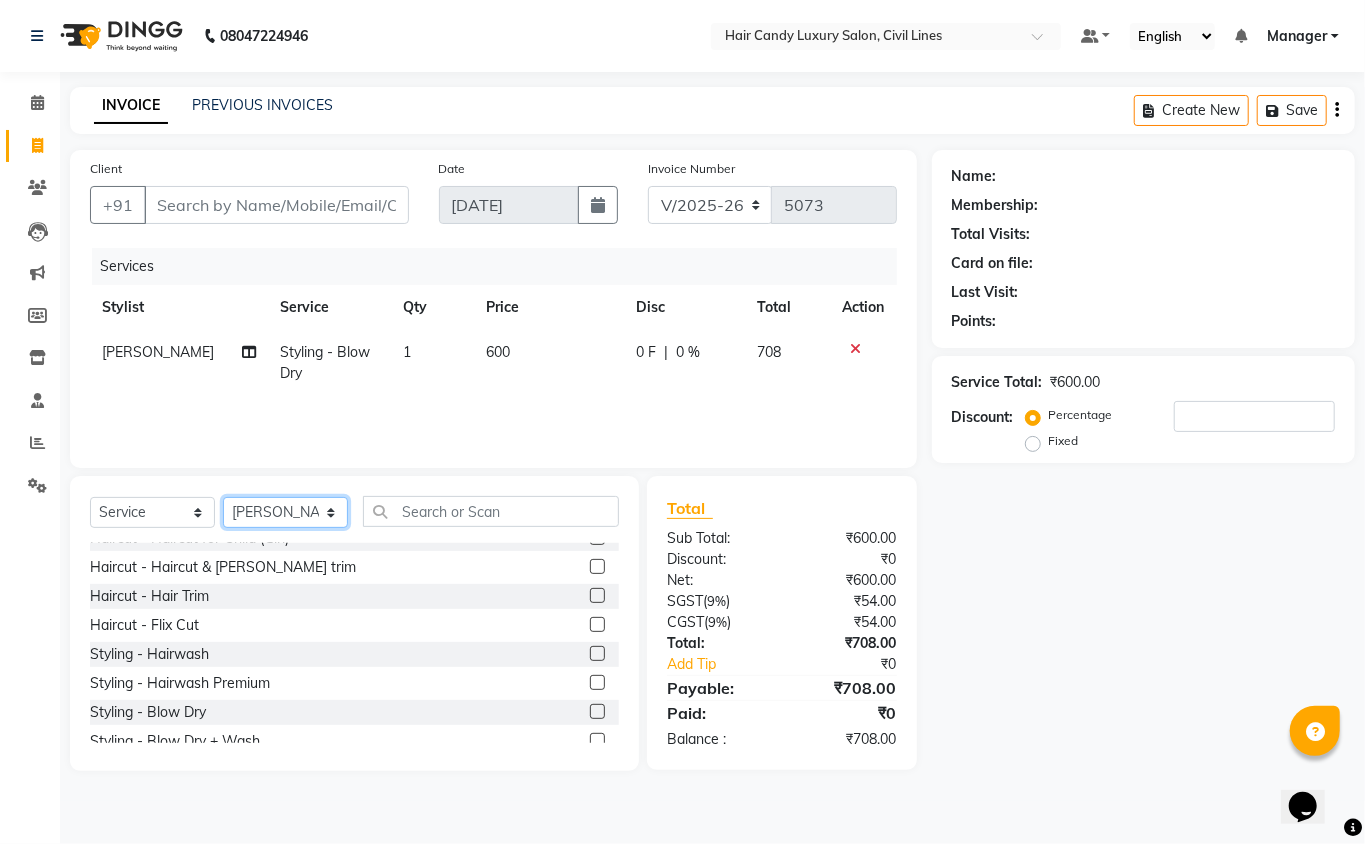 click on "Select Stylist [PERSON_NAME] [PERSON_NAME] [PERSON_NAME] counter sale Danish DAULAT faisal [PERSON_NAME] Manager [PERSON_NAME] mohd [PERSON_NAME] Owner-PRIYANKA [PERSON_NAME] pooja [PERSON_NAME] Reenu [PERSON_NAME] [PERSON_NAME] [PERSON_NAME] [PERSON_NAME] Shubh Shyam [PERSON_NAME] STOCK MANAGER [PERSON_NAME] vikas [PERSON_NAME]" 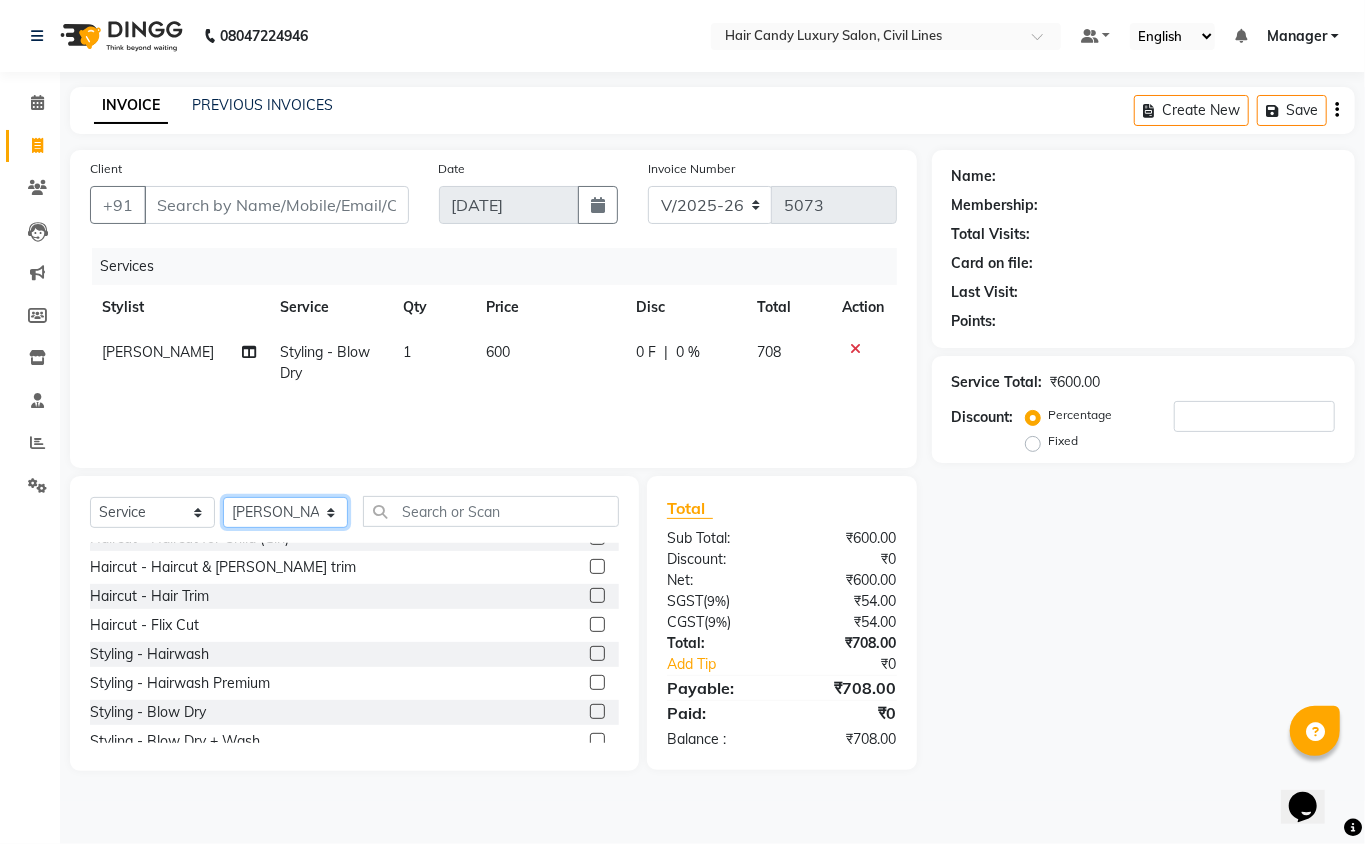 select on "47488" 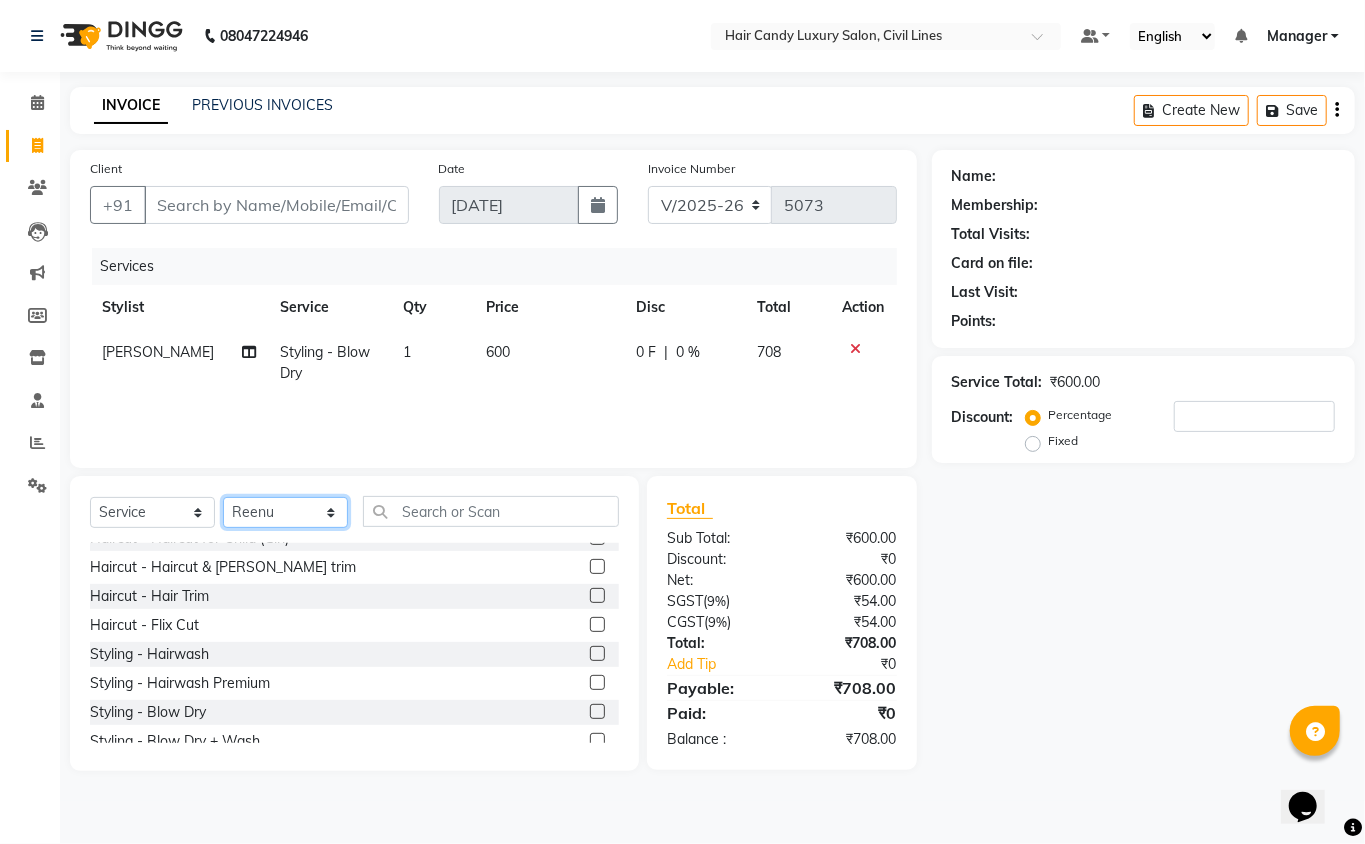 click on "Select Stylist [PERSON_NAME] [PERSON_NAME] [PERSON_NAME] counter sale Danish DAULAT faisal [PERSON_NAME] Manager [PERSON_NAME] mohd [PERSON_NAME] Owner-PRIYANKA [PERSON_NAME] pooja [PERSON_NAME] Reenu [PERSON_NAME] [PERSON_NAME] [PERSON_NAME] [PERSON_NAME] Shubh Shyam [PERSON_NAME] STOCK MANAGER [PERSON_NAME] vikas [PERSON_NAME]" 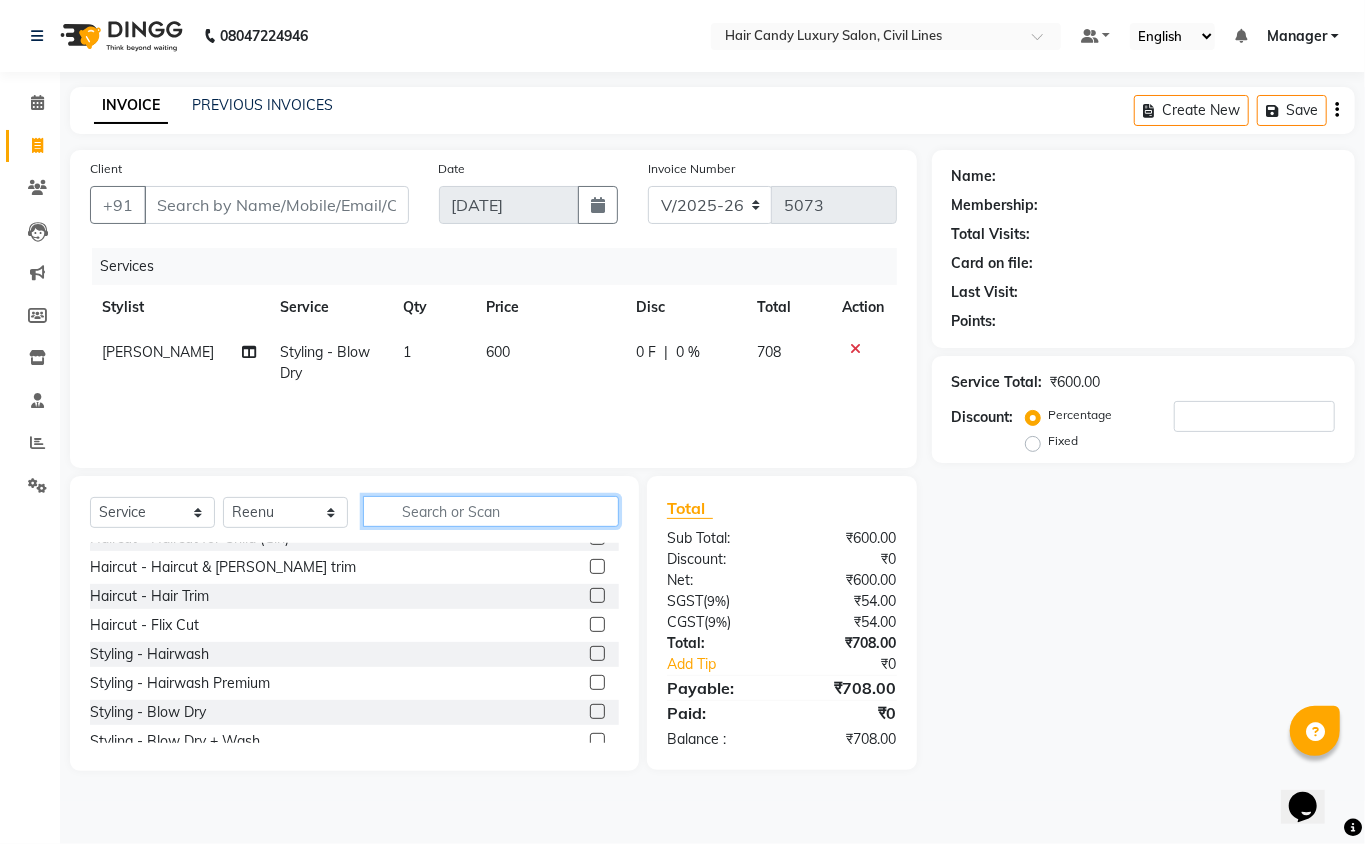 click 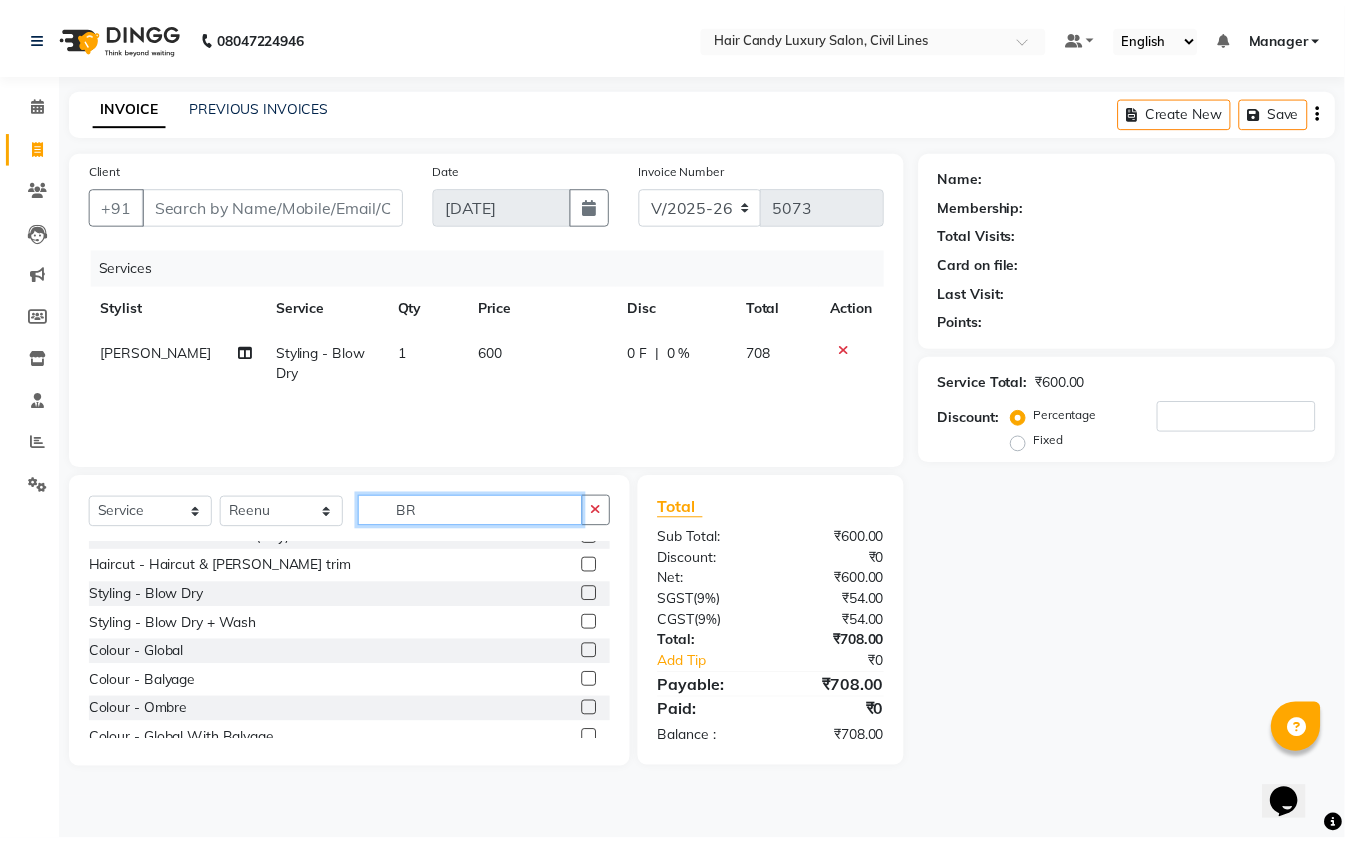 scroll, scrollTop: 0, scrollLeft: 0, axis: both 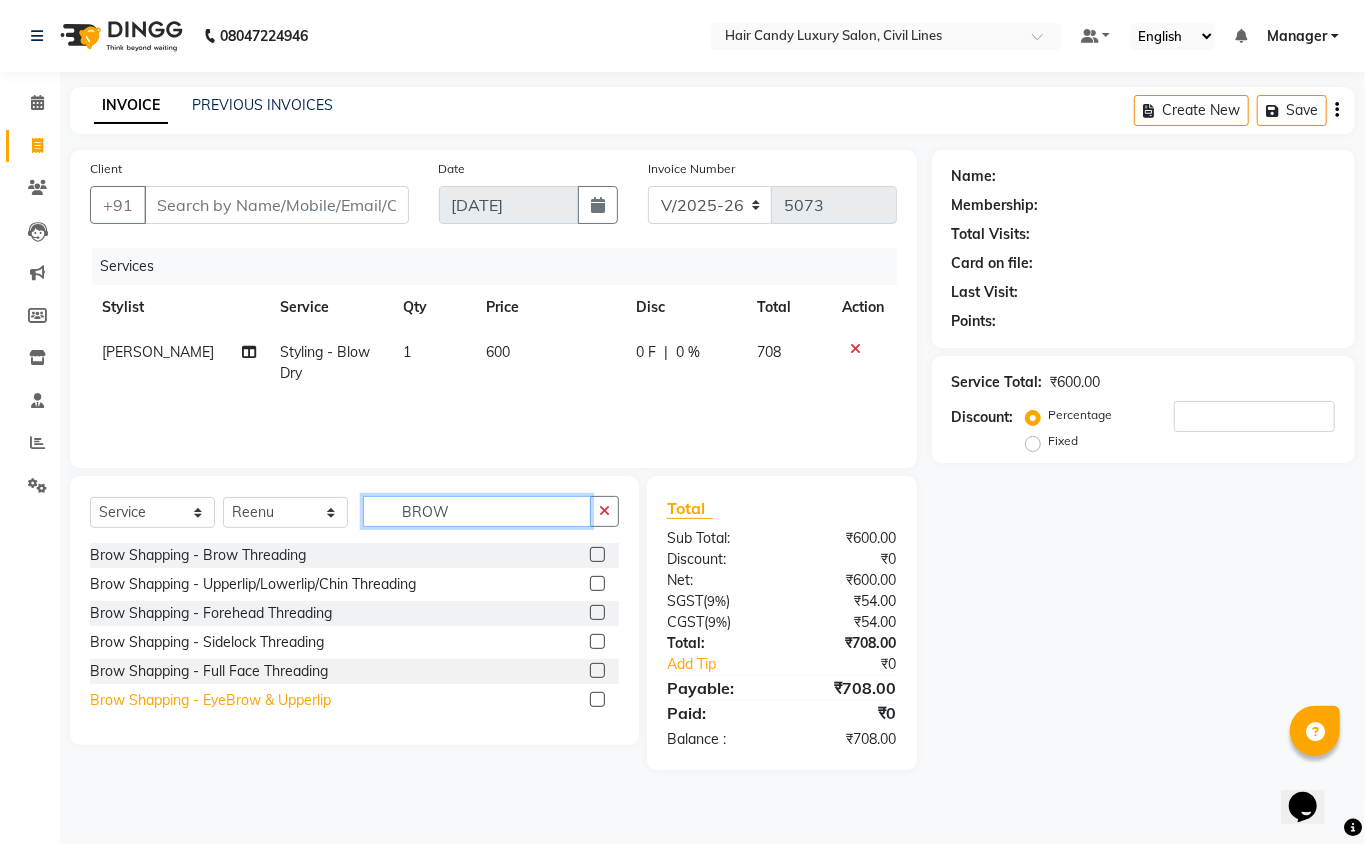 type on "BROW" 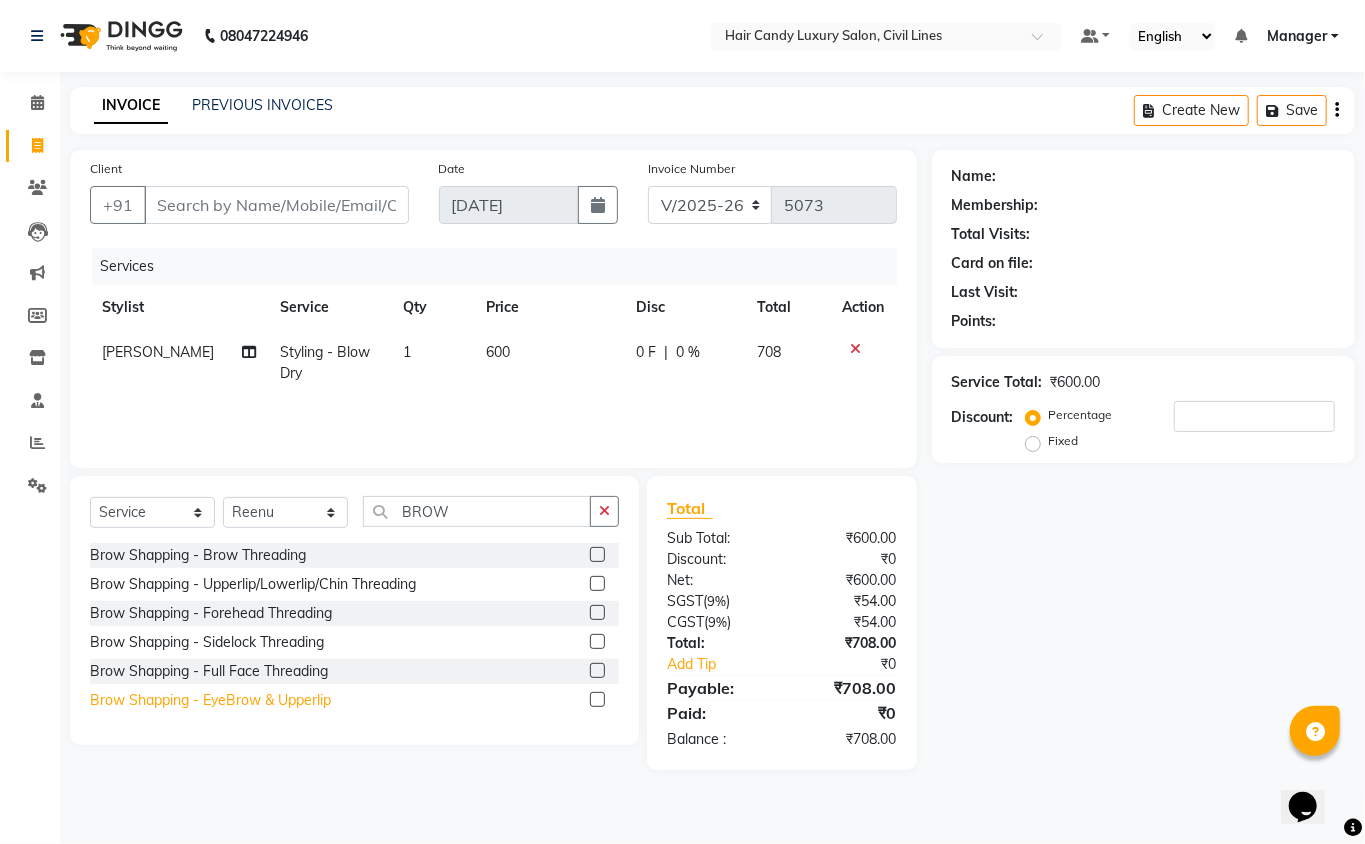 click on "Brow Shapping - EyeBrow & Upperlip" 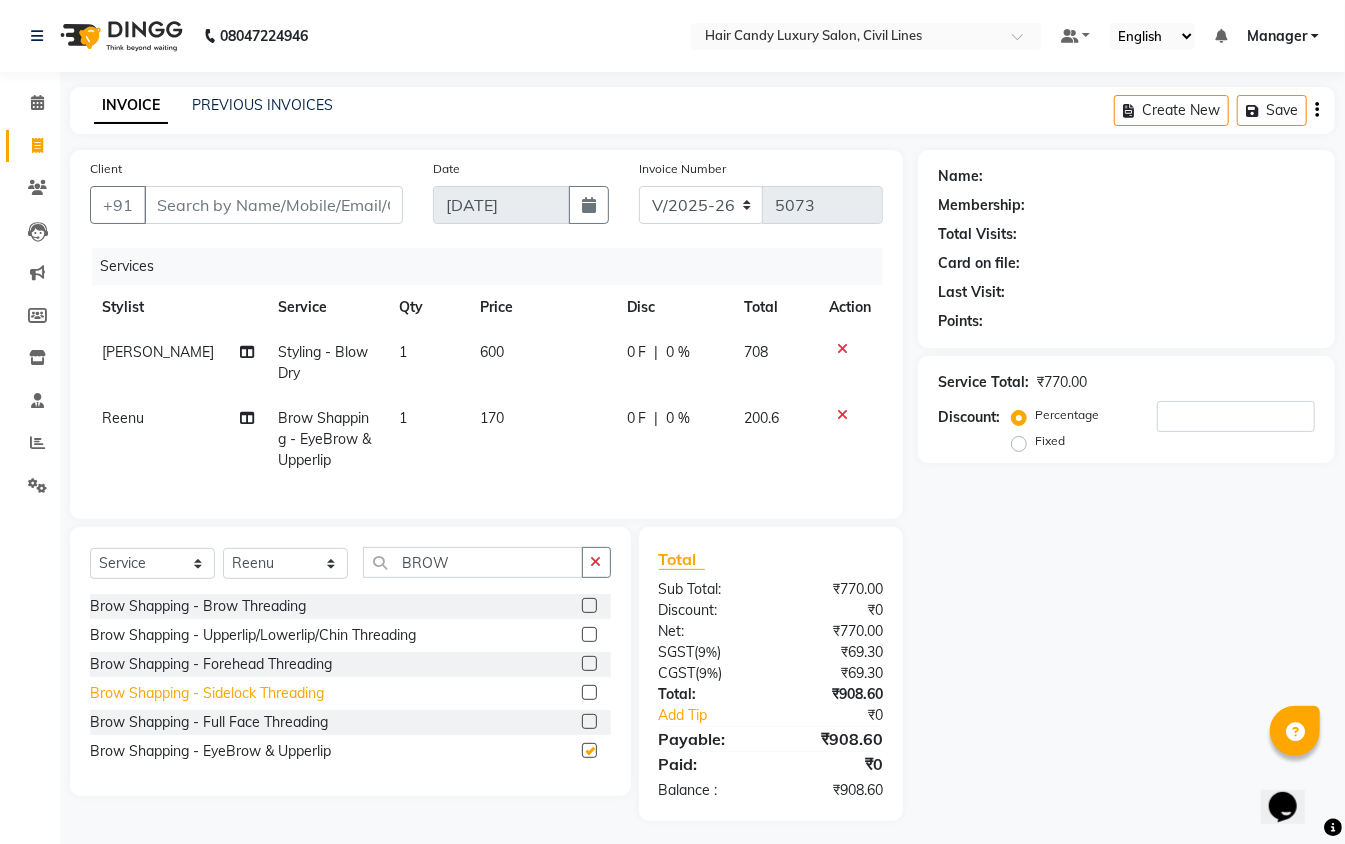 checkbox on "false" 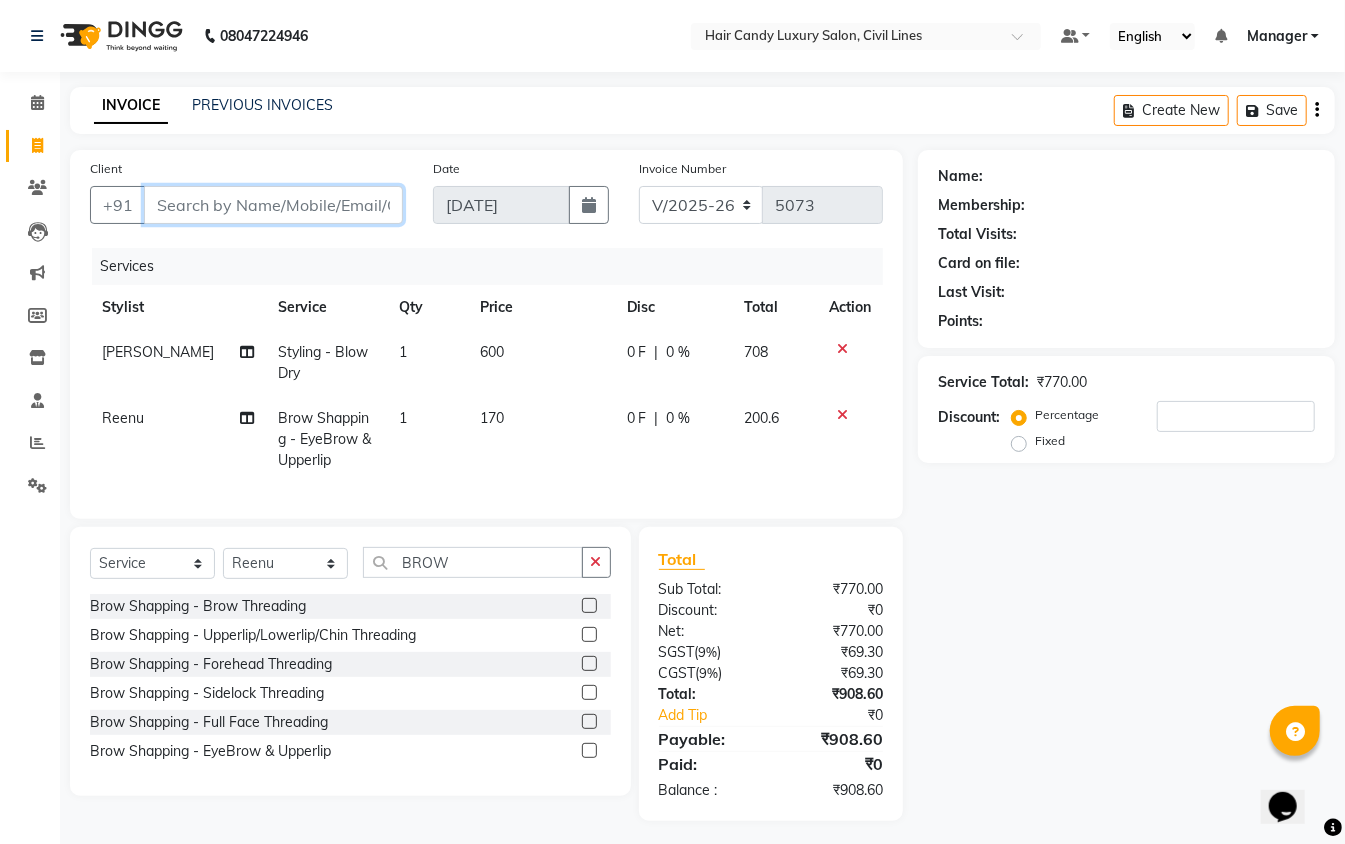 click on "Client" at bounding box center (273, 205) 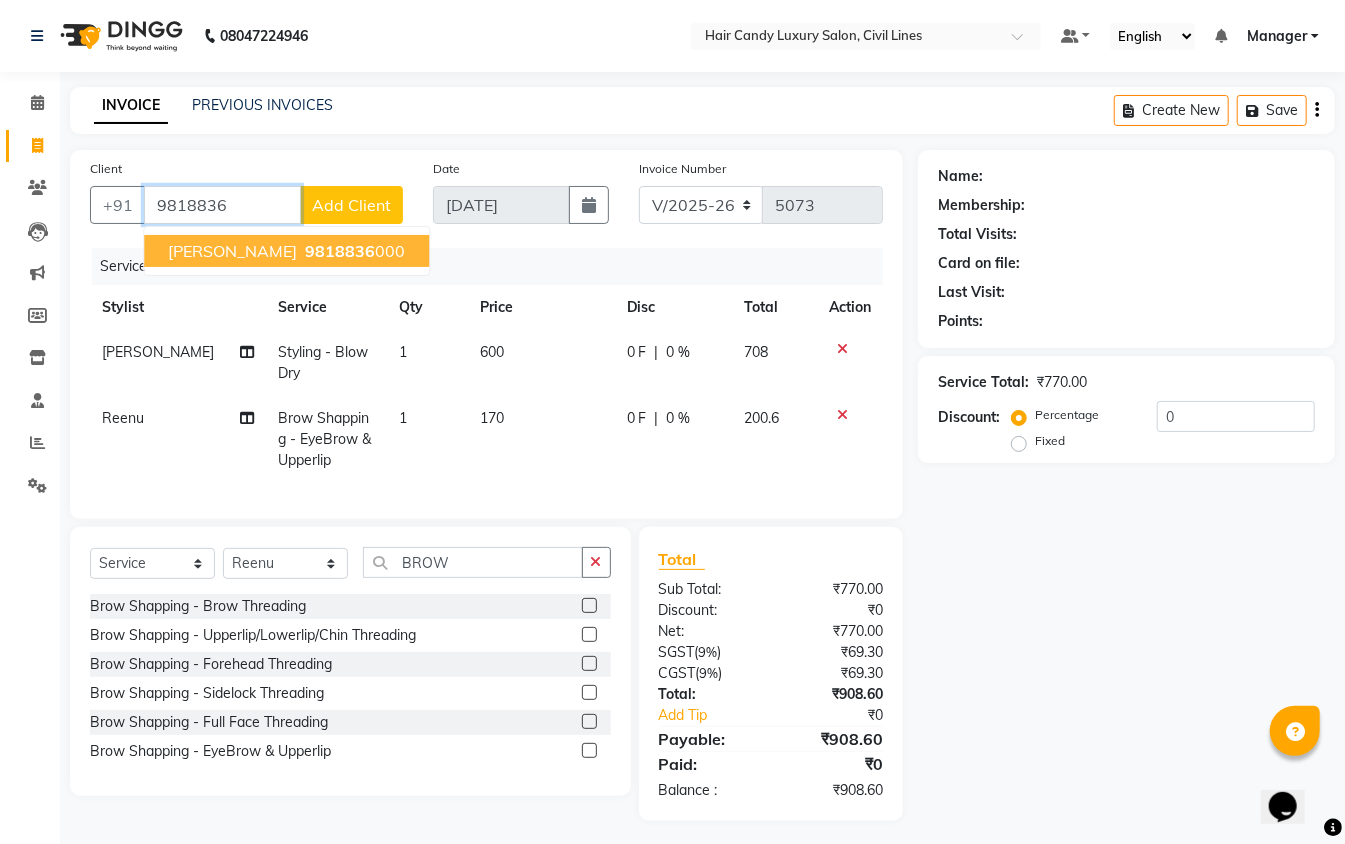 click on "9818836" at bounding box center (340, 251) 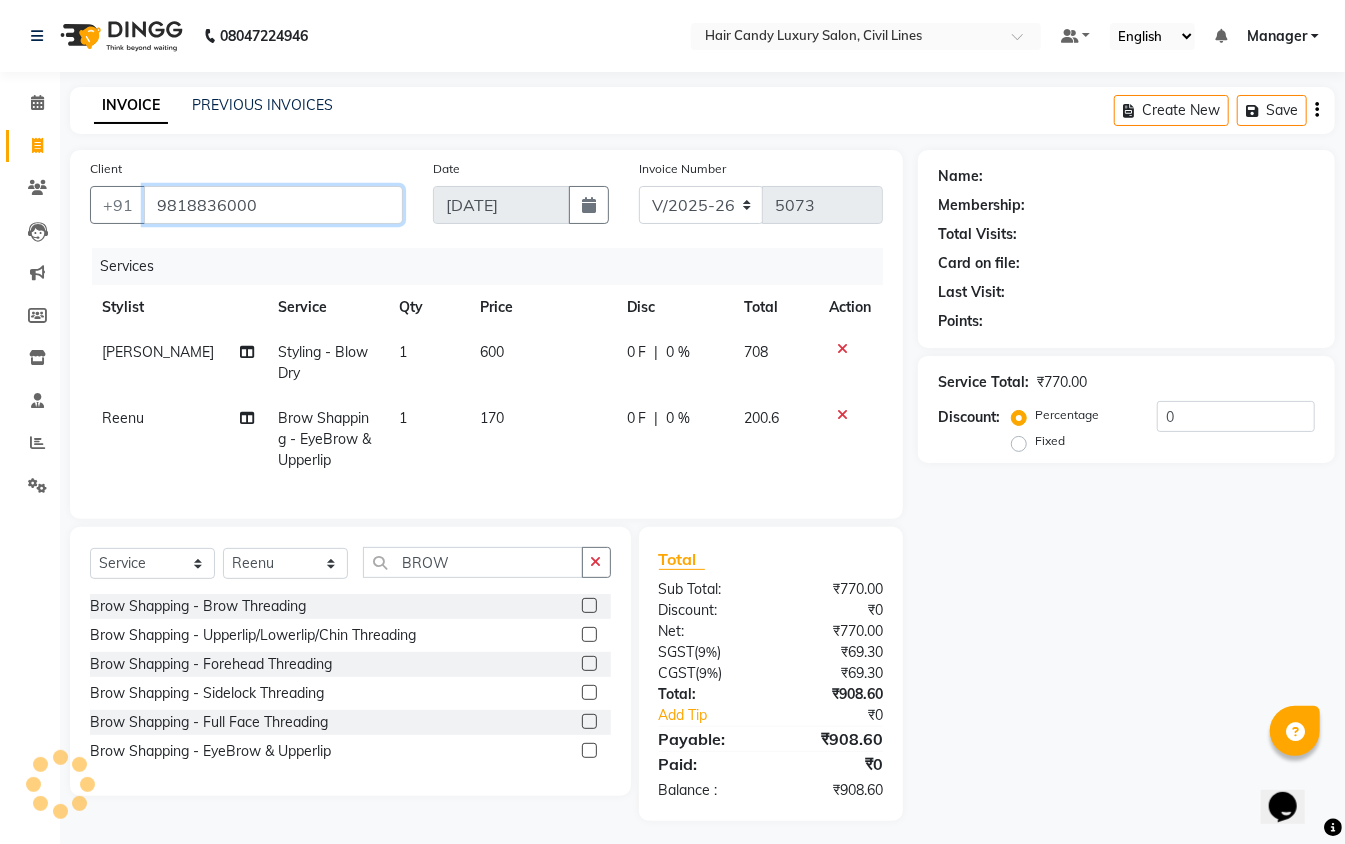 type on "9818836000" 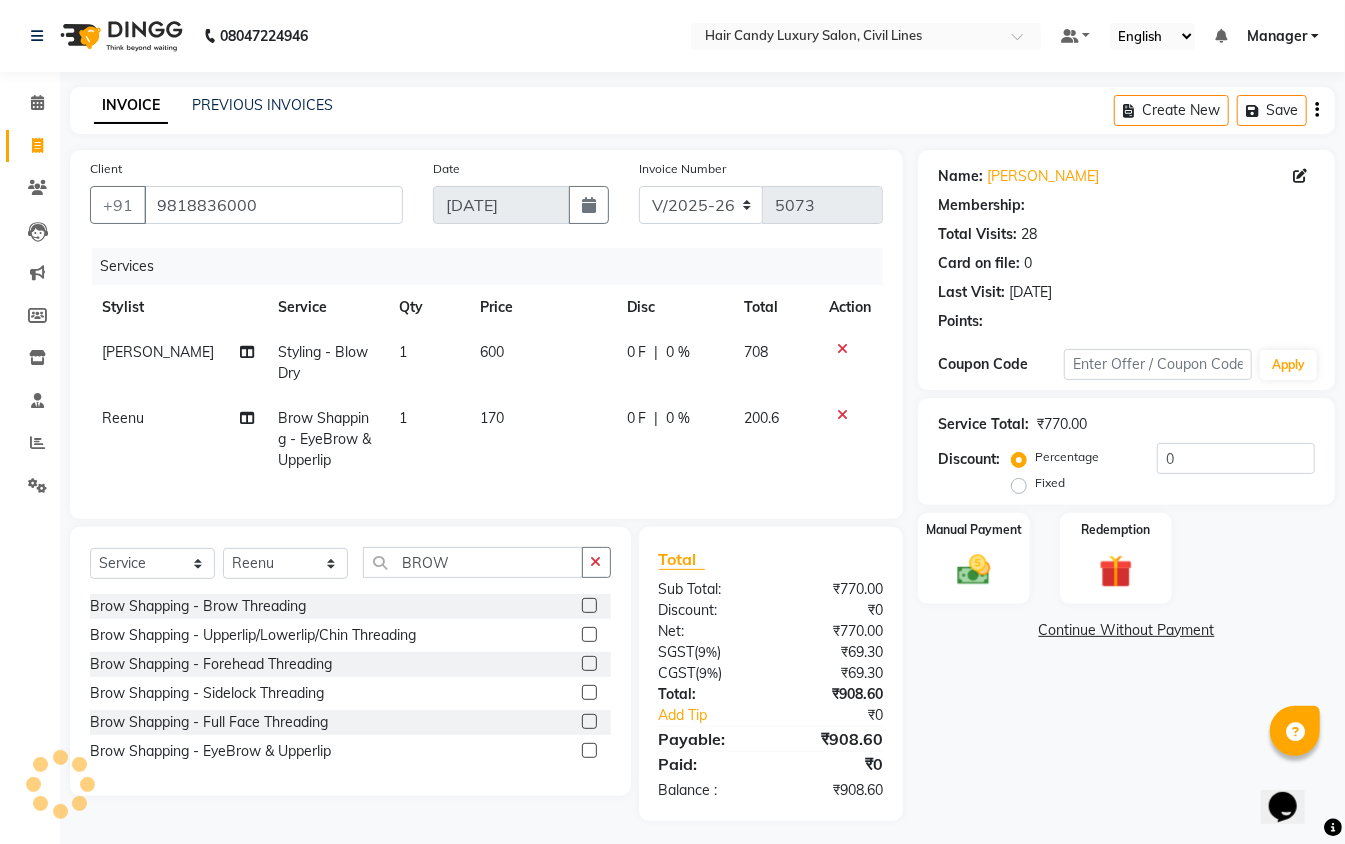 select on "1: Object" 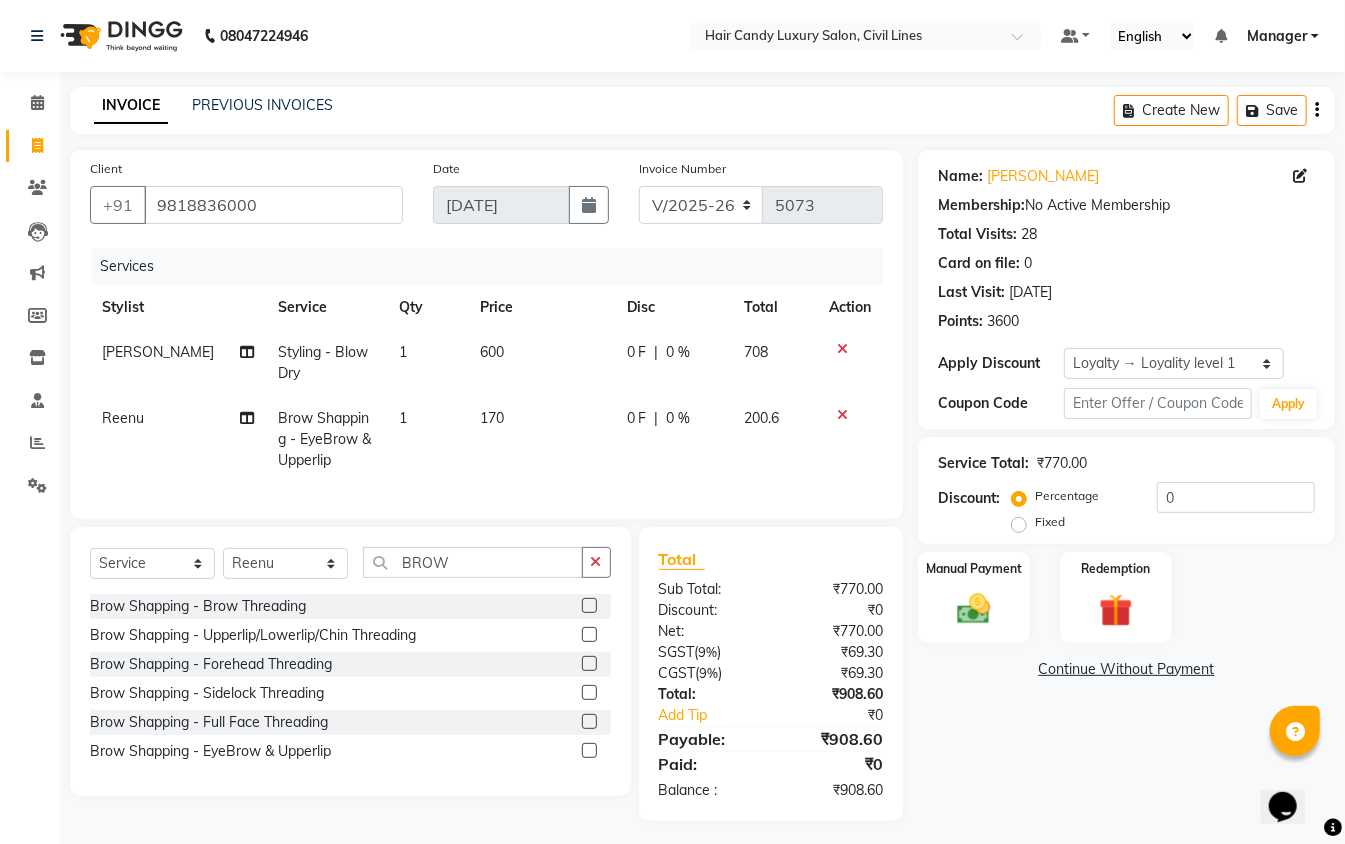 scroll, scrollTop: 28, scrollLeft: 0, axis: vertical 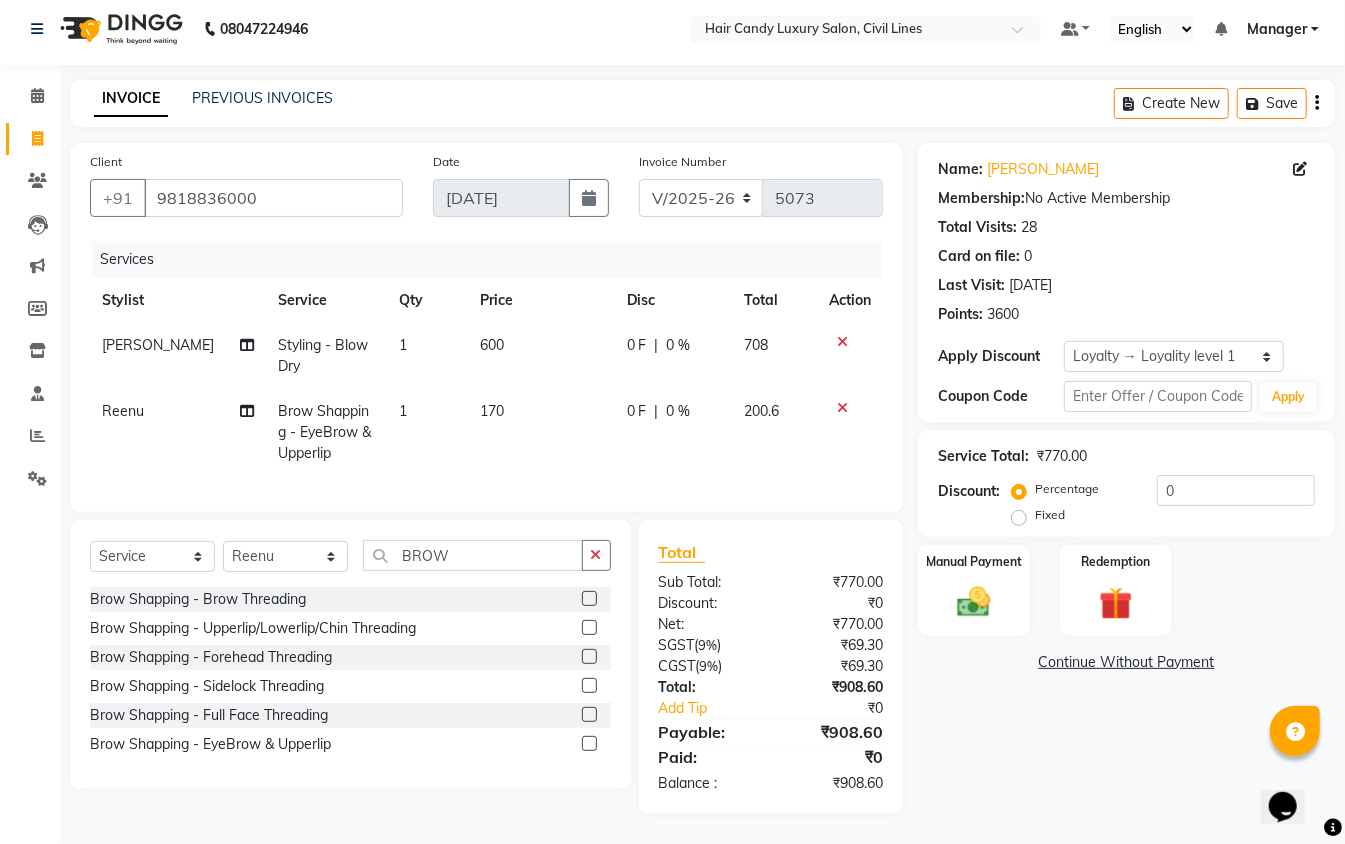 click on "Fixed" 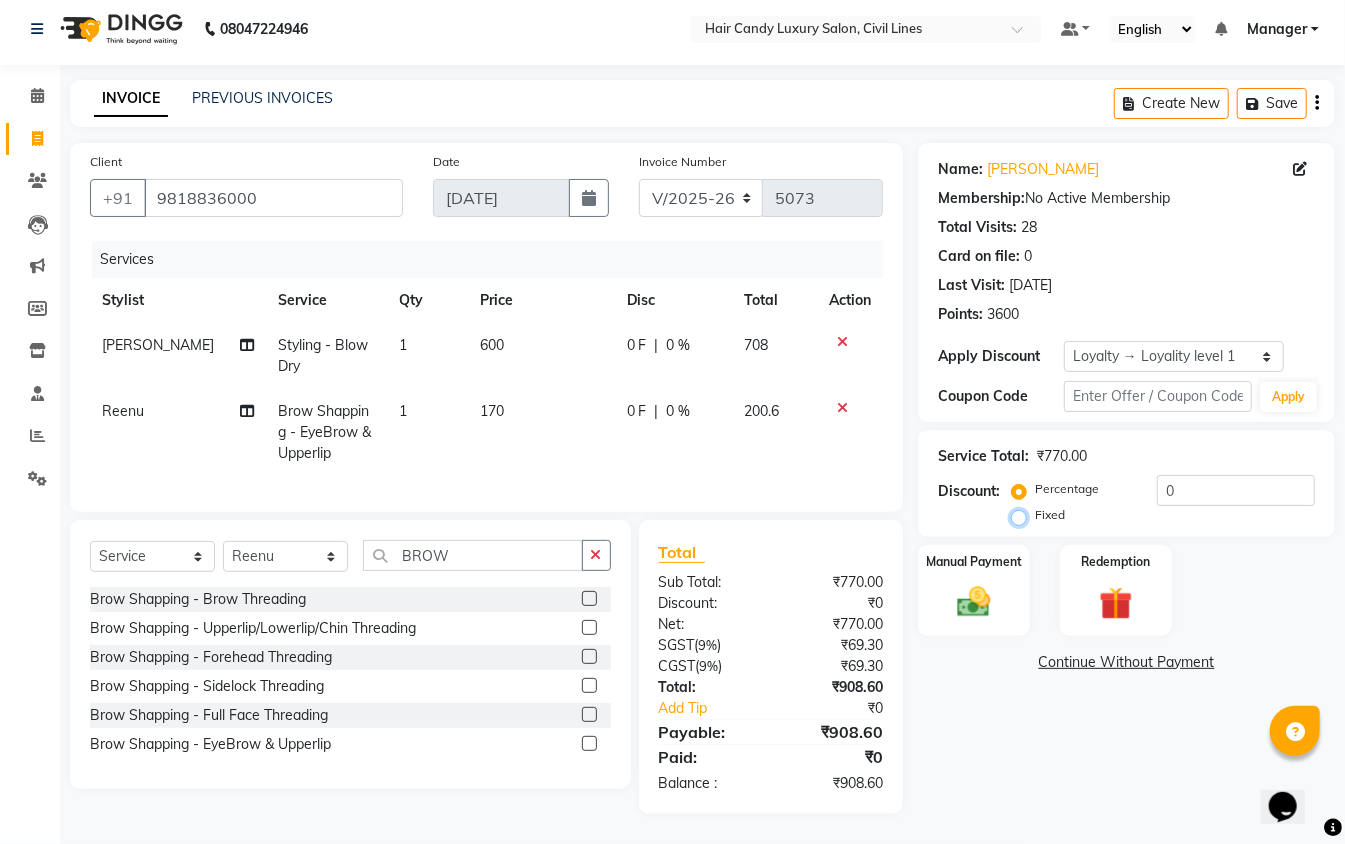 click on "Fixed" at bounding box center (1023, 515) 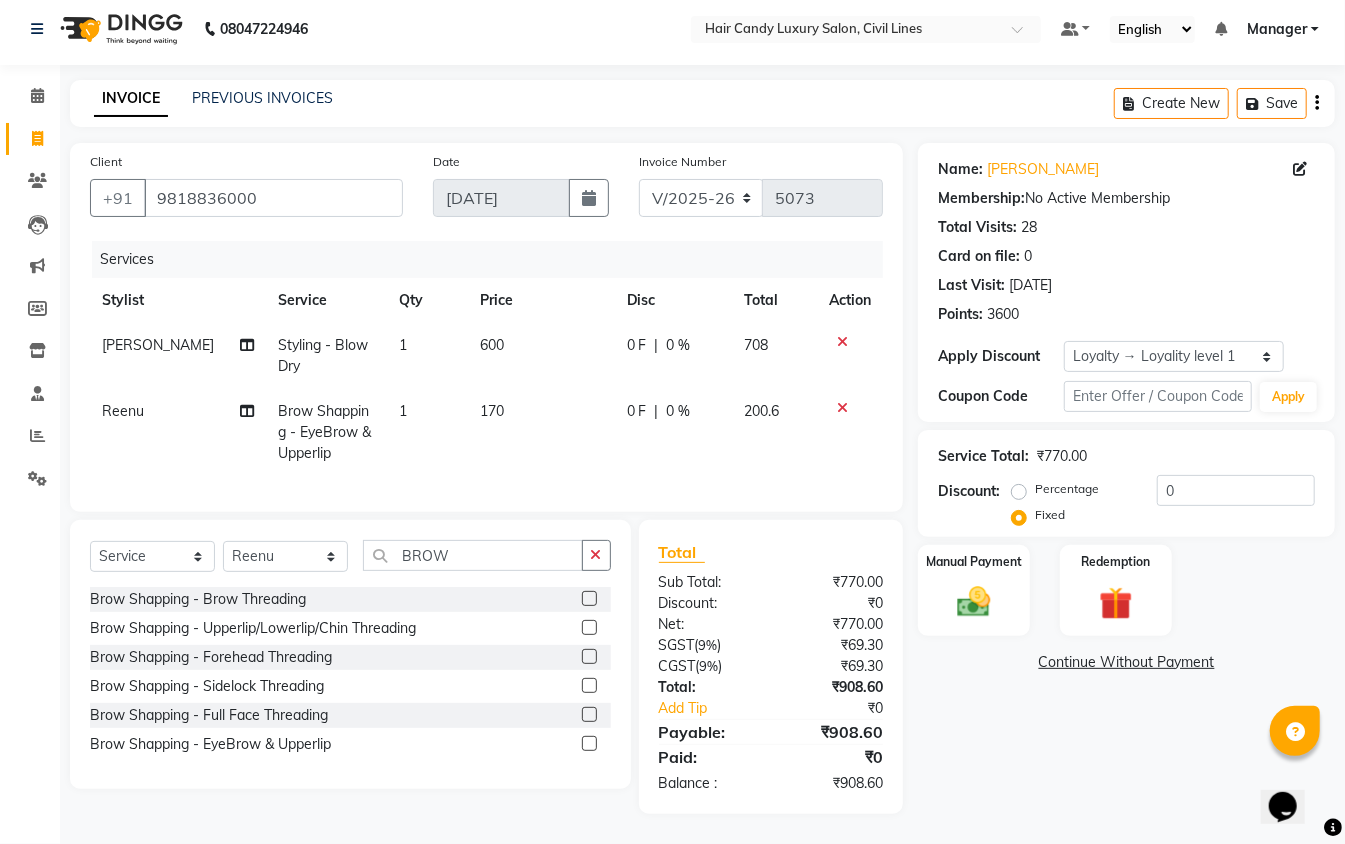 drag, startPoint x: 1088, startPoint y: 460, endPoint x: 1073, endPoint y: 460, distance: 15 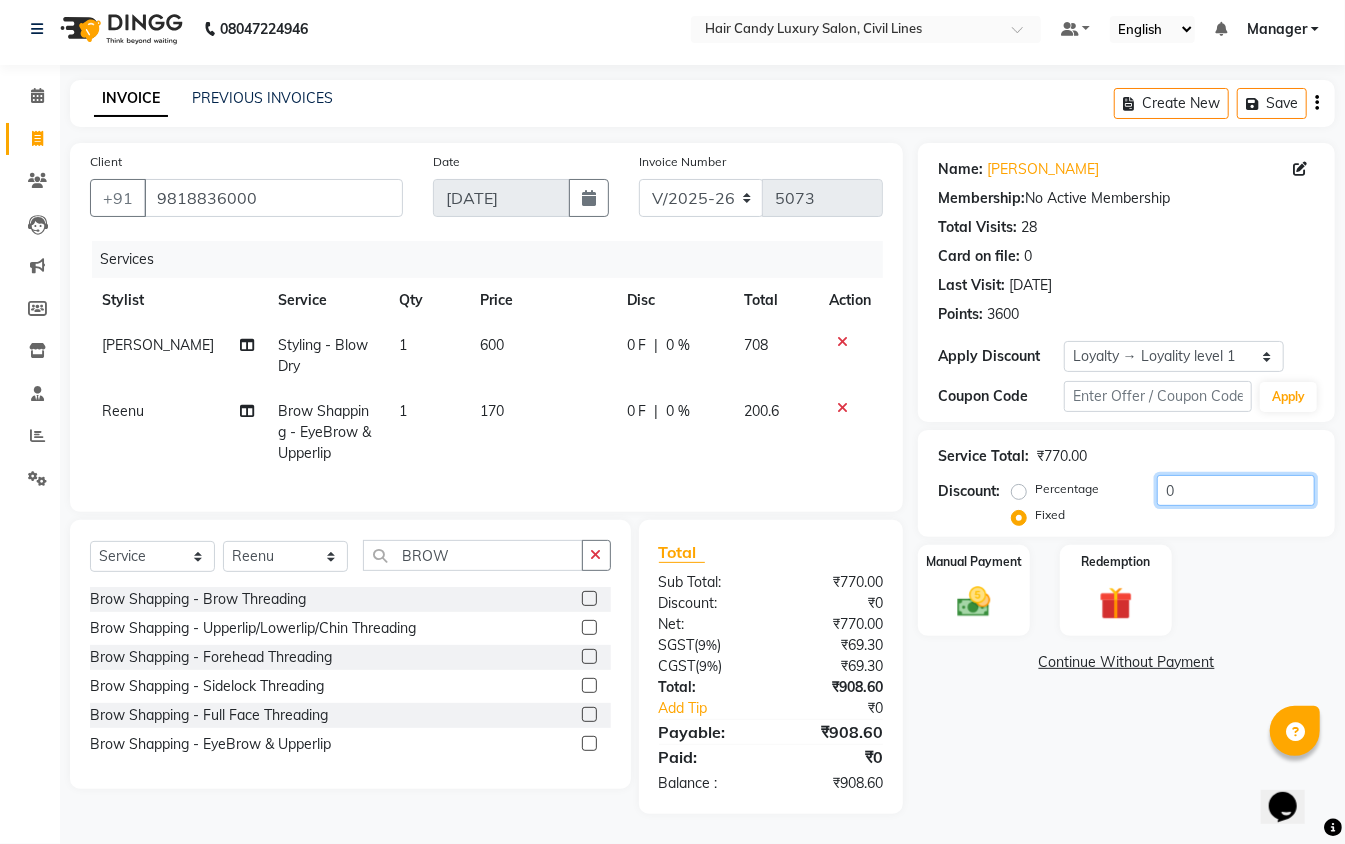 click on "0" 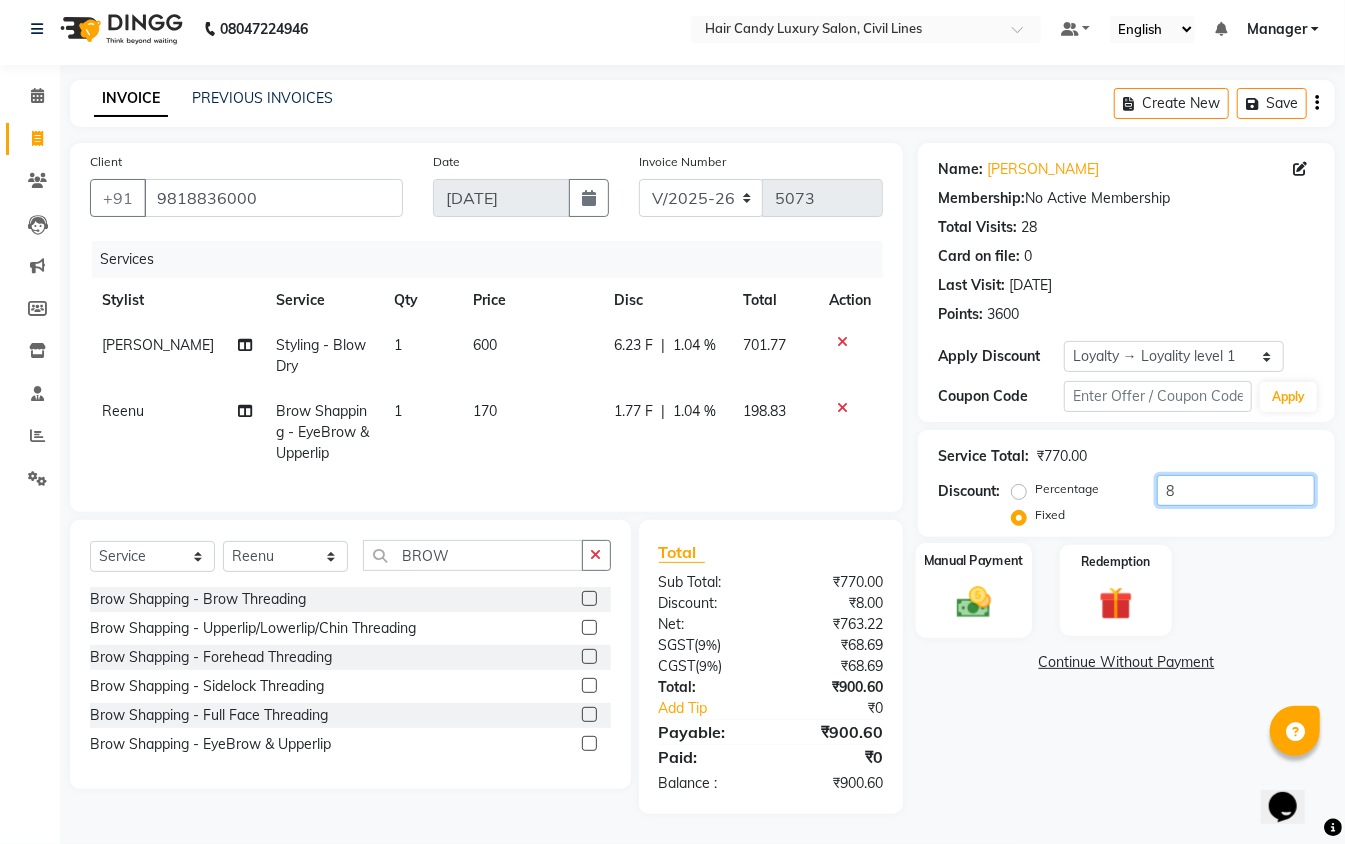 type on "8" 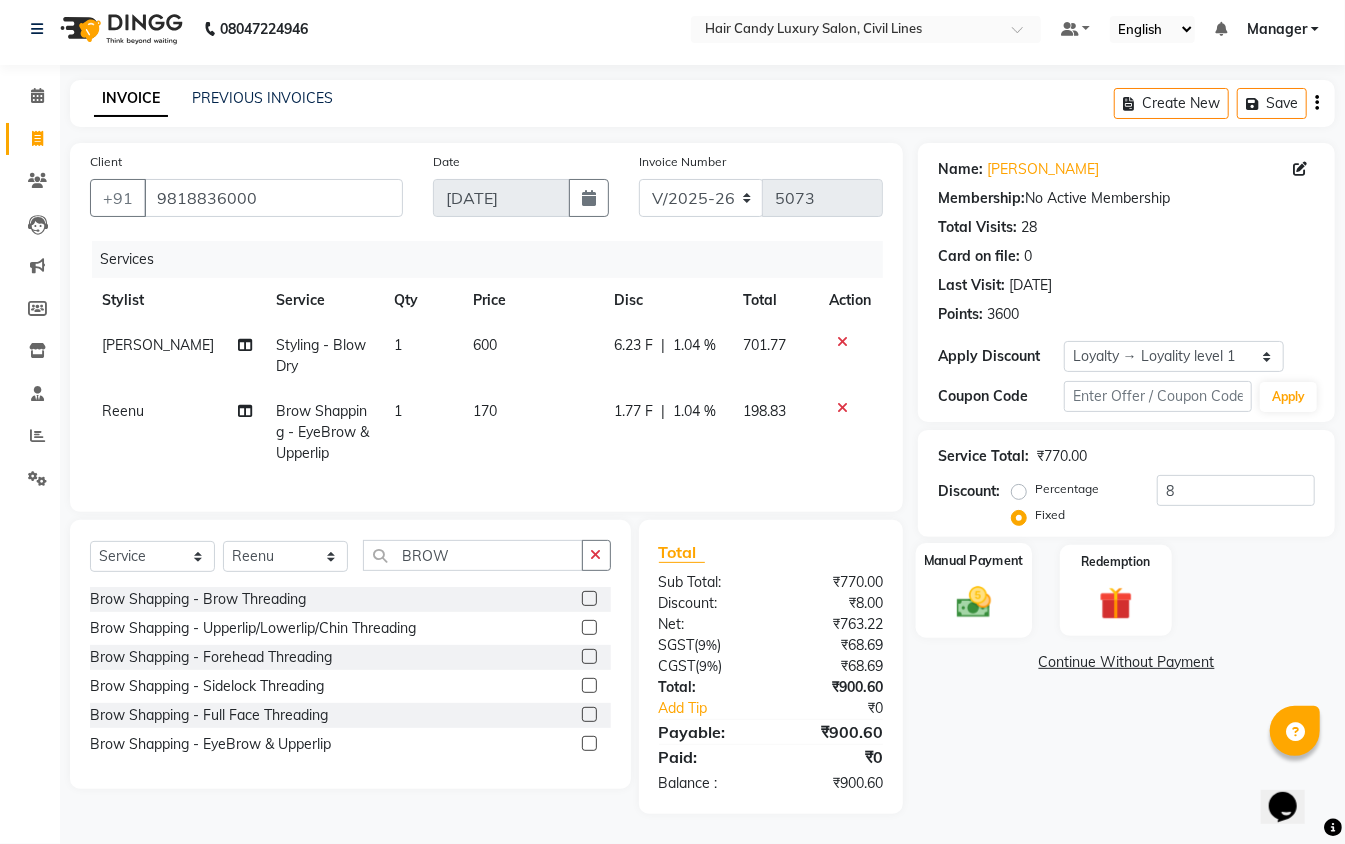 click 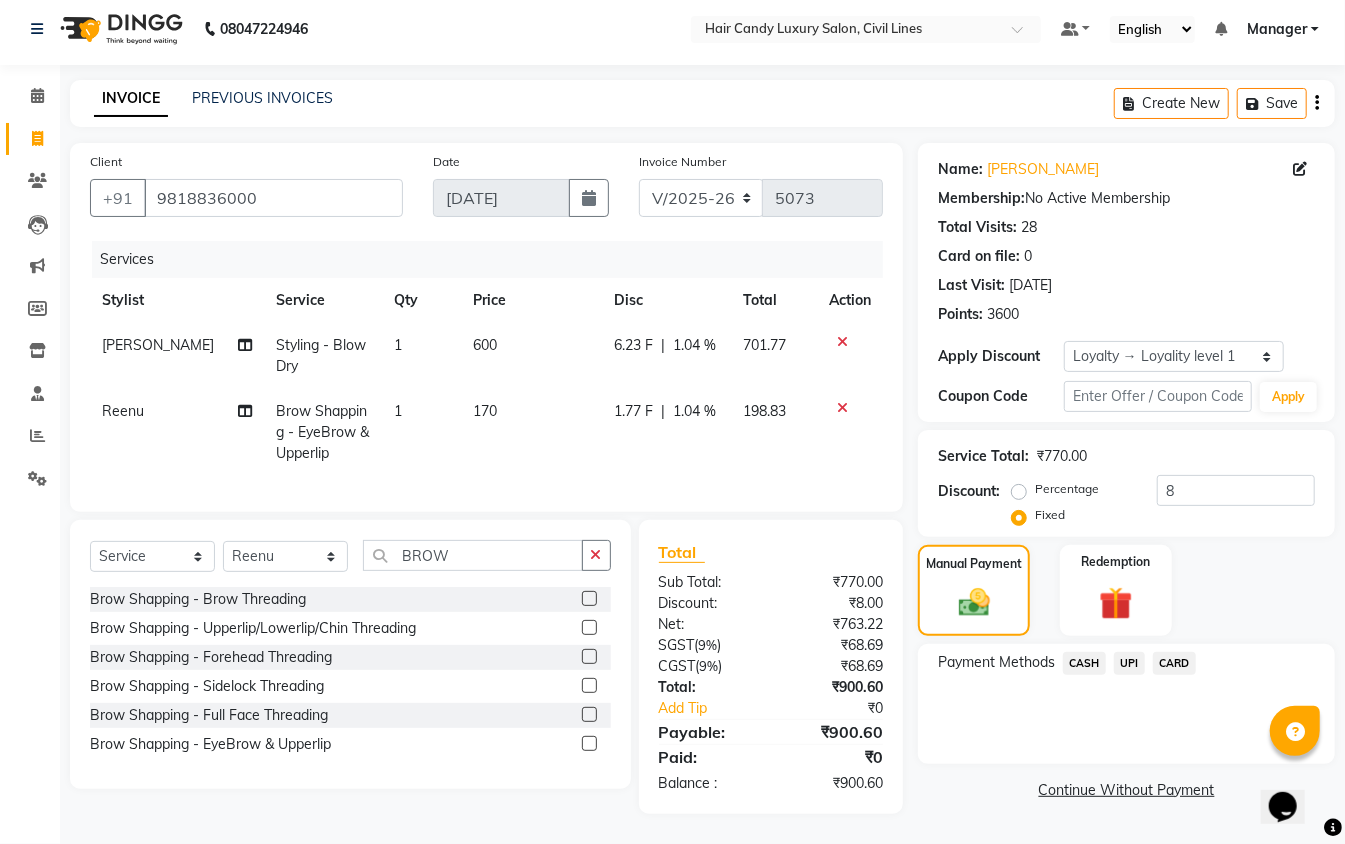 click on "CASH" 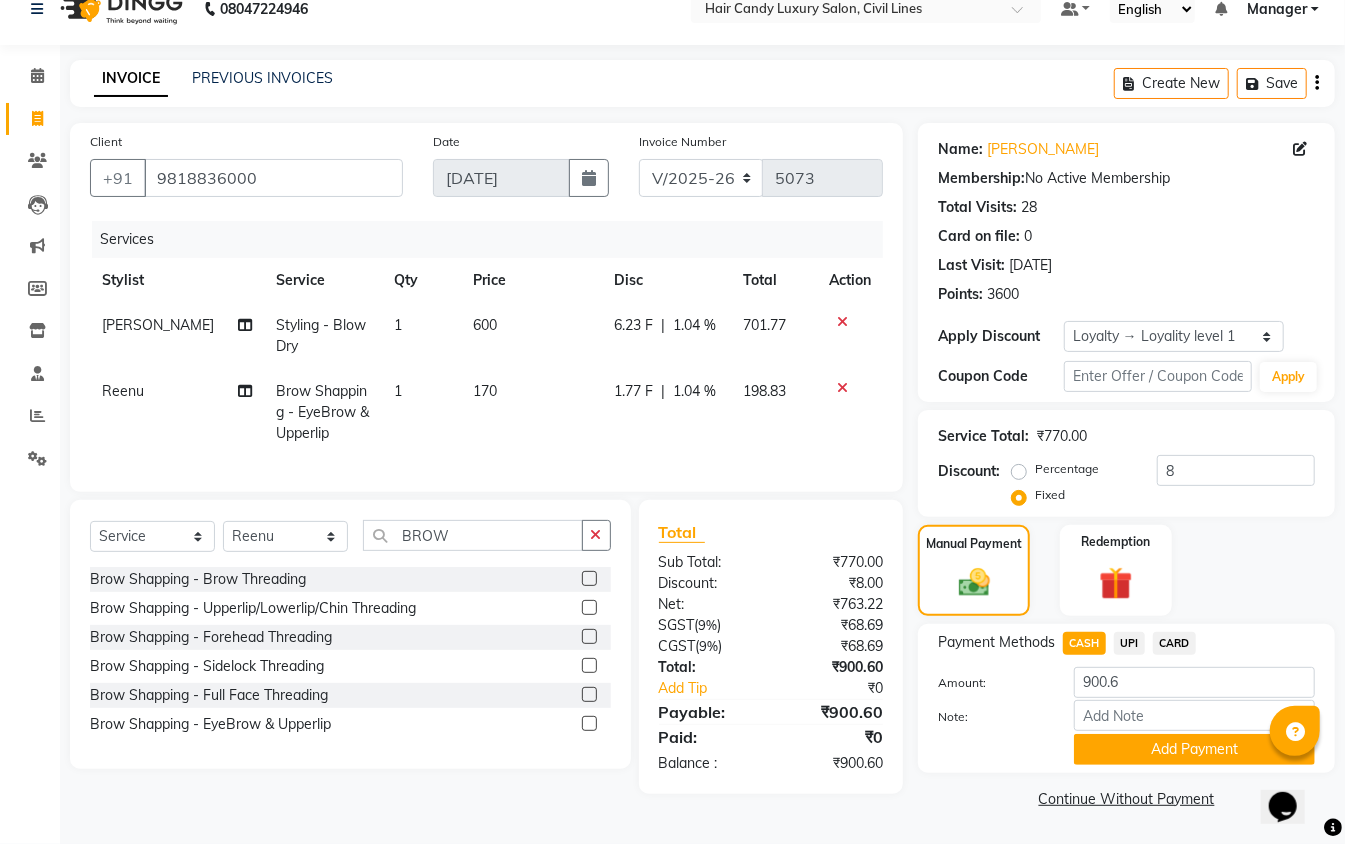 click on "Add Payment" 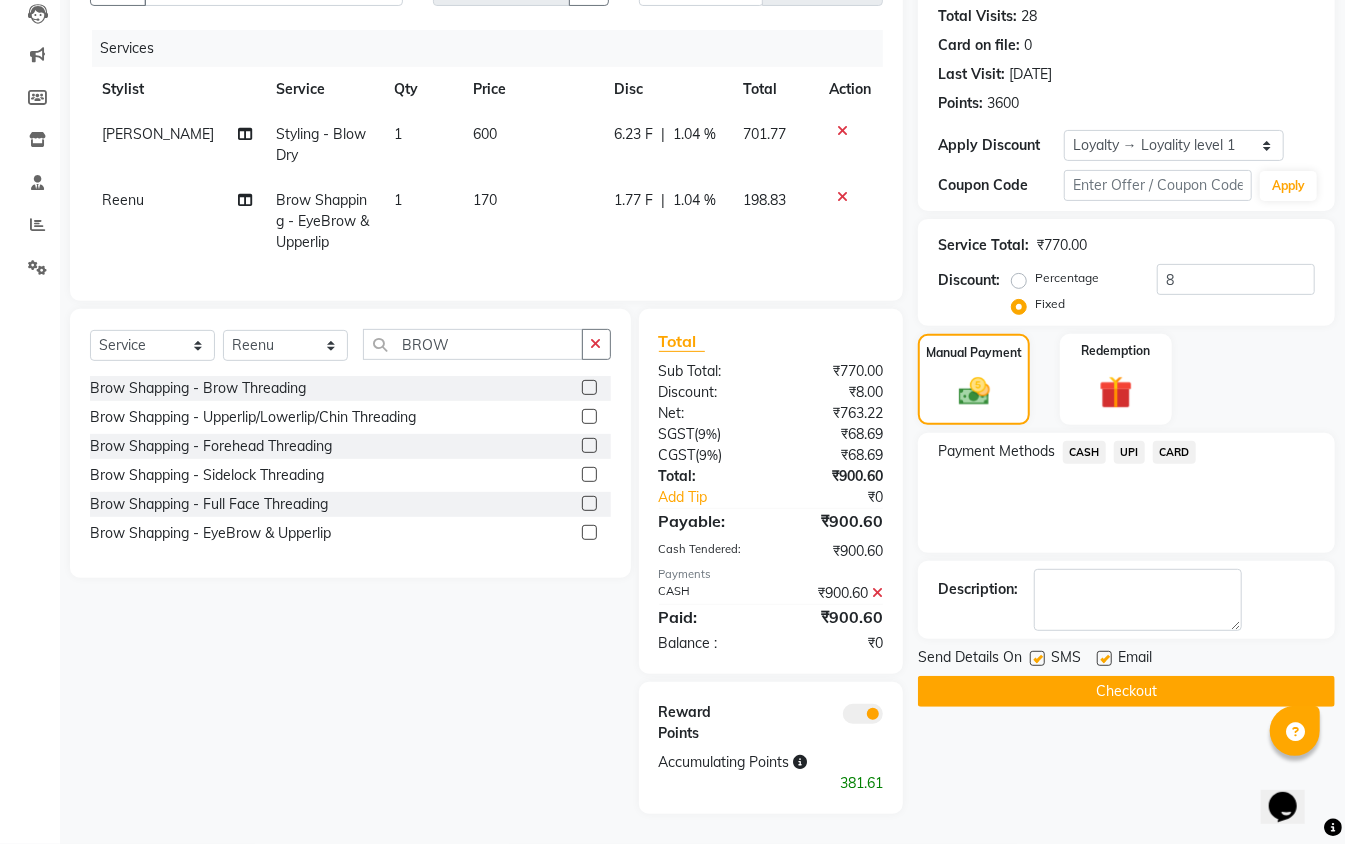 click 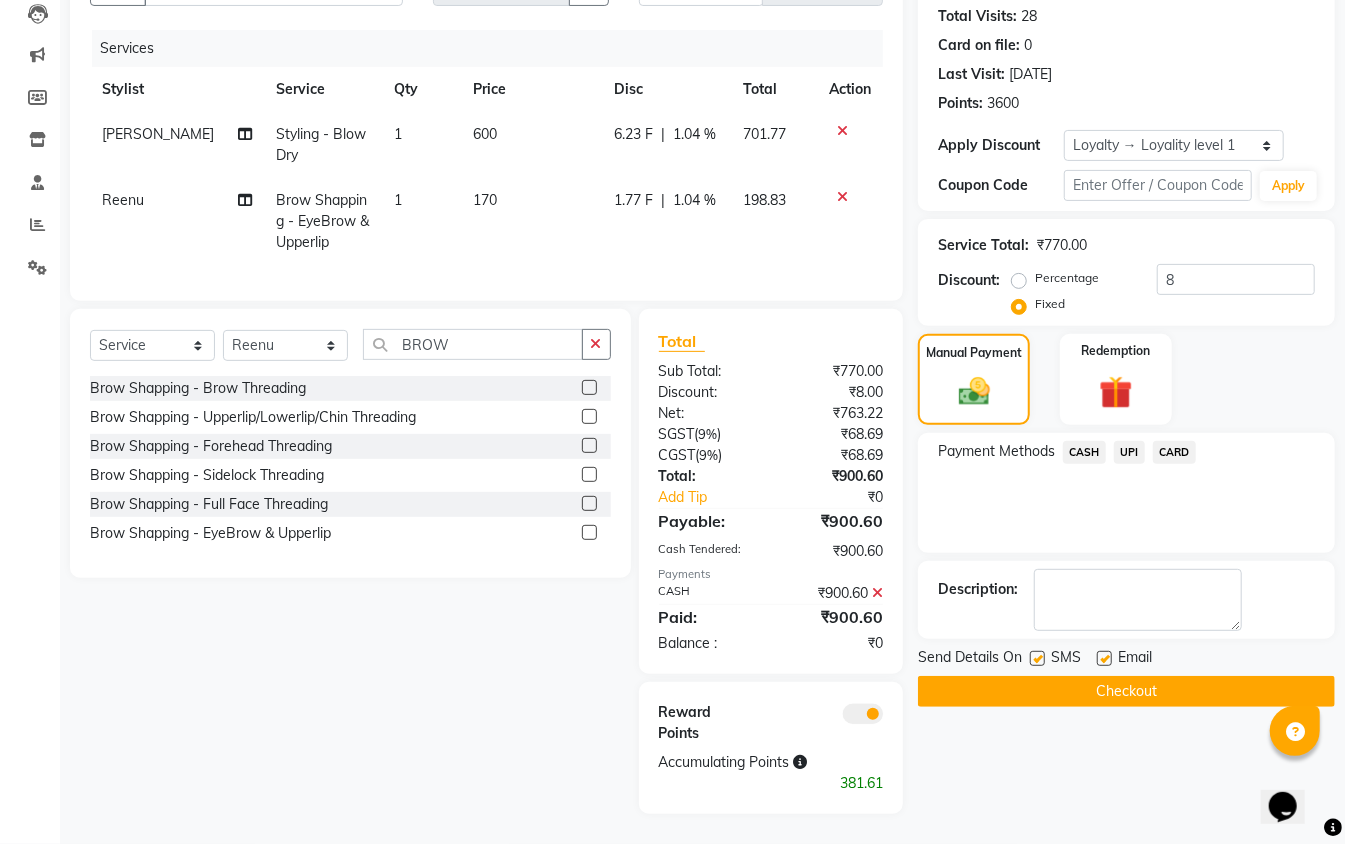 click 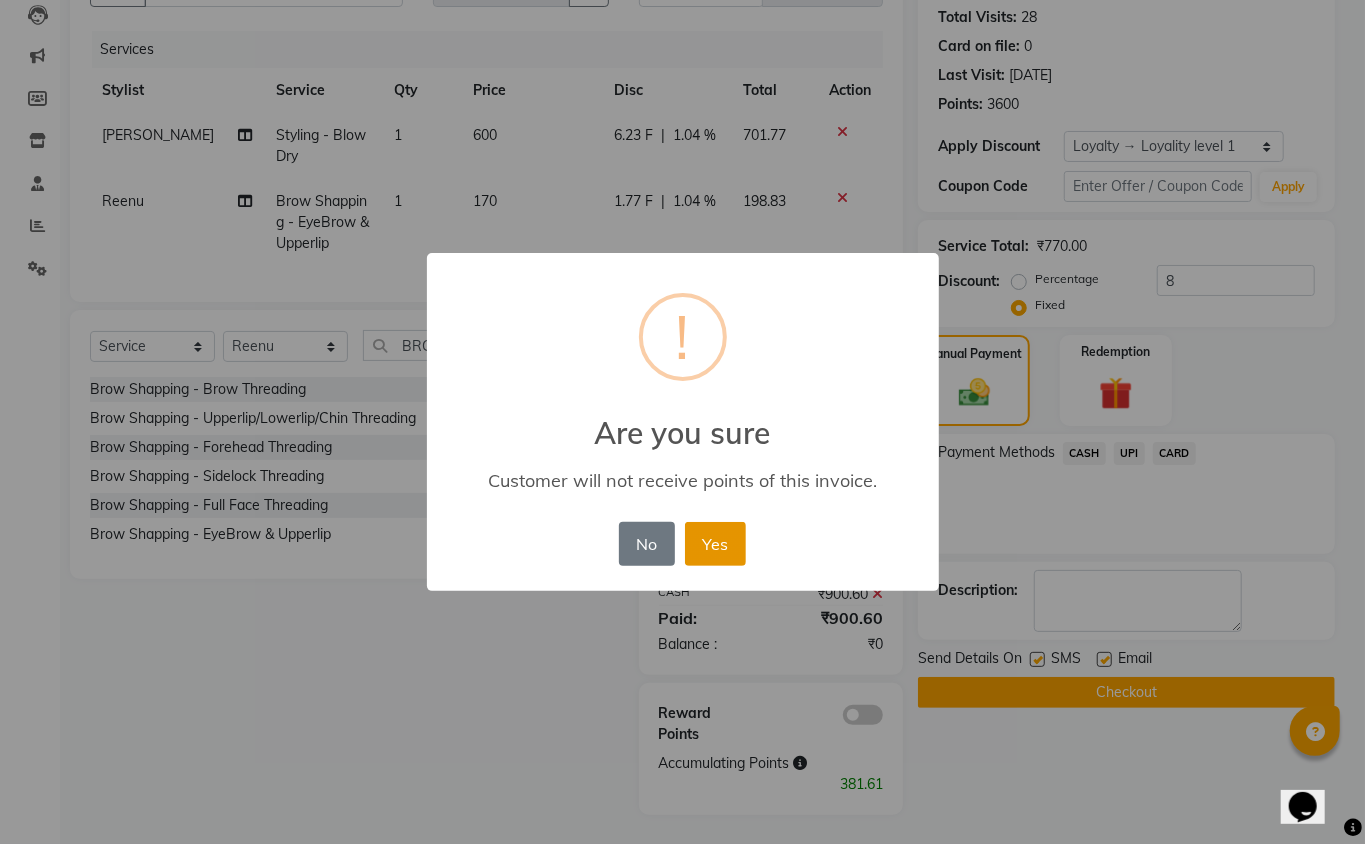 click on "Yes" at bounding box center (715, 544) 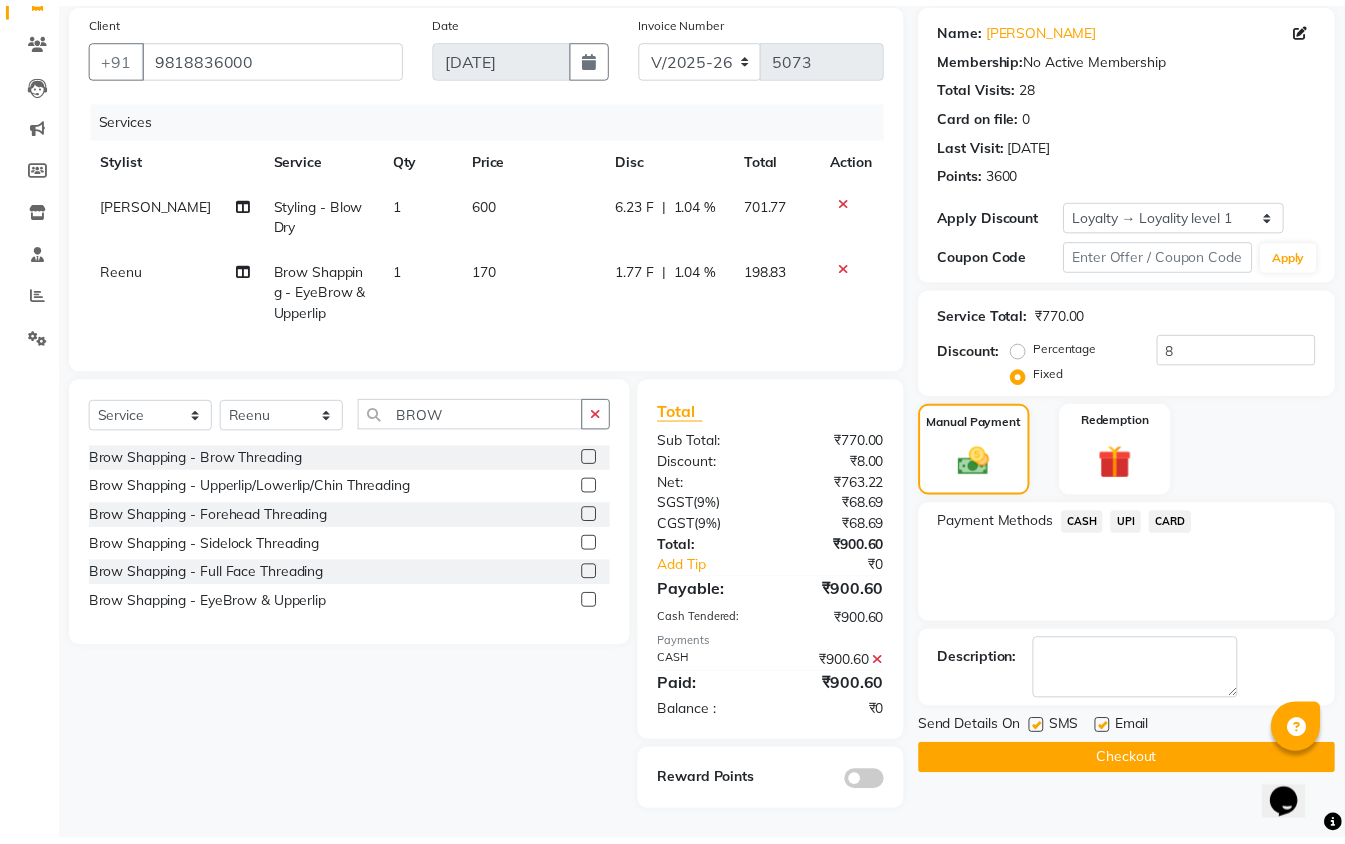scroll, scrollTop: 168, scrollLeft: 0, axis: vertical 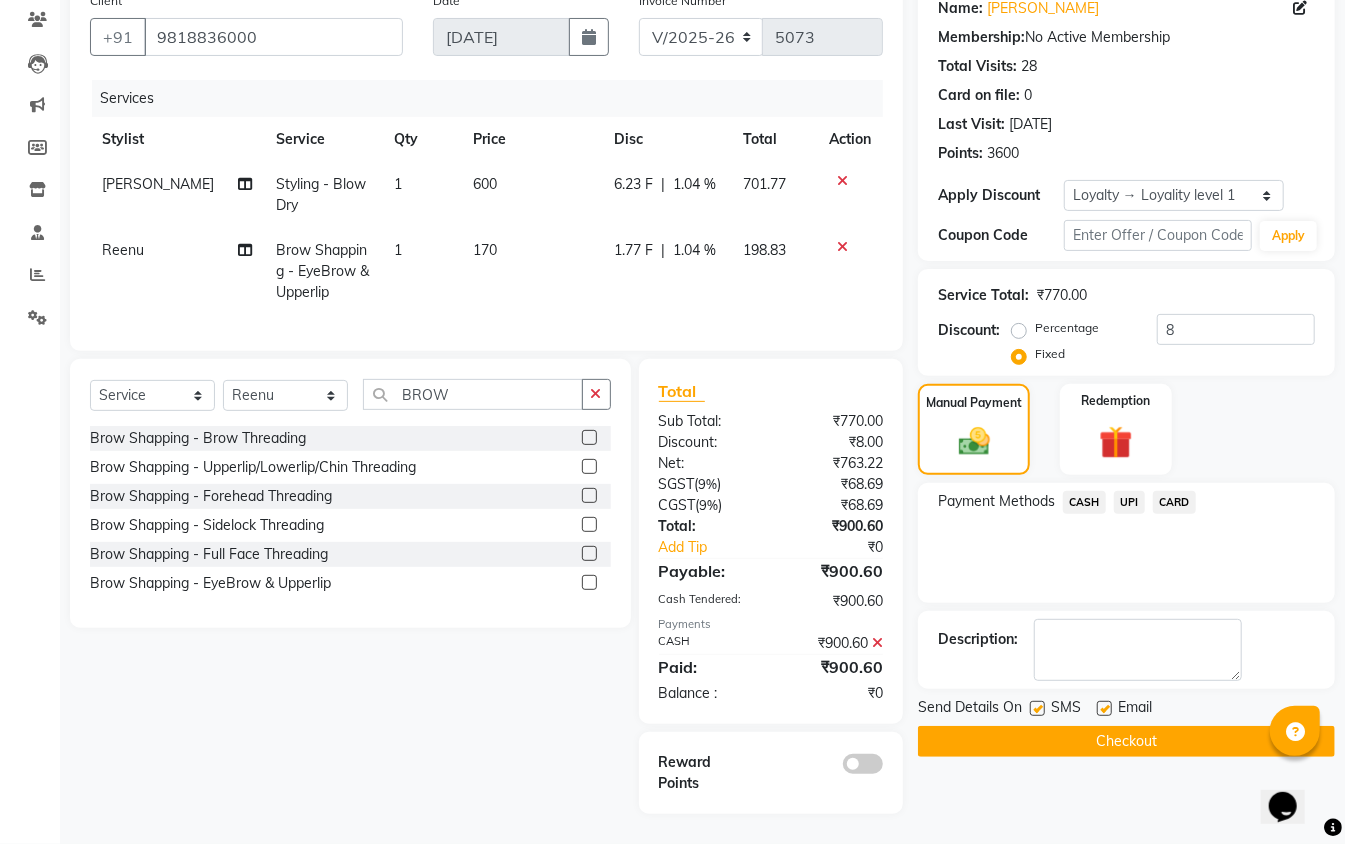 click 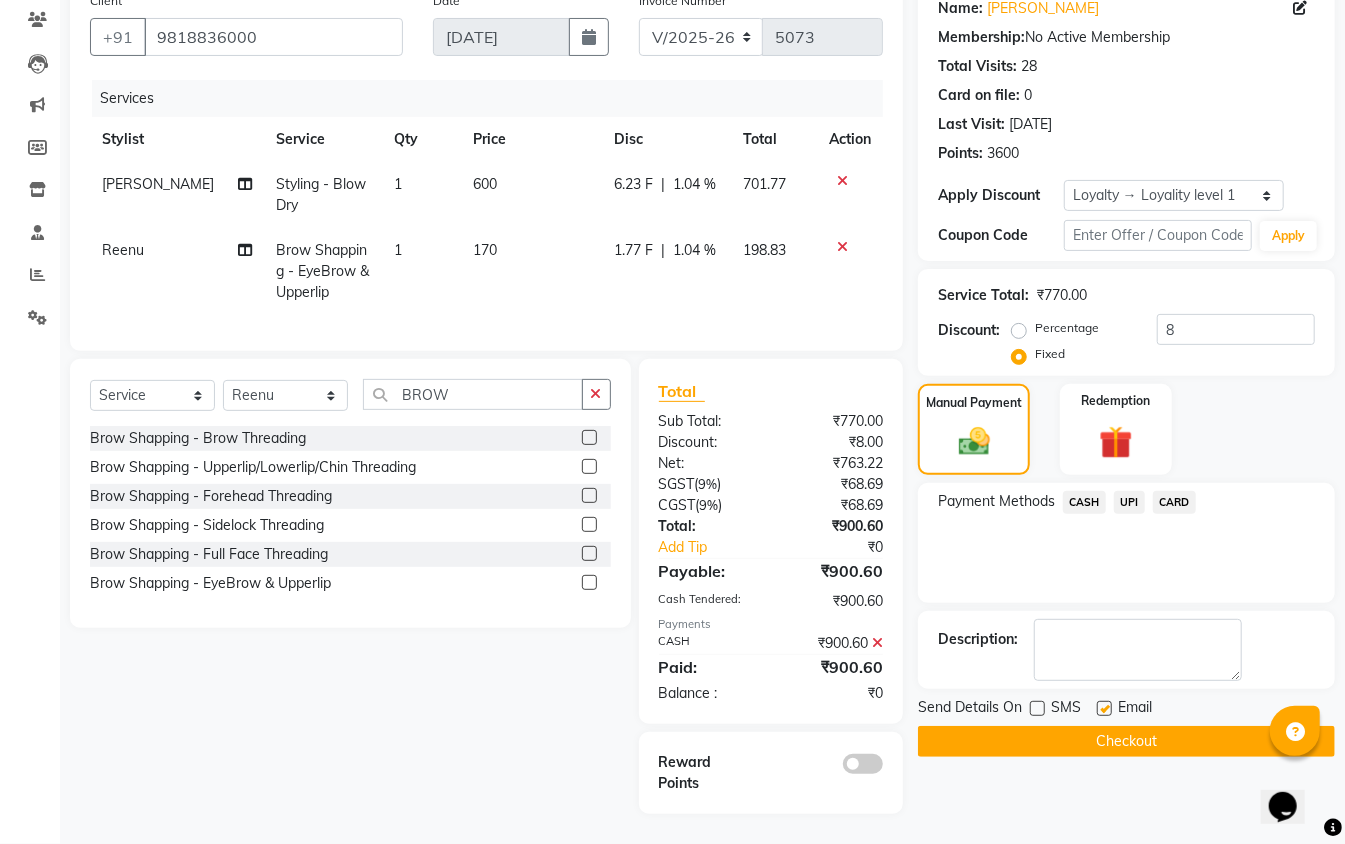 click on "Checkout" 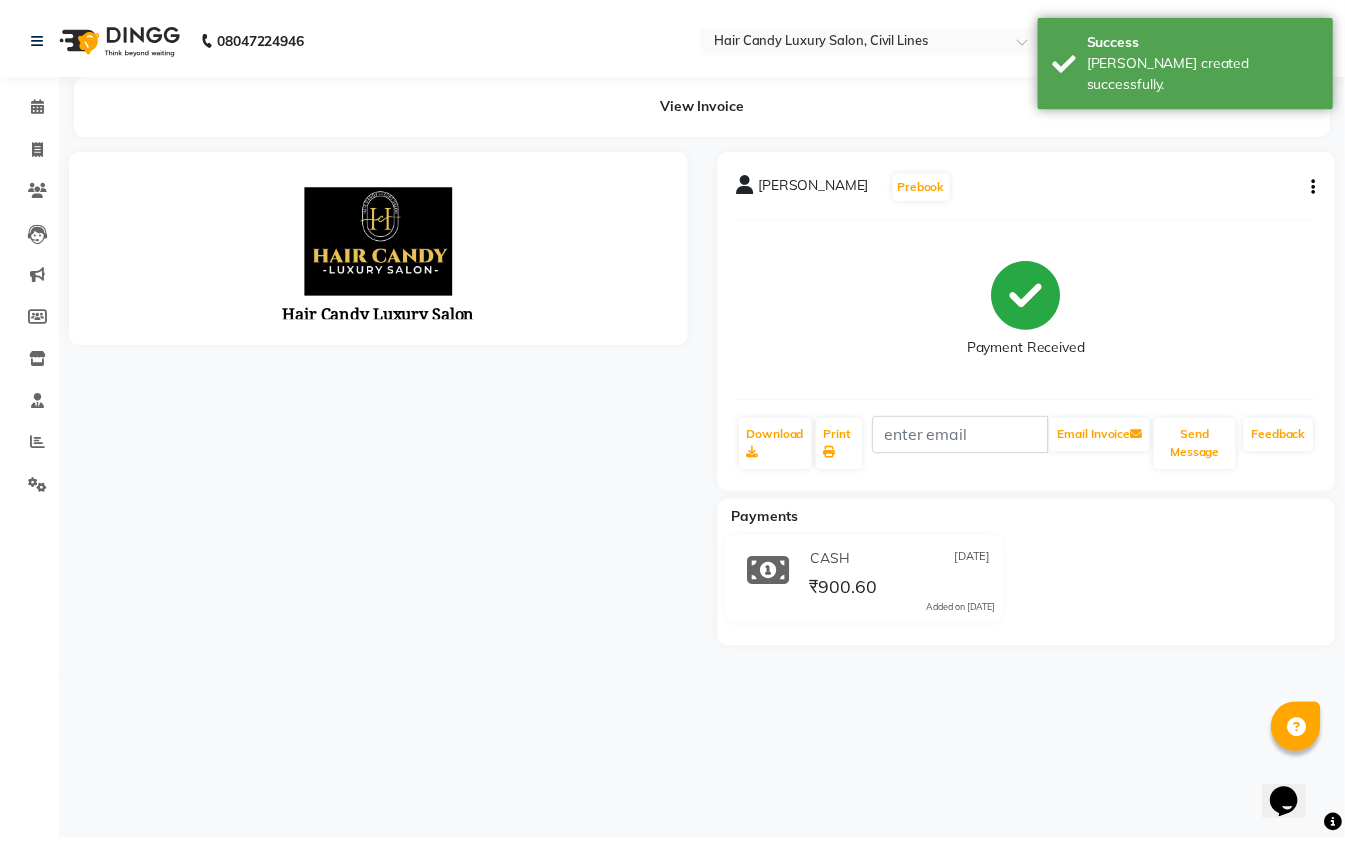 scroll, scrollTop: 0, scrollLeft: 0, axis: both 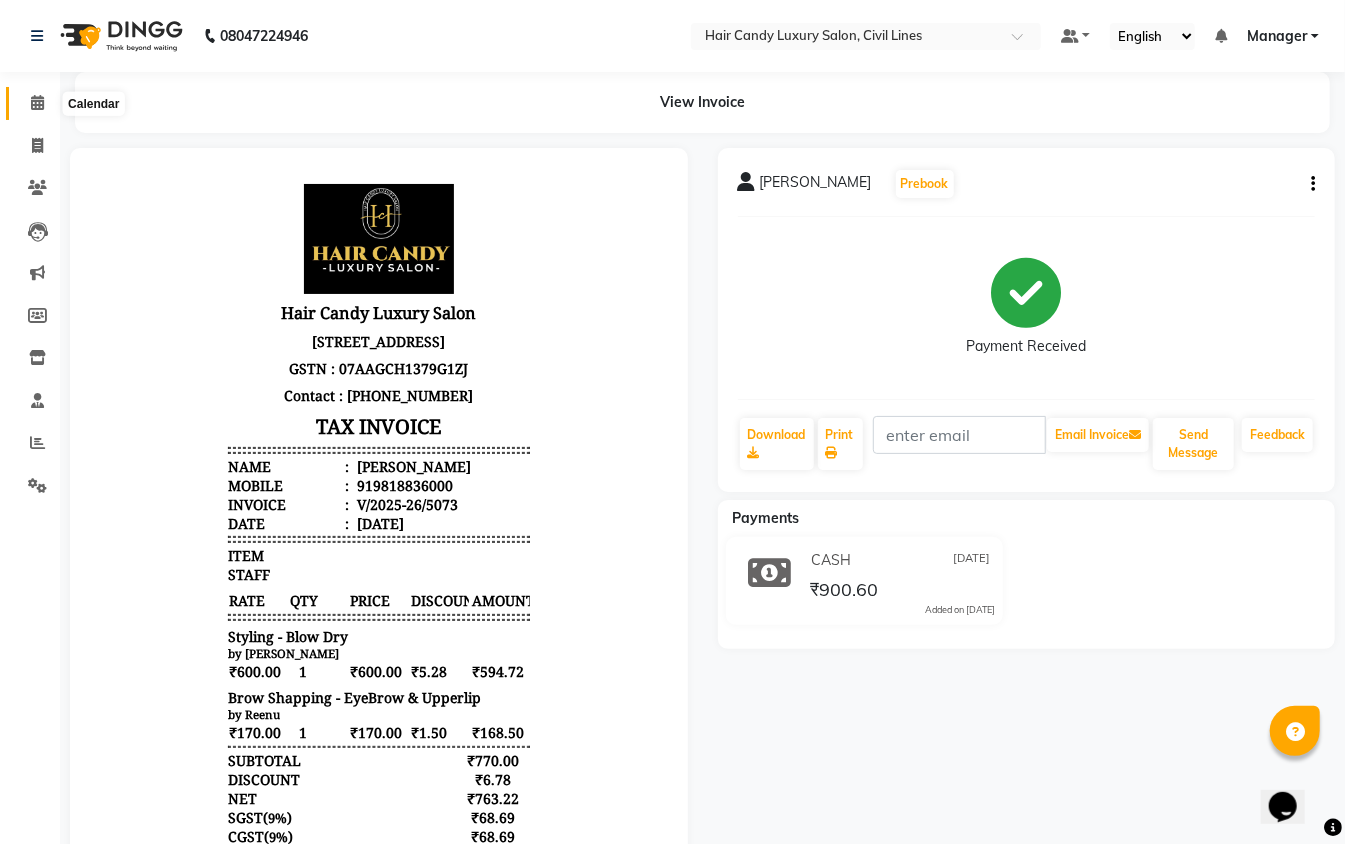 click 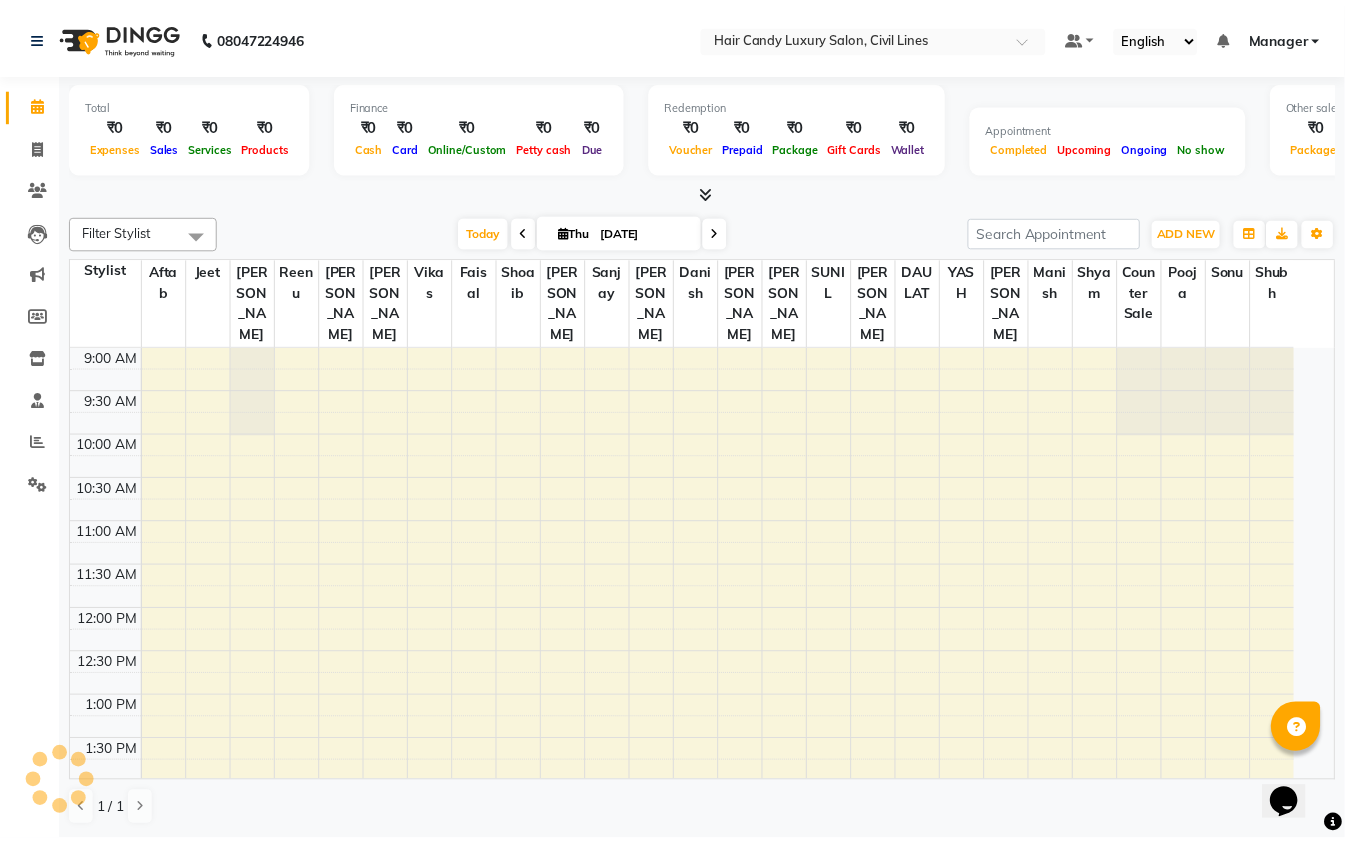 scroll, scrollTop: 0, scrollLeft: 0, axis: both 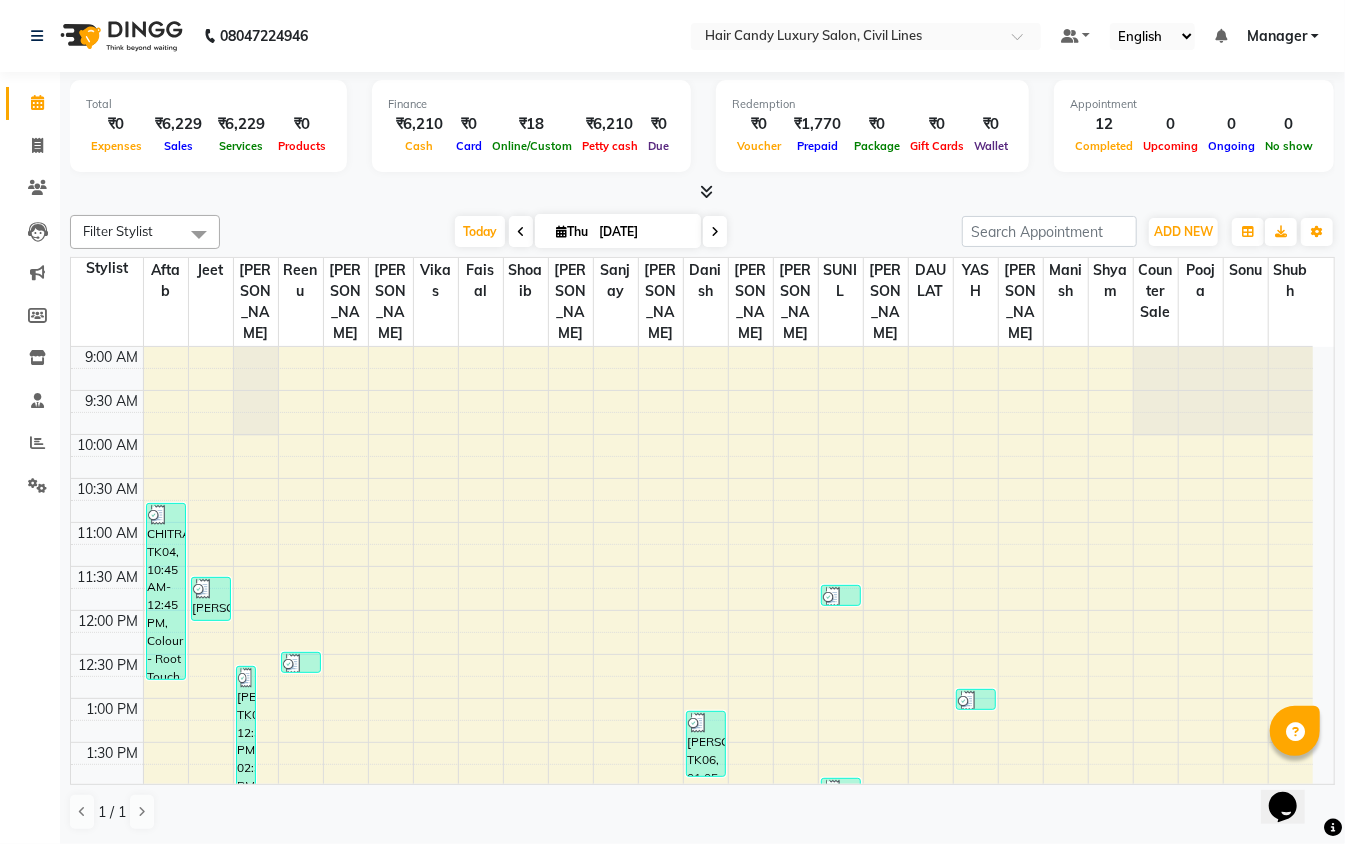 click at bounding box center [728, 423] 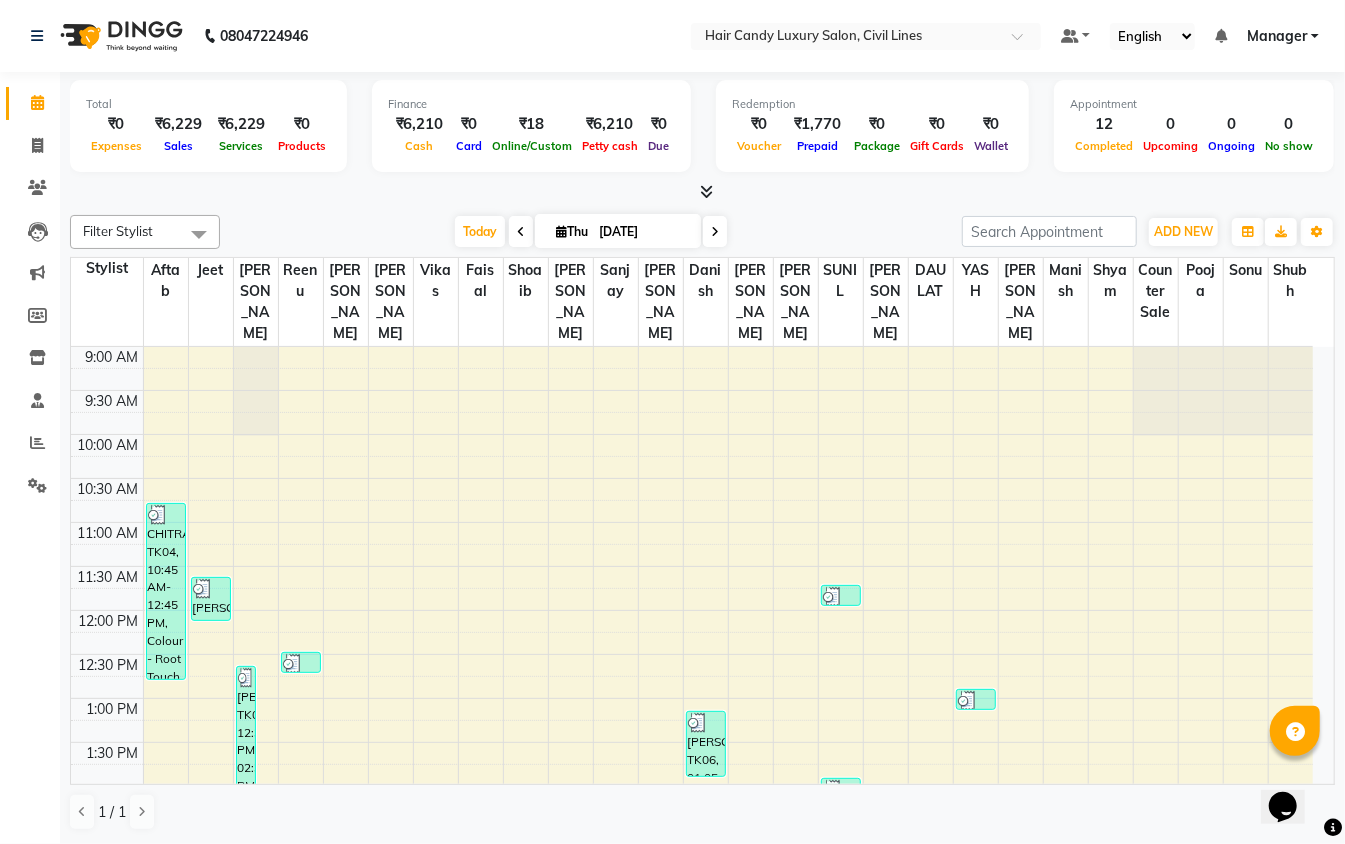 click on "9:00 AM 9:30 AM 10:00 AM 10:30 AM 11:00 AM 11:30 AM 12:00 PM 12:30 PM 1:00 PM 1:30 PM 2:00 PM 2:30 PM 3:00 PM 3:30 PM 4:00 PM 4:30 PM 5:00 PM 5:30 PM 6:00 PM 6:30 PM 7:00 PM 7:30 PM 8:00 PM 8:30 PM 9:00 PM 9:30 PM     CHITRA, TK04, 10:45 AM-12:45 PM, Colour - Root Touch Up     [PERSON_NAME], TK02, 11:35 AM-12:05 PM, Styling - Blow Dry     [PERSON_NAME], TK07, 12:35 PM-02:35 PM, Colour - Half Touch Up     [PERSON_NAME], TK08, 02:15 PM-02:45 PM, Styling - Blow Dry     [PERSON_NAME], TK03, 12:25 PM-12:40 PM, Brow Shapping - EyeBrow & Upperlip     [PERSON_NAME], TK08, 02:45 PM-03:00 PM, Brow Shapping - EyeBrow & Upperlip     [PERSON_NAME], TK06, 01:05 PM-01:50 PM, Haircut - Haircut For [DEMOGRAPHIC_DATA]     [PERSON_NAME], TK07, 02:35 PM-03:05 PM, [DEMOGRAPHIC_DATA] Grooming - [PERSON_NAME] Trim/Shave     [PERSON_NAME], TK01, 11:40 AM-11:55 AM, Styling - Hairwash     [PERSON_NAME], TK06, 01:50 PM-02:20 PM, Relax Zone - Head Massage     [PERSON_NAME], TK07, 03:05 PM-03:35 PM, Hand & Feet - Express Mani/Pedi     SHINUM, TK05, 12:50 PM-01:05 PM, Styling - Hairwash" at bounding box center [692, 918] 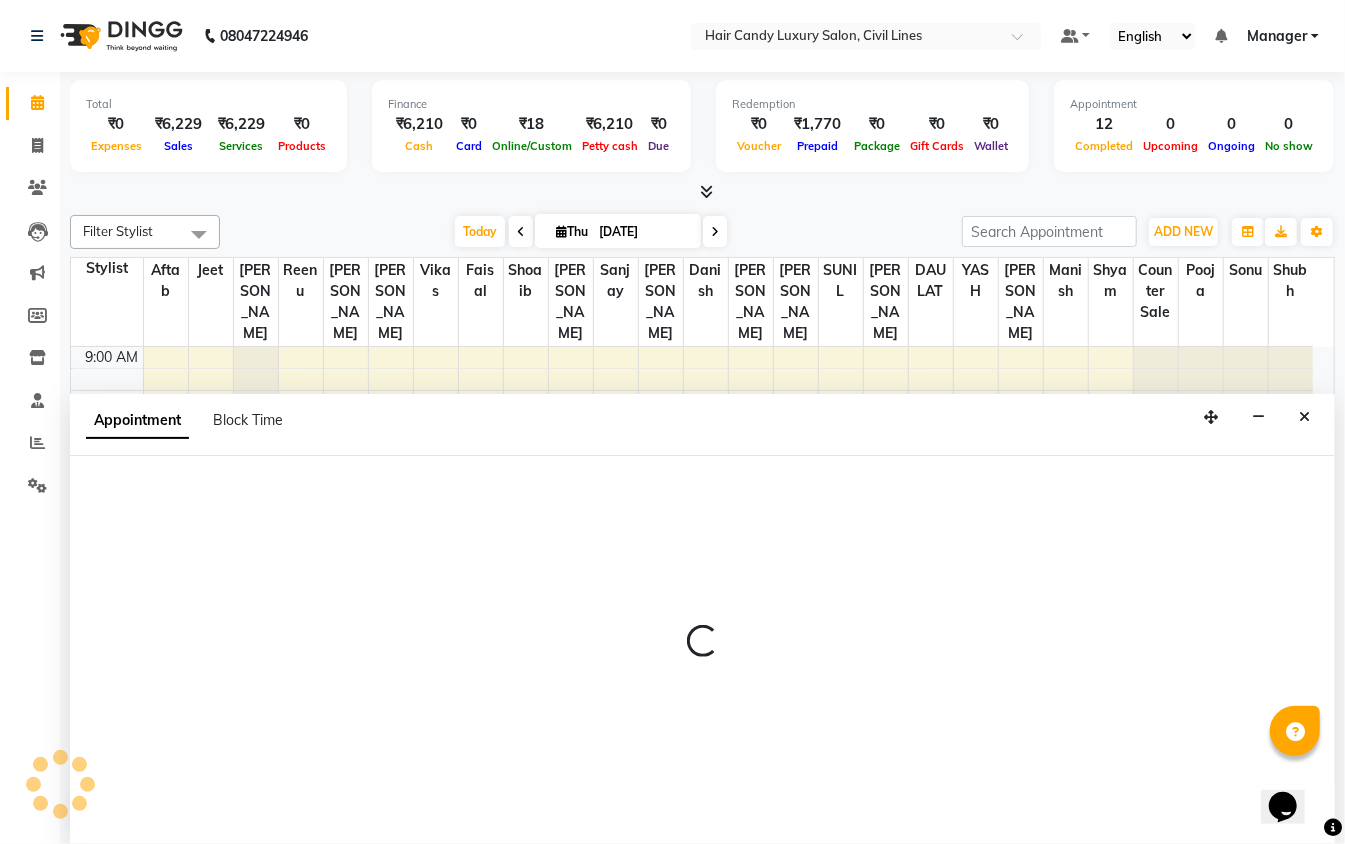 scroll, scrollTop: 1, scrollLeft: 0, axis: vertical 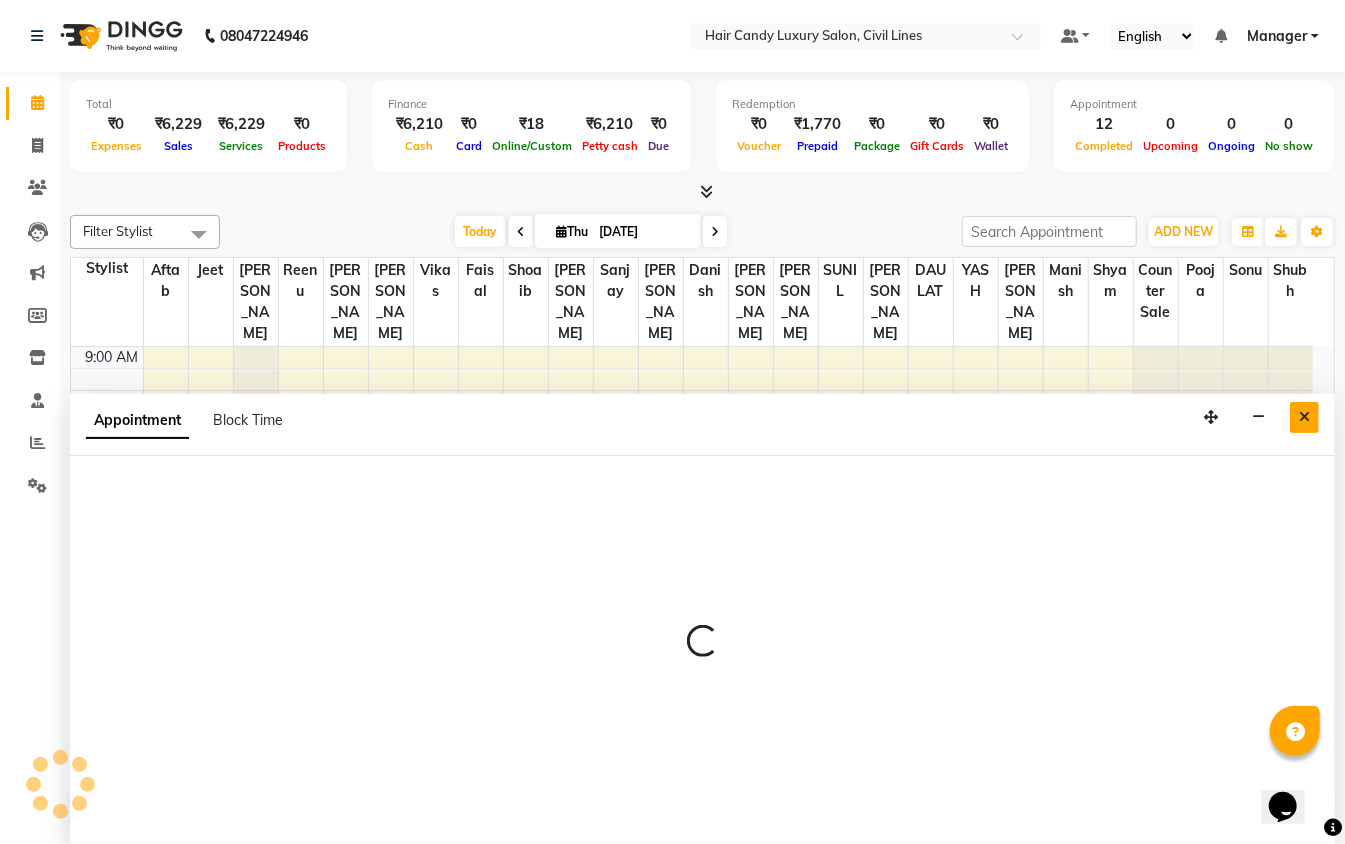 click at bounding box center [1304, 417] 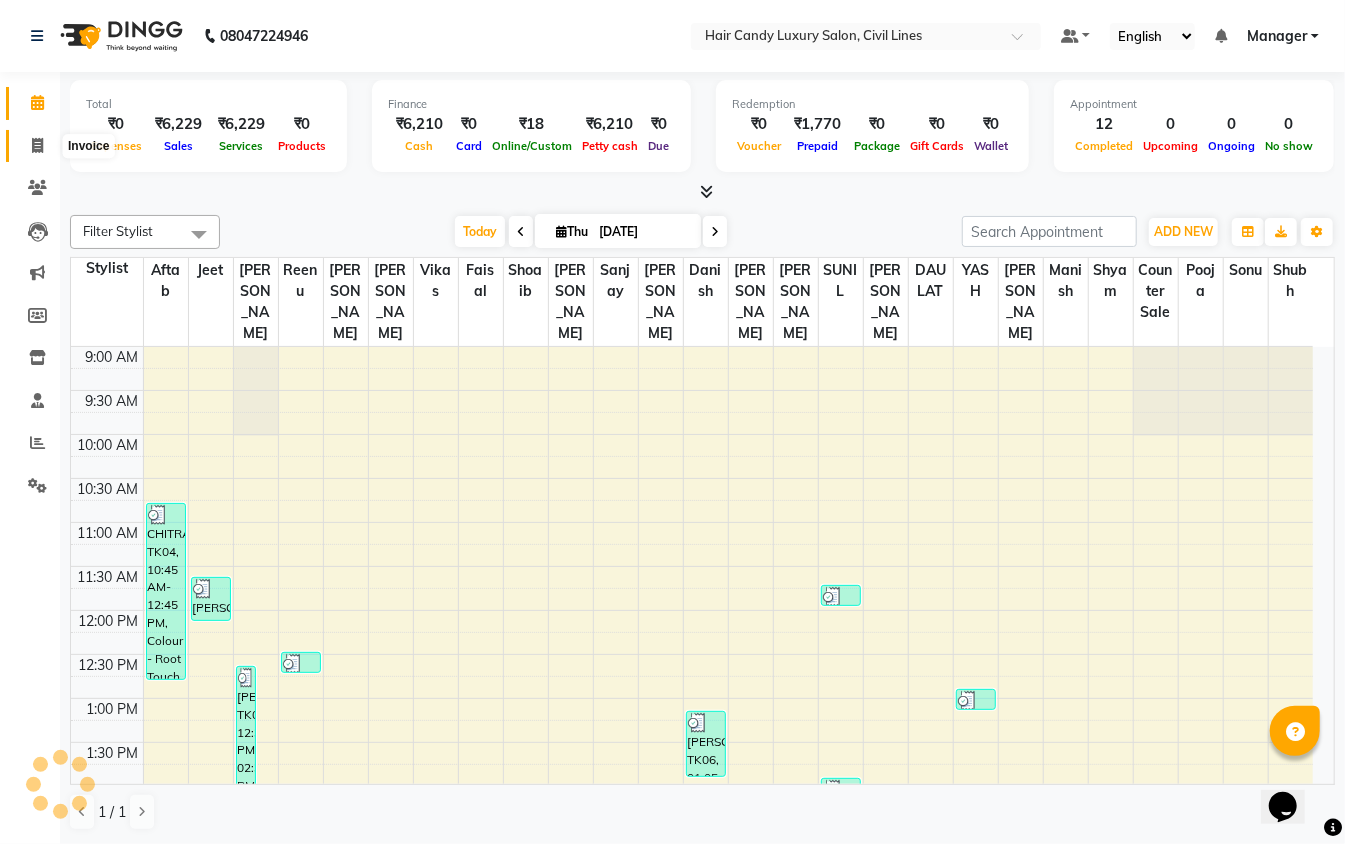 click 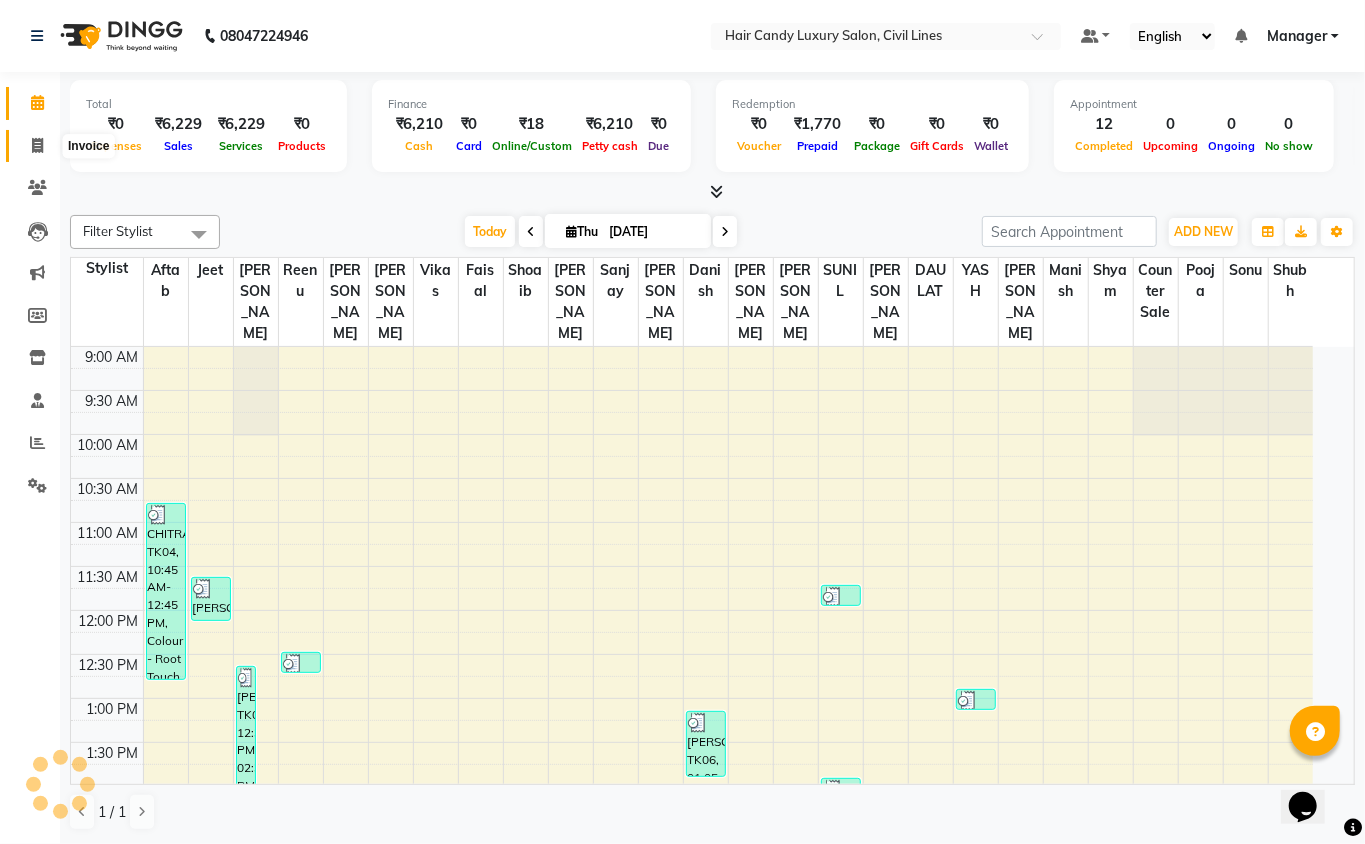 select on "service" 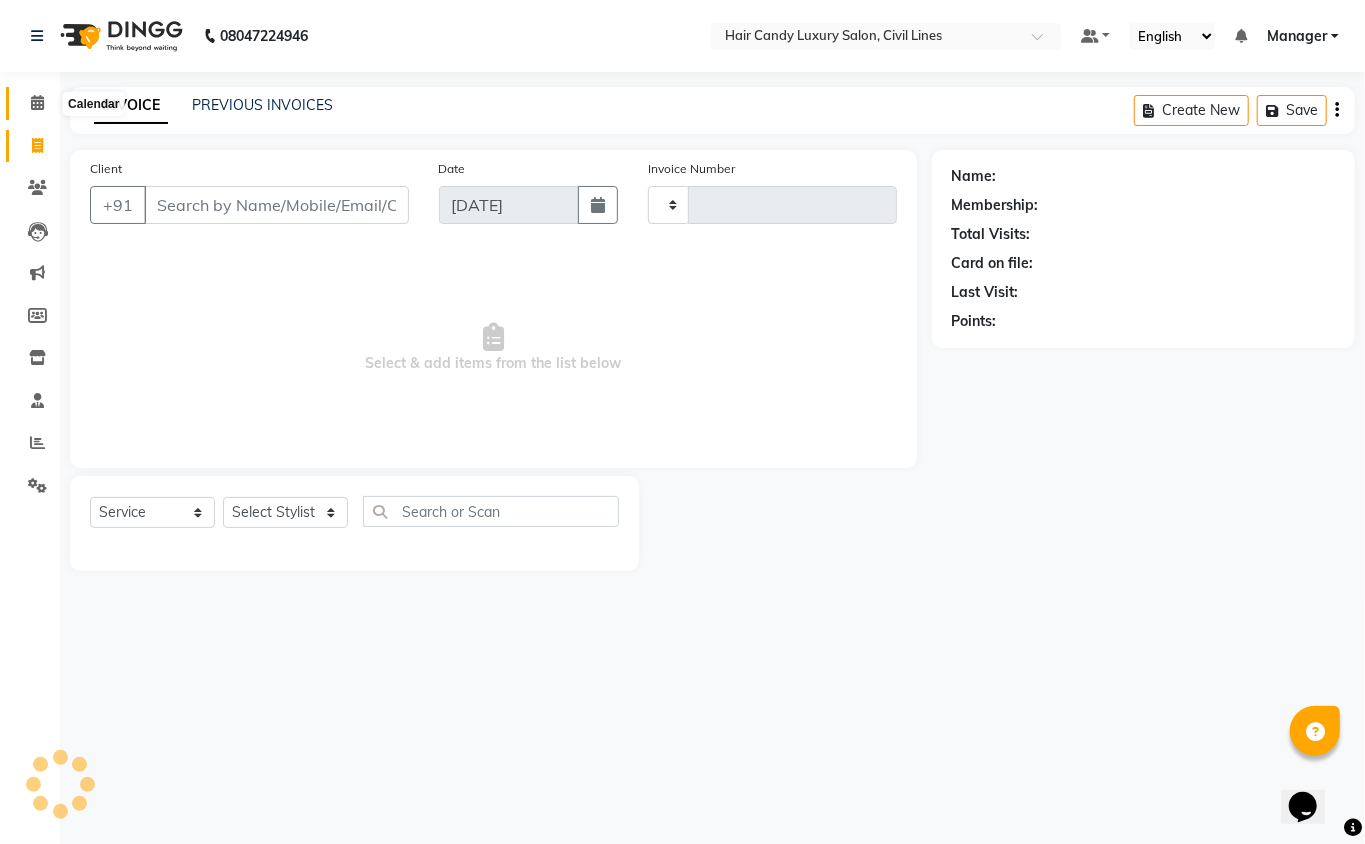 click 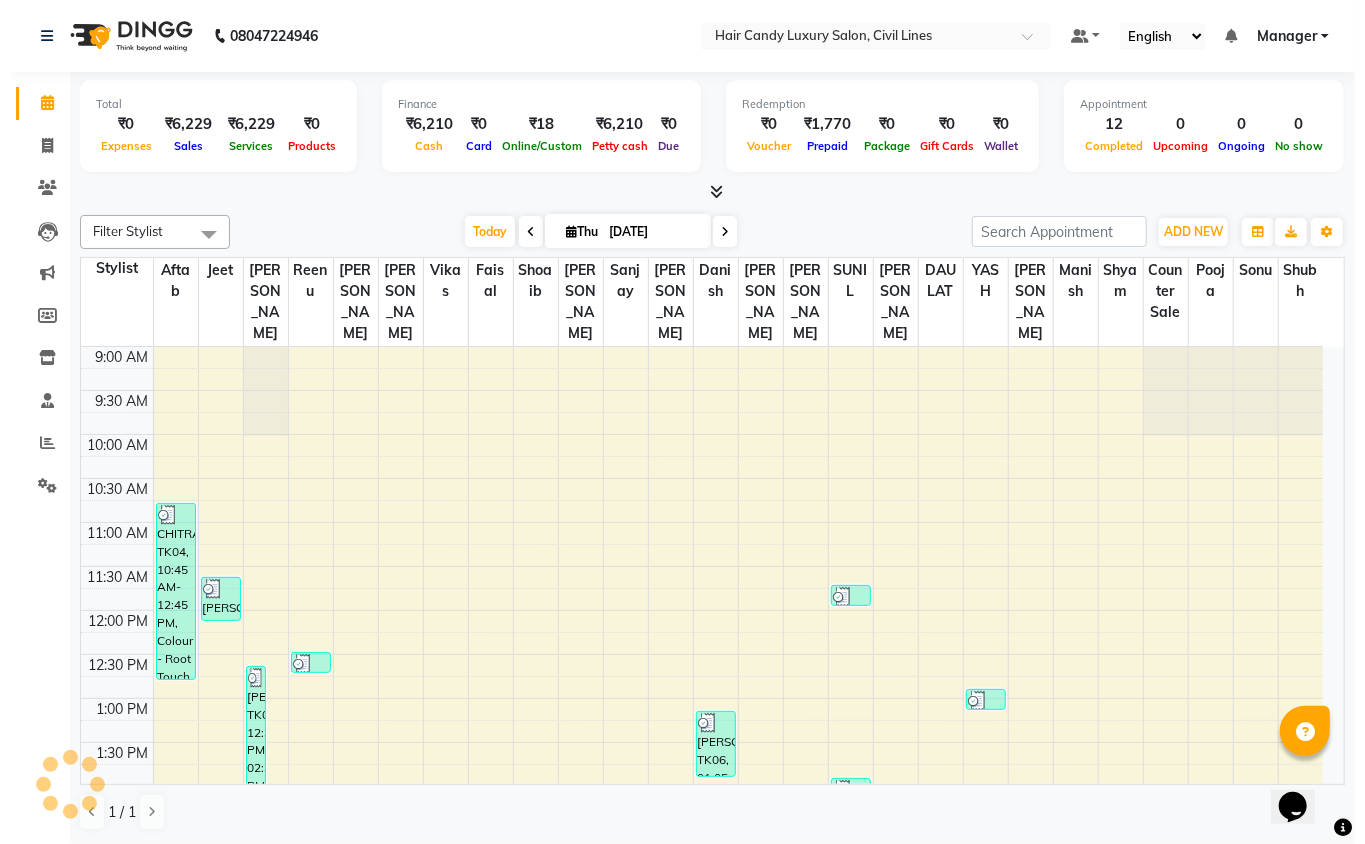 scroll, scrollTop: 0, scrollLeft: 0, axis: both 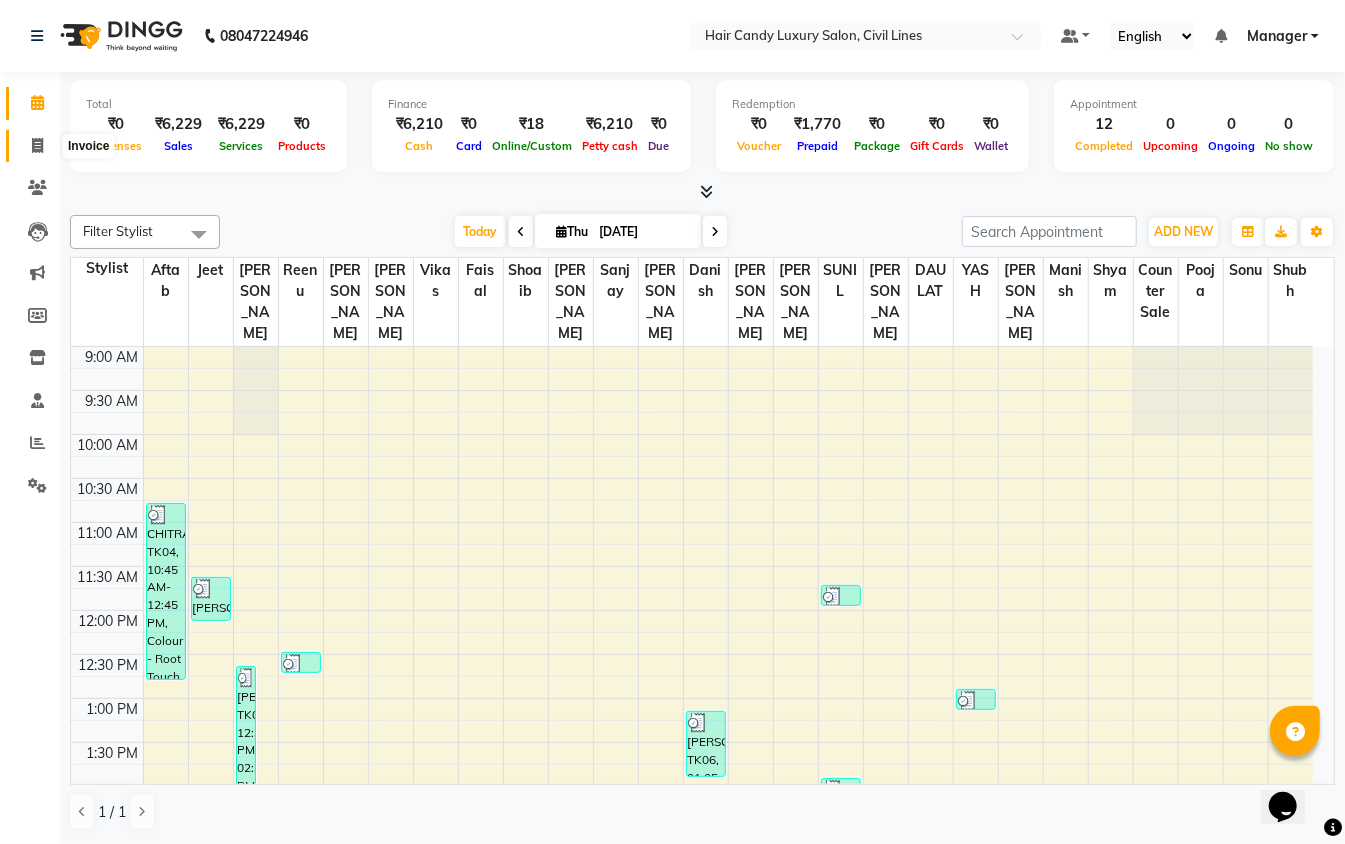 click 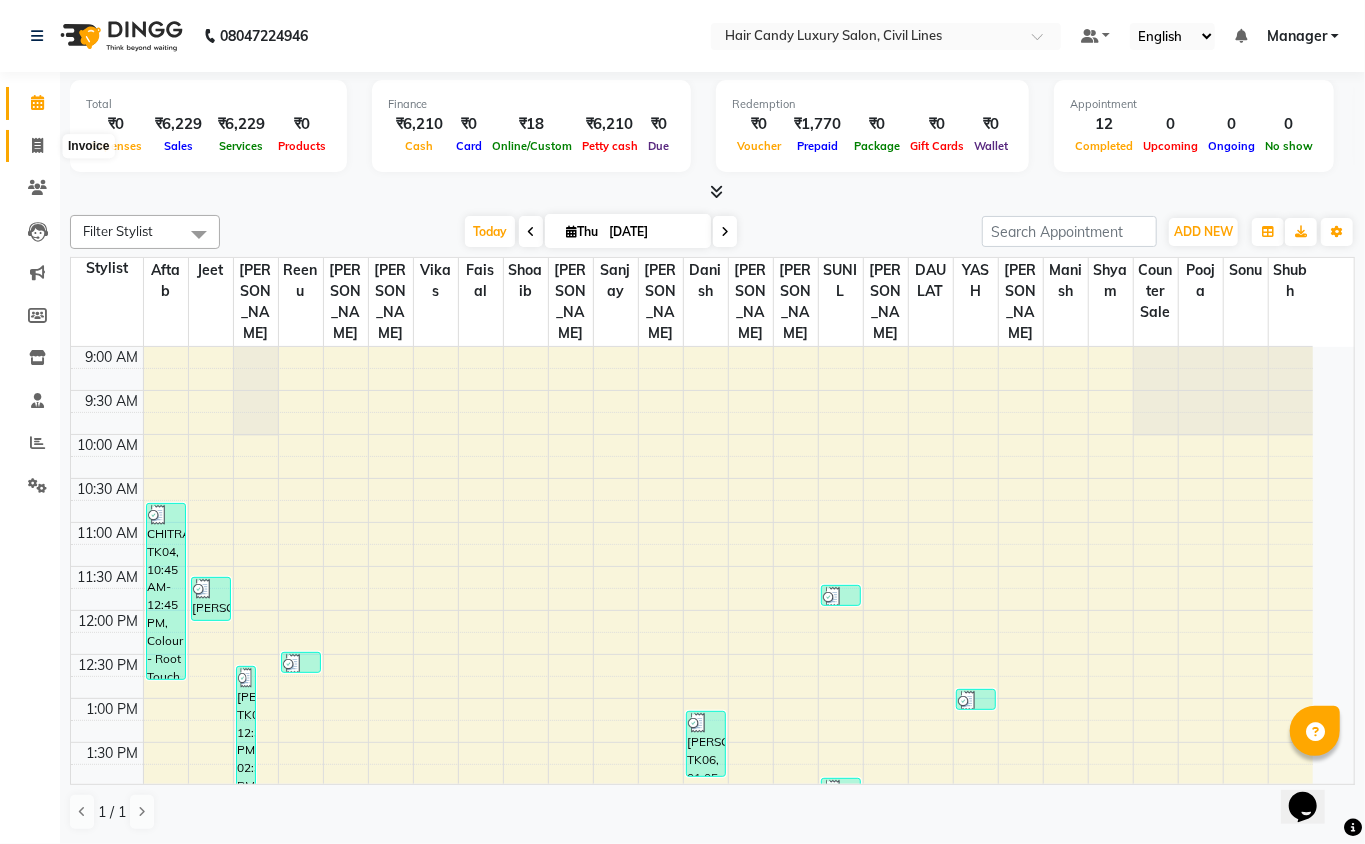 select on "service" 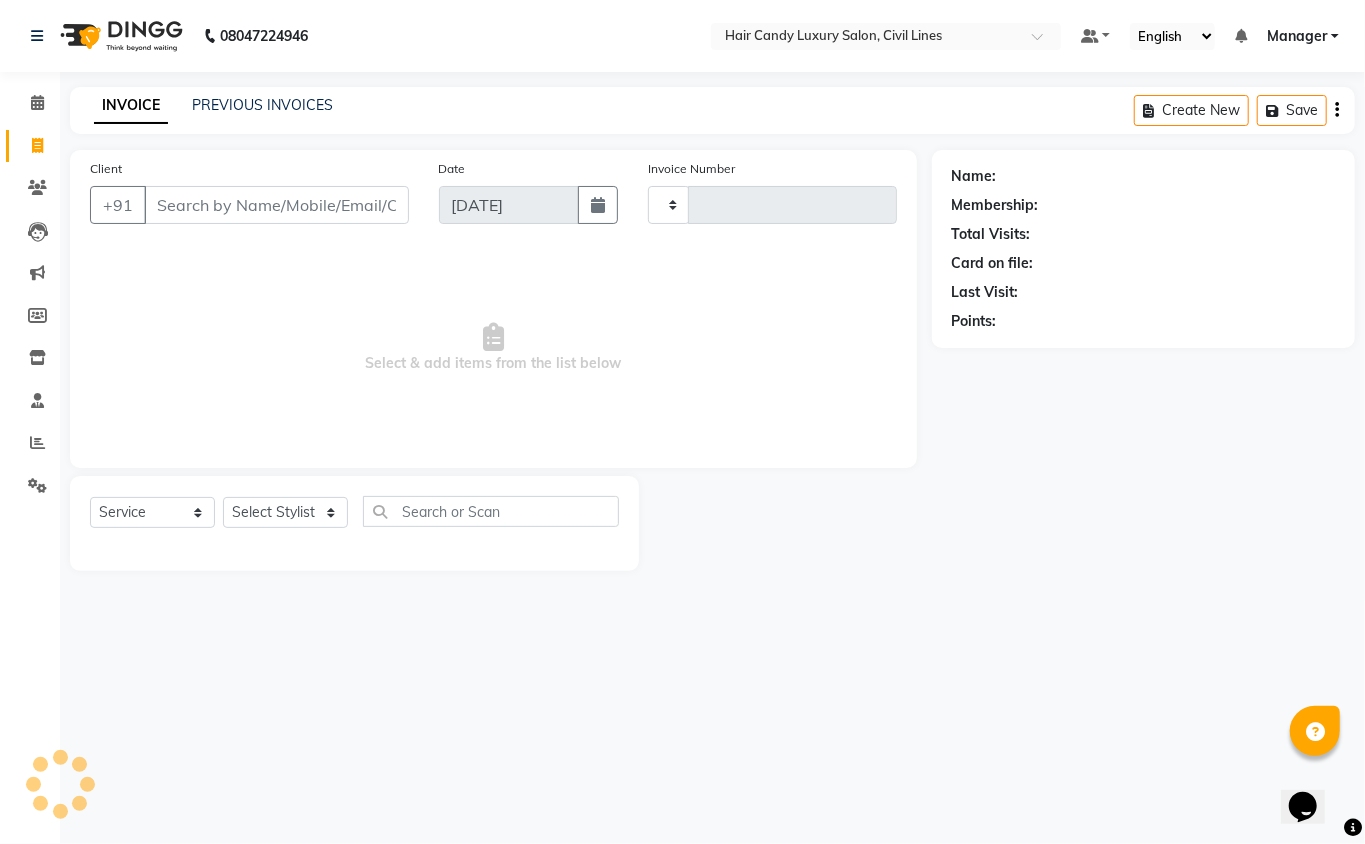 type on "5074" 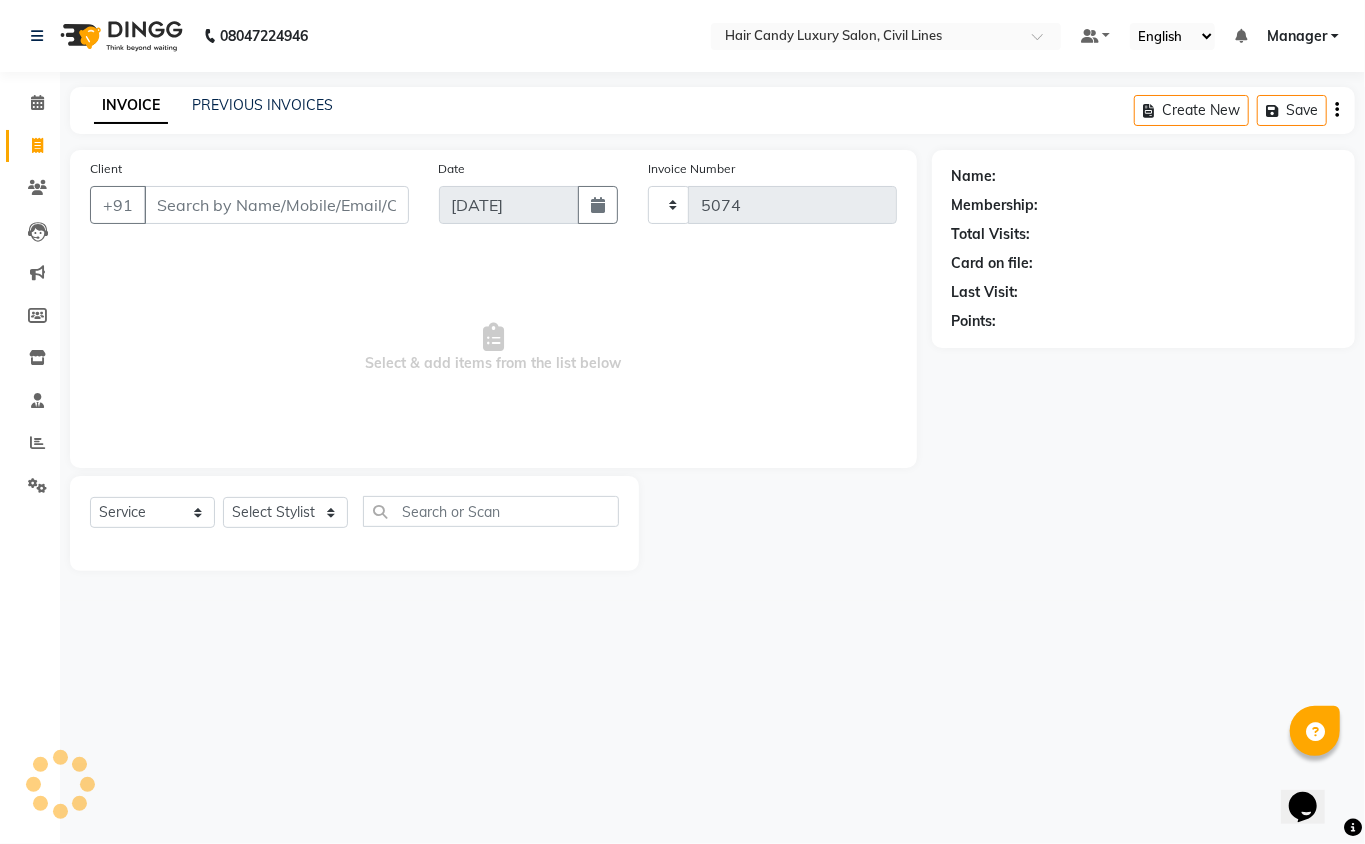 select on "6308" 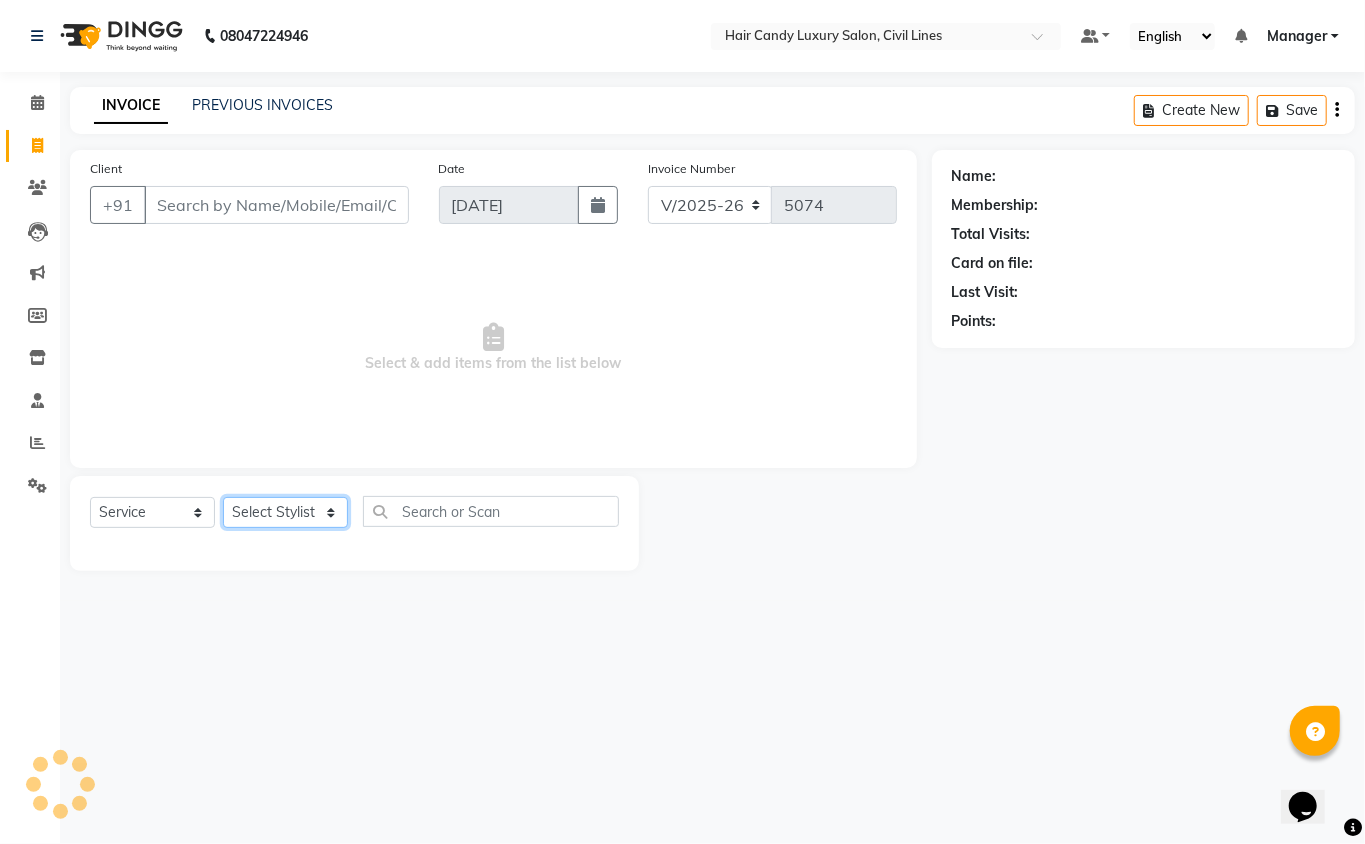 click on "Select Stylist" 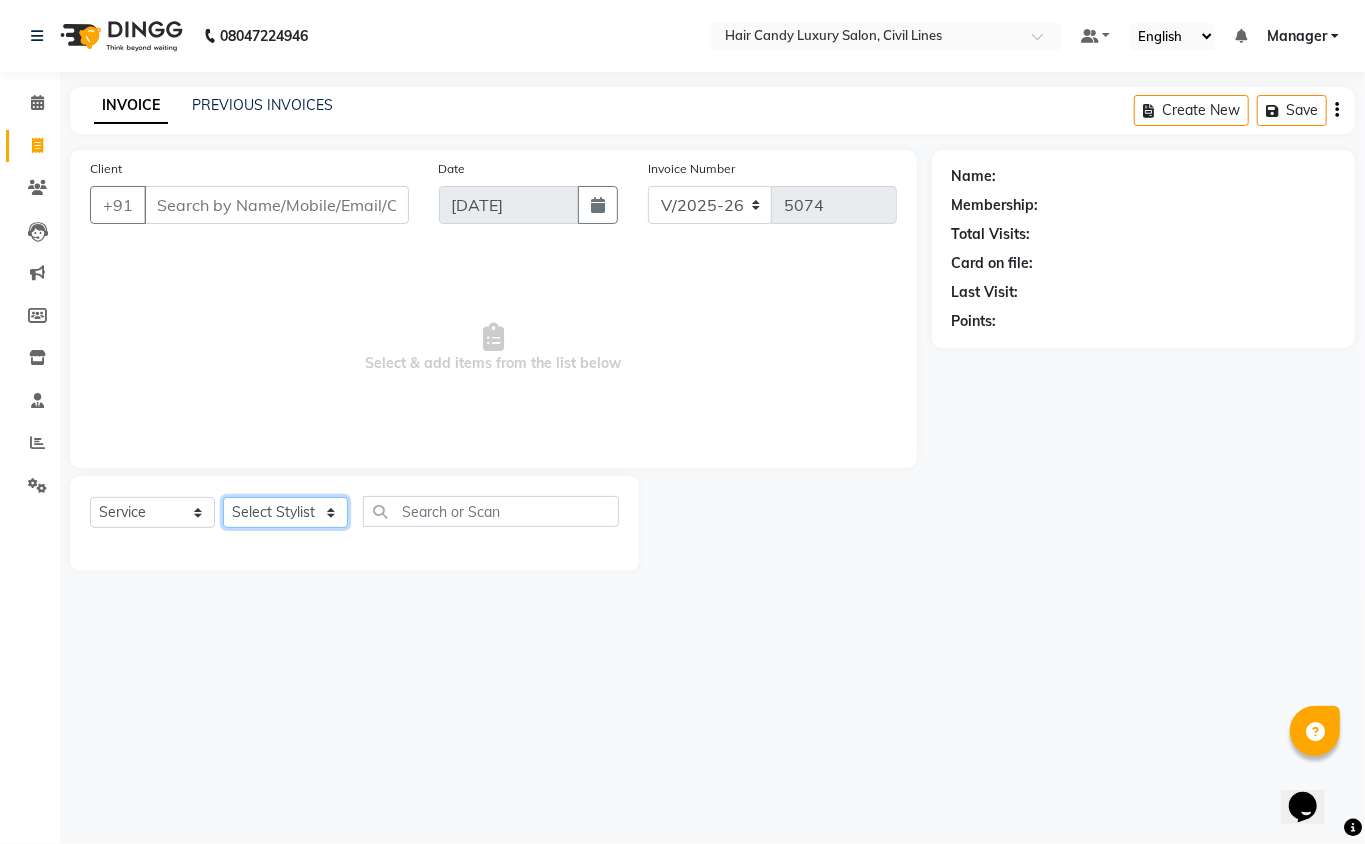 select on "47473" 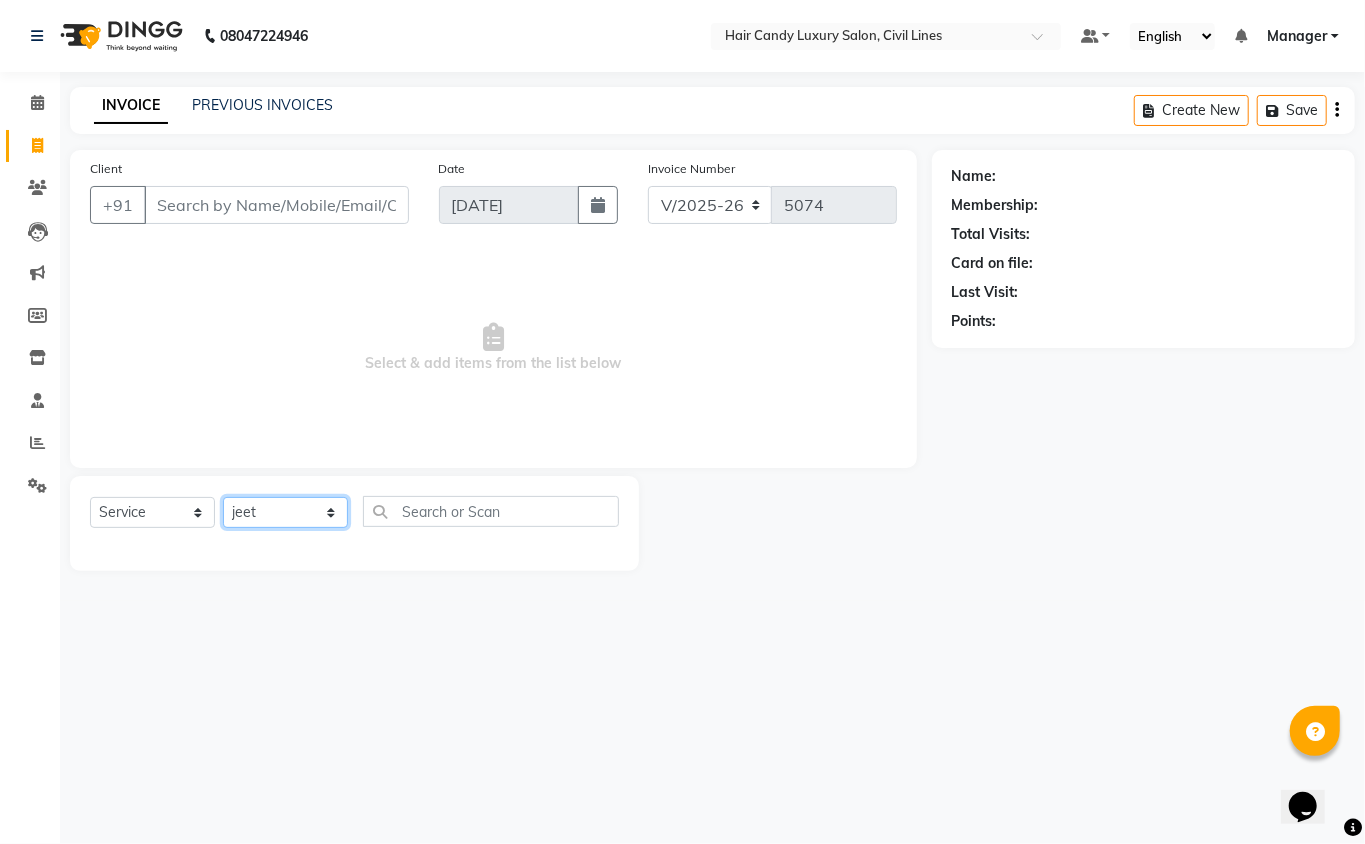 click on "Select Stylist [PERSON_NAME] [PERSON_NAME] [PERSON_NAME] counter sale Danish DAULAT faisal [PERSON_NAME] Manager [PERSON_NAME] mohd [PERSON_NAME] Owner-PRIYANKA [PERSON_NAME] pooja [PERSON_NAME] Reenu [PERSON_NAME] [PERSON_NAME] [PERSON_NAME] [PERSON_NAME] Shubh Shyam [PERSON_NAME] STOCK MANAGER [PERSON_NAME] vikas [PERSON_NAME]" 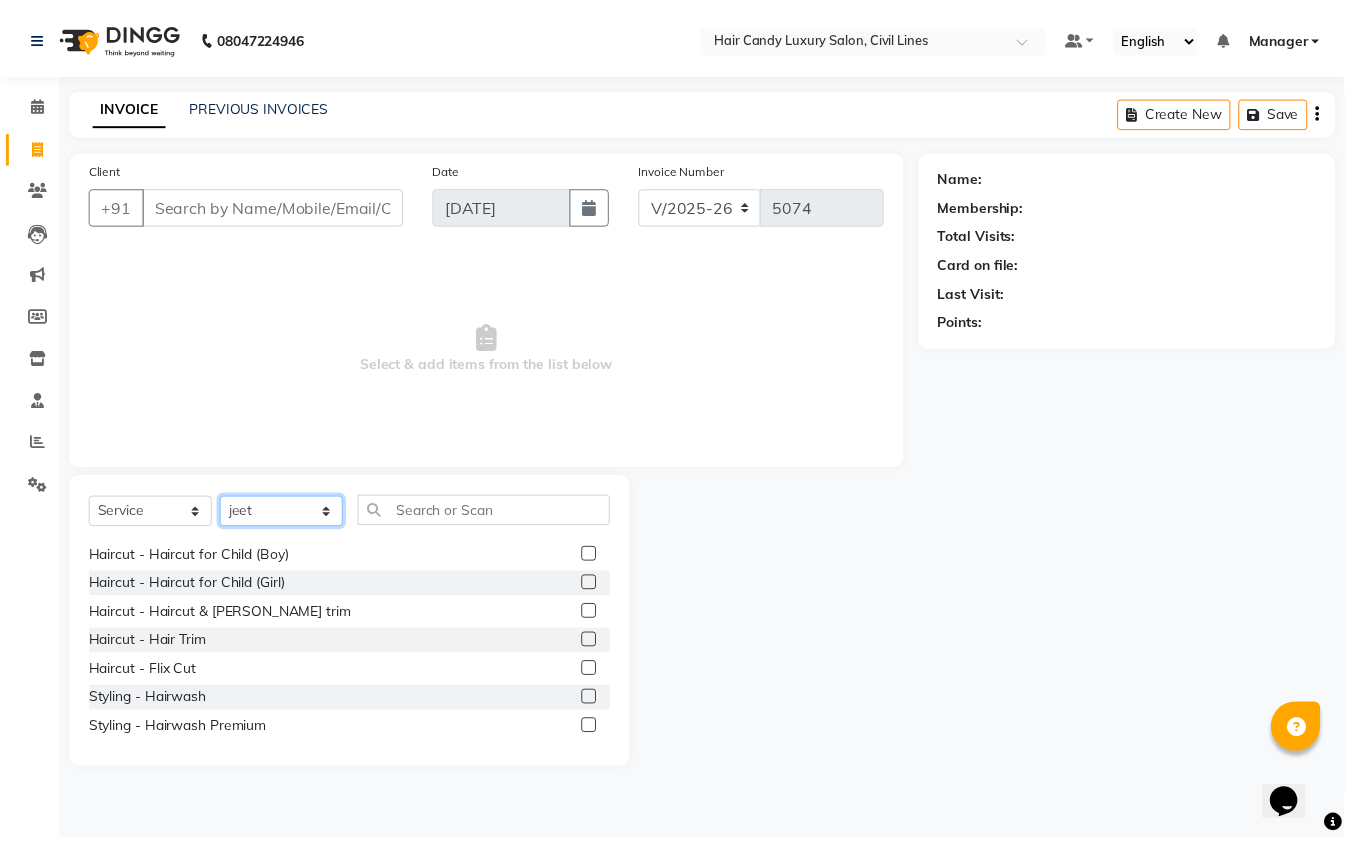 scroll, scrollTop: 133, scrollLeft: 0, axis: vertical 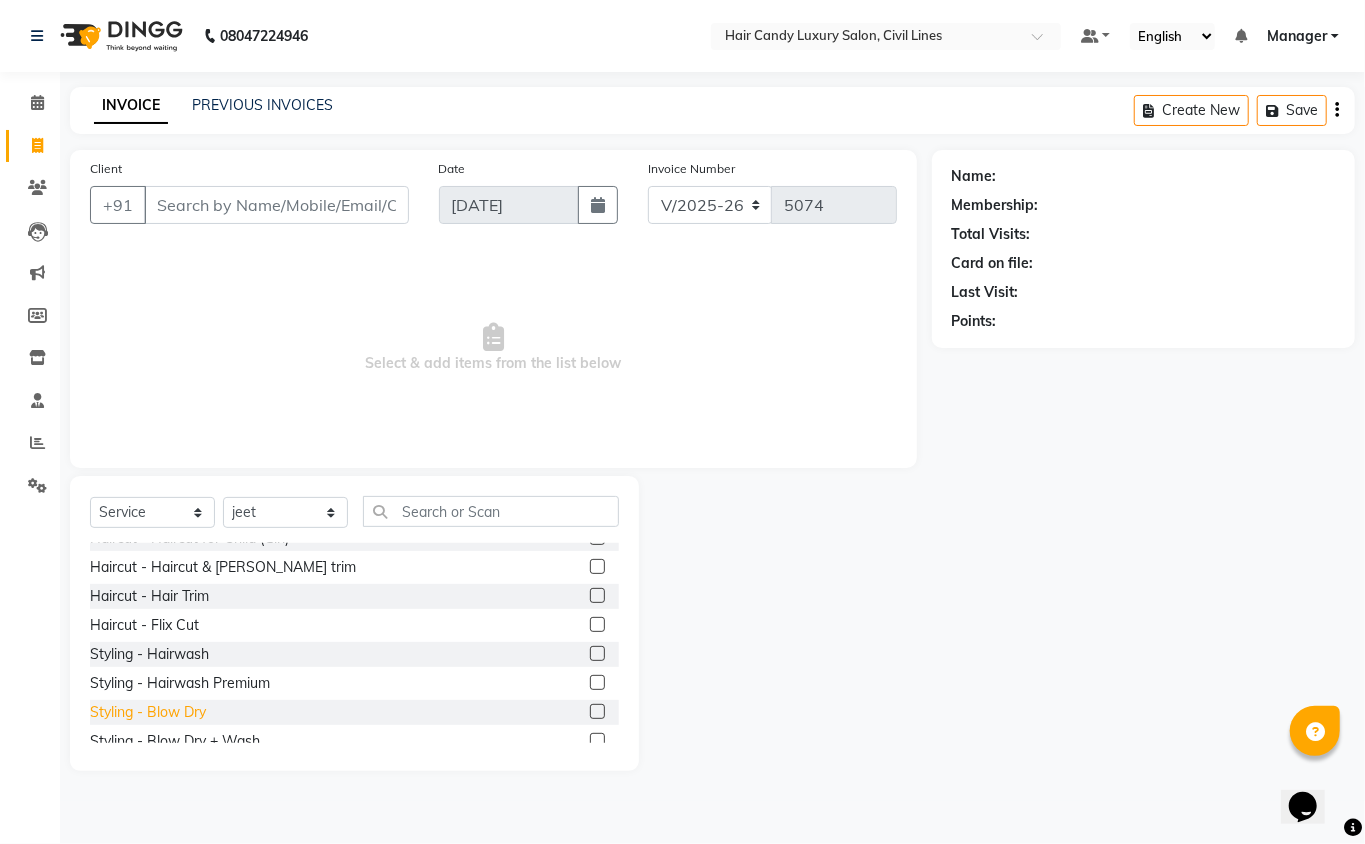 click on "Styling - Blow Dry" 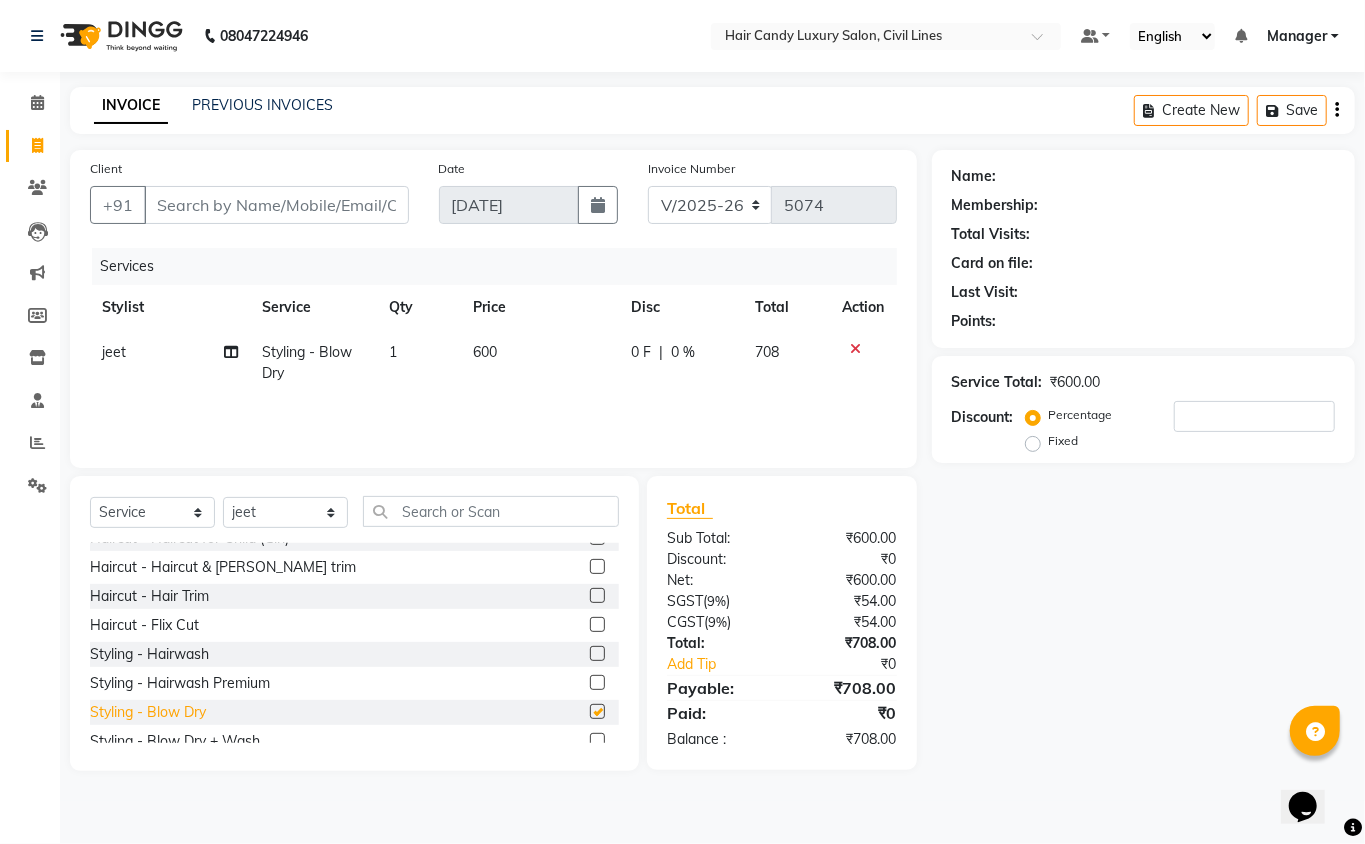 checkbox on "false" 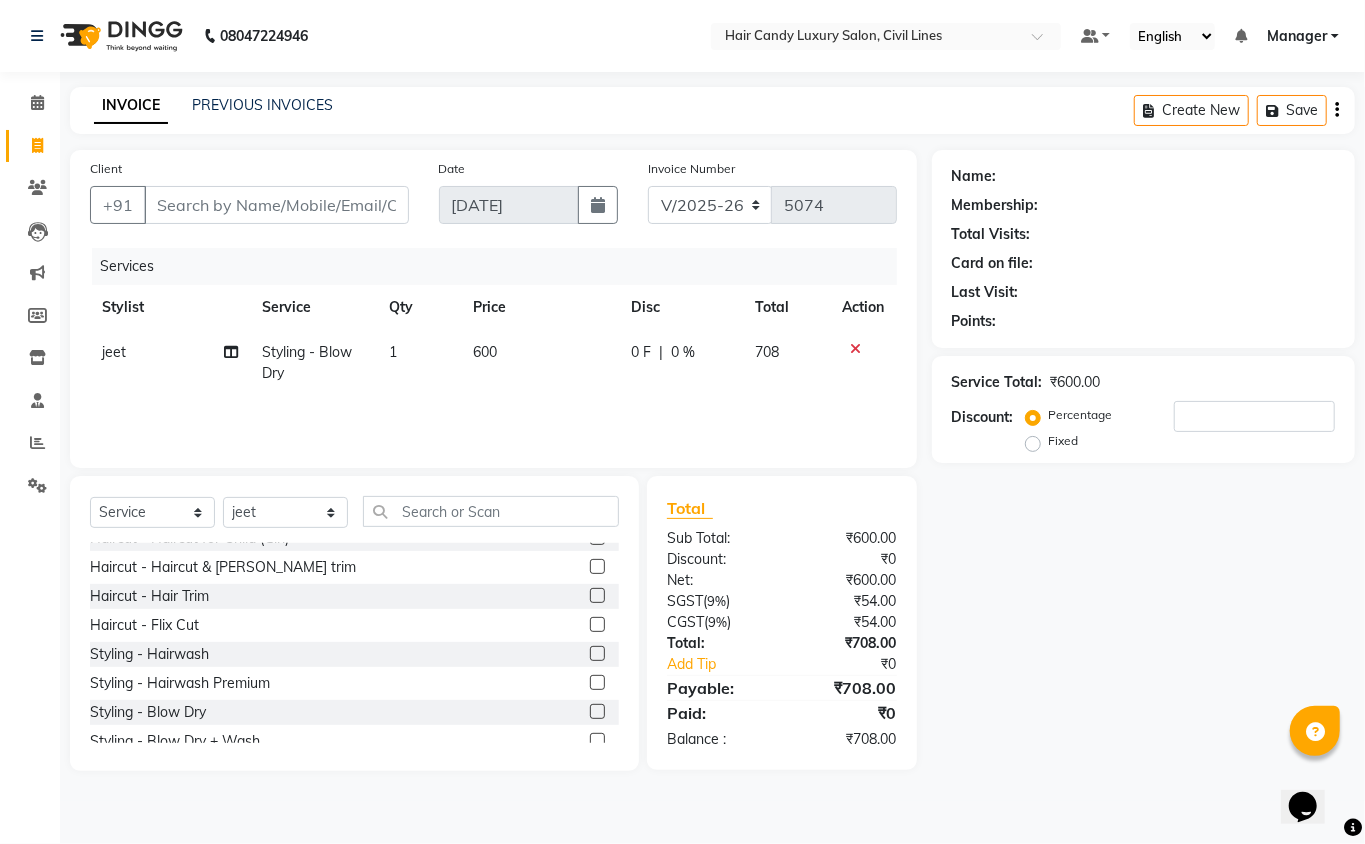 click on "1" 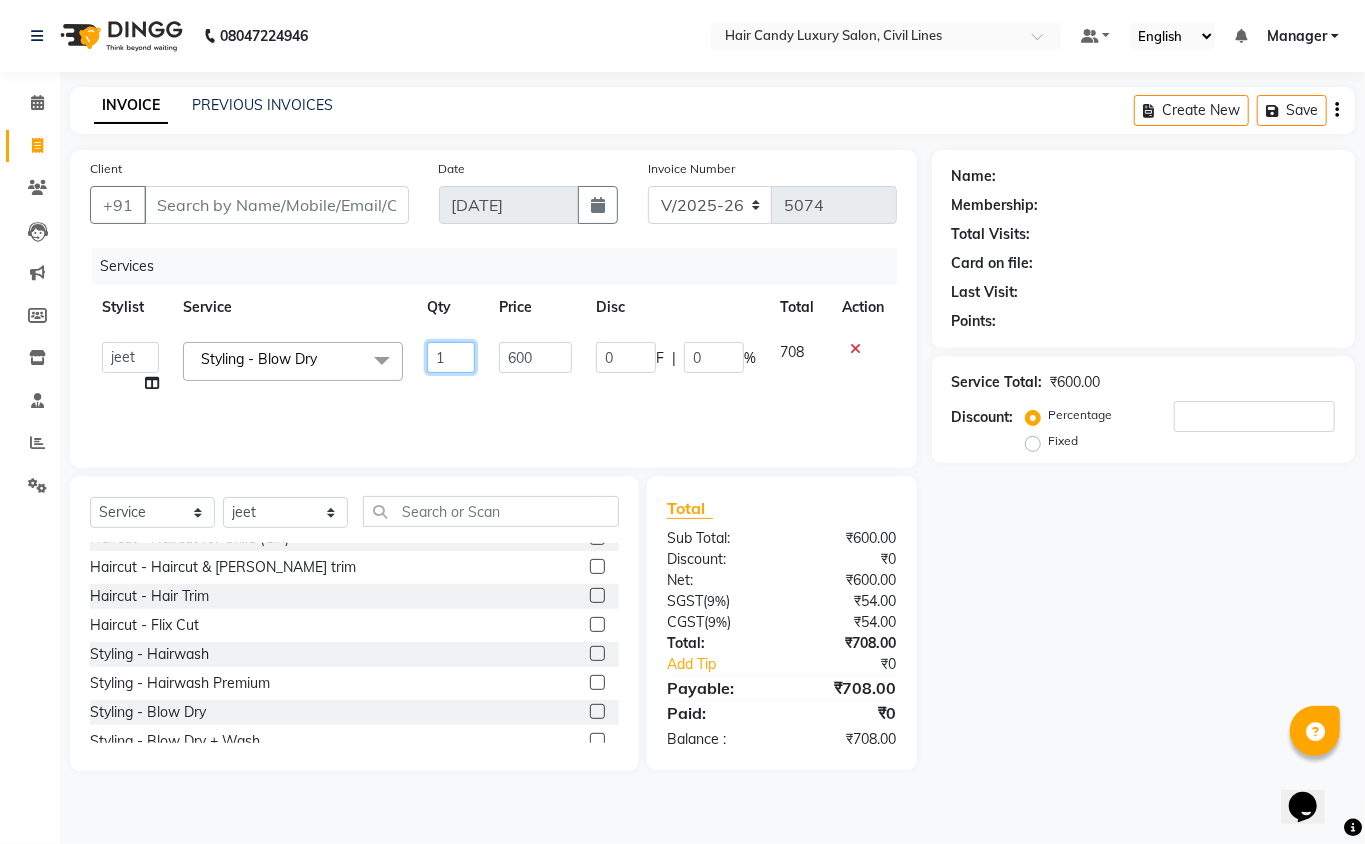 drag, startPoint x: 449, startPoint y: 349, endPoint x: 409, endPoint y: 354, distance: 40.311287 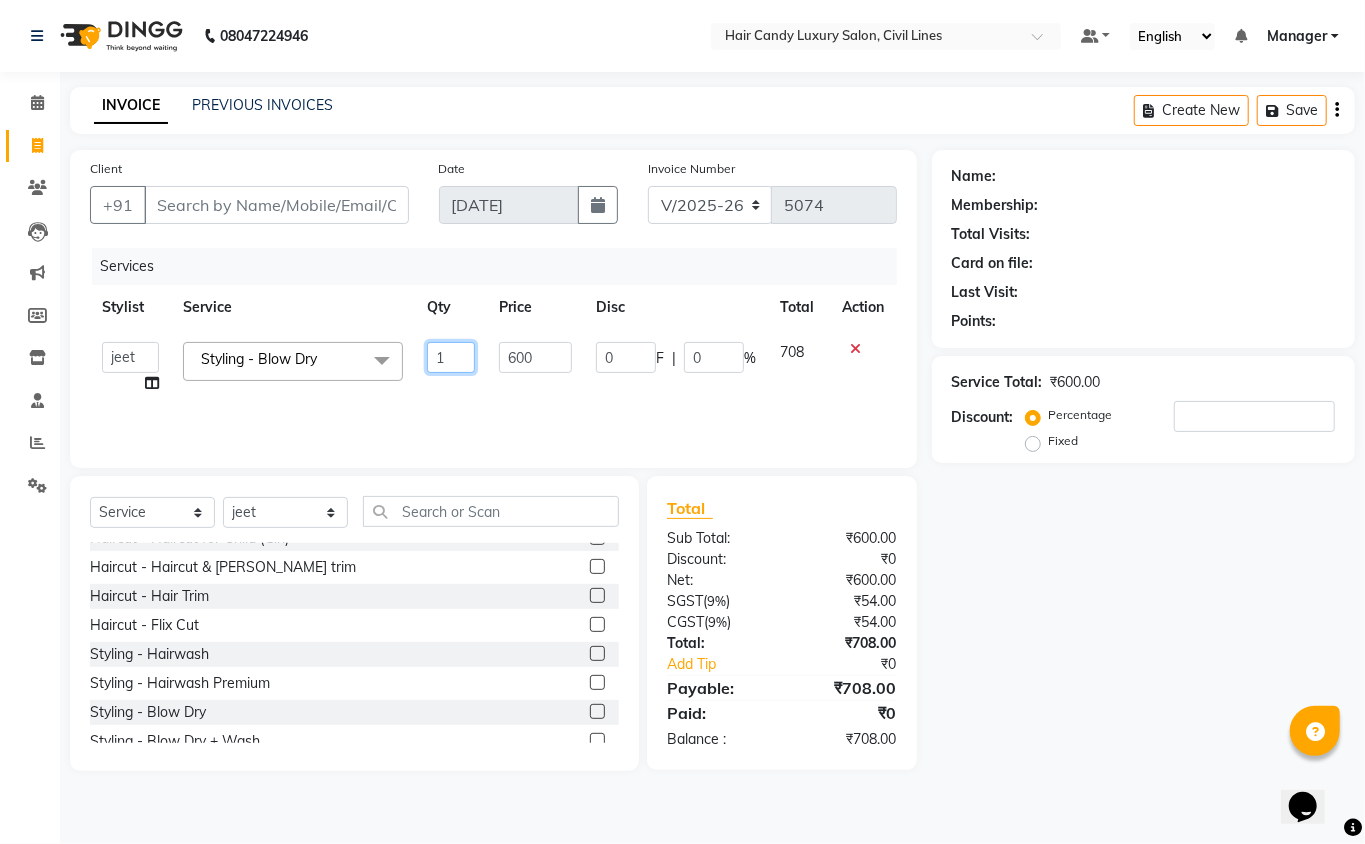 click on "1" 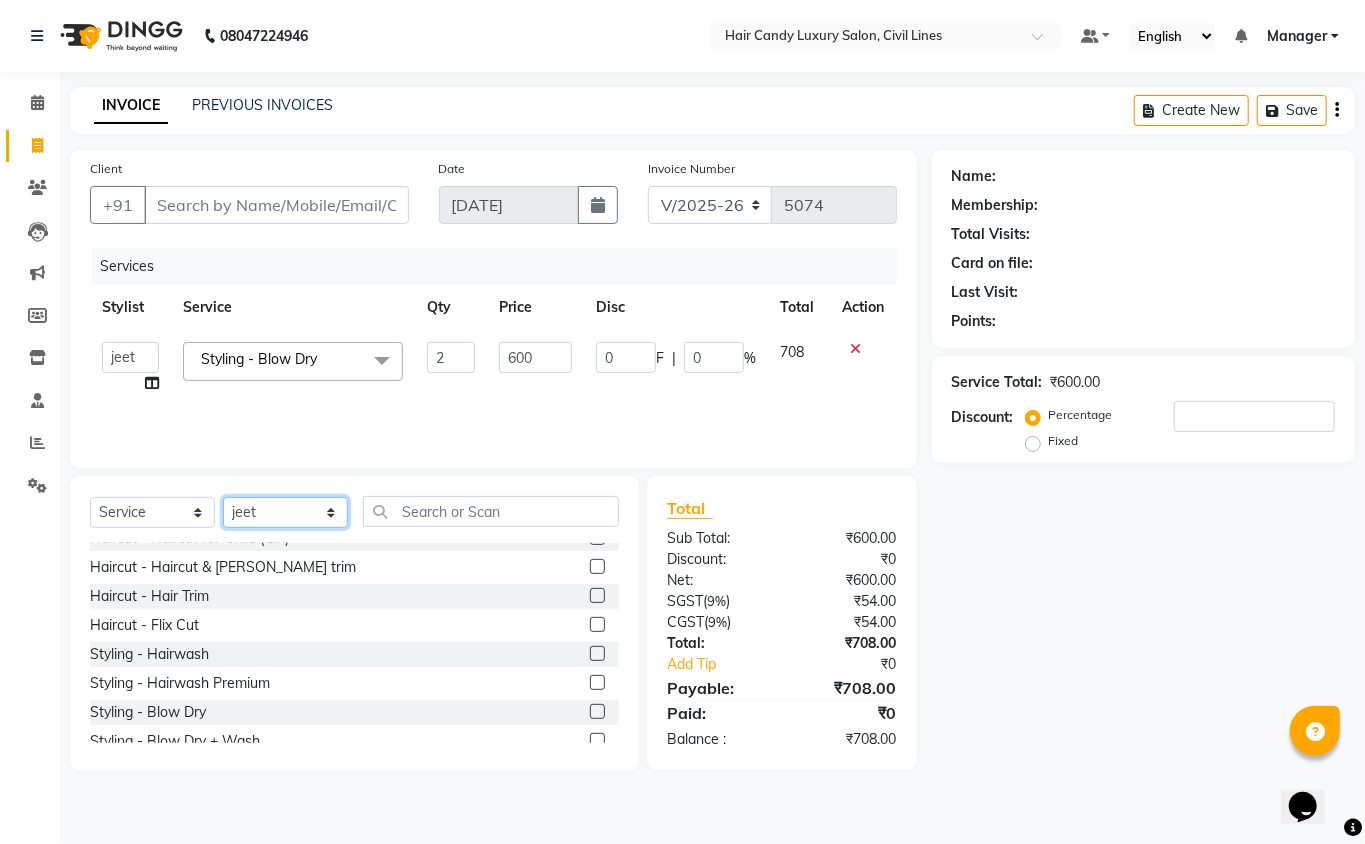 click on "Select Stylist [PERSON_NAME] [PERSON_NAME] [PERSON_NAME] counter sale Danish DAULAT faisal [PERSON_NAME] Manager [PERSON_NAME] mohd [PERSON_NAME] Owner-PRIYANKA [PERSON_NAME] pooja [PERSON_NAME] Reenu [PERSON_NAME] [PERSON_NAME] [PERSON_NAME] [PERSON_NAME] Shubh Shyam [PERSON_NAME] STOCK MANAGER [PERSON_NAME] vikas [PERSON_NAME]" 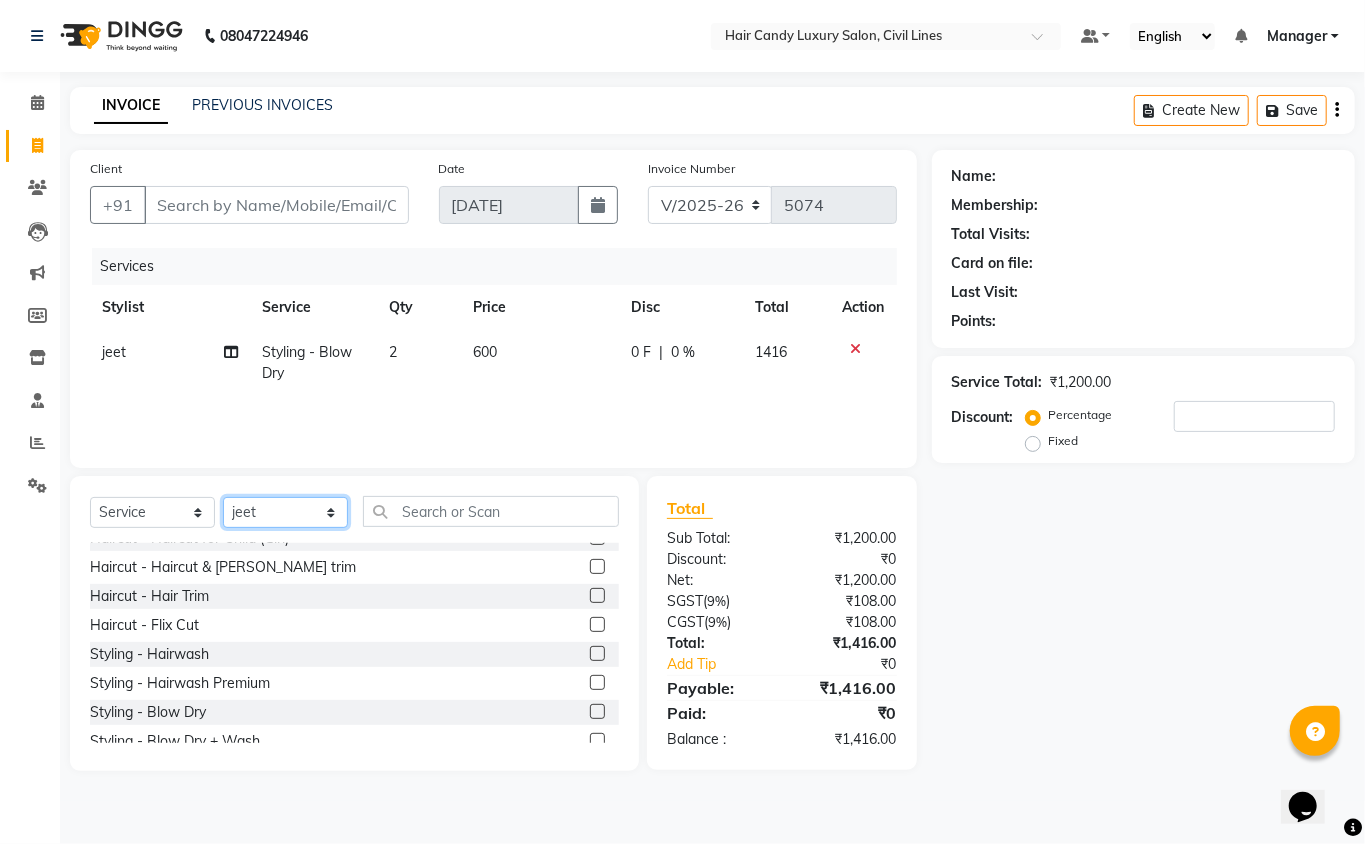 select on "49962" 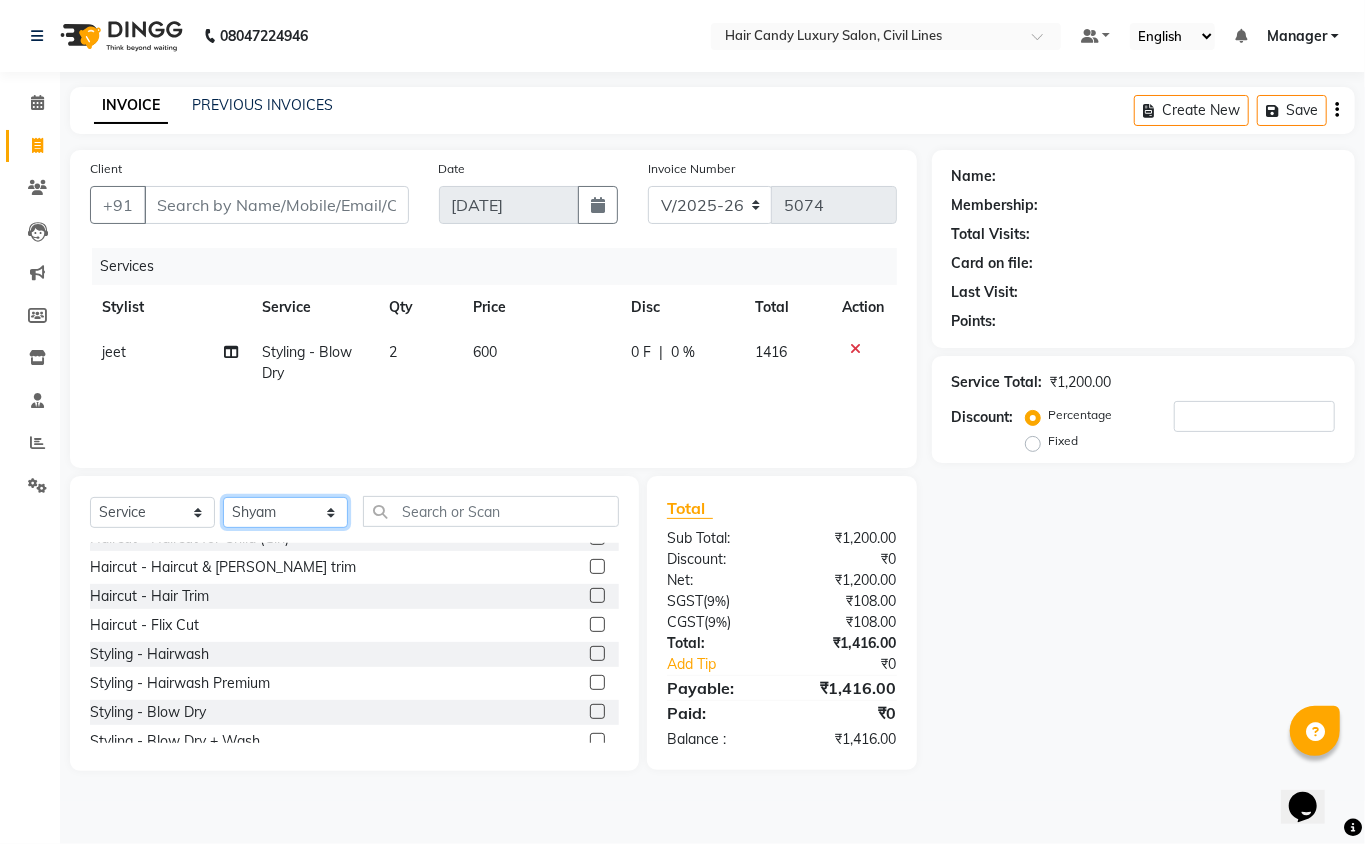 click on "Select Stylist [PERSON_NAME] [PERSON_NAME] [PERSON_NAME] counter sale Danish DAULAT faisal [PERSON_NAME] Manager [PERSON_NAME] mohd [PERSON_NAME] Owner-PRIYANKA [PERSON_NAME] pooja [PERSON_NAME] Reenu [PERSON_NAME] [PERSON_NAME] [PERSON_NAME] [PERSON_NAME] Shubh Shyam [PERSON_NAME] STOCK MANAGER [PERSON_NAME] vikas [PERSON_NAME]" 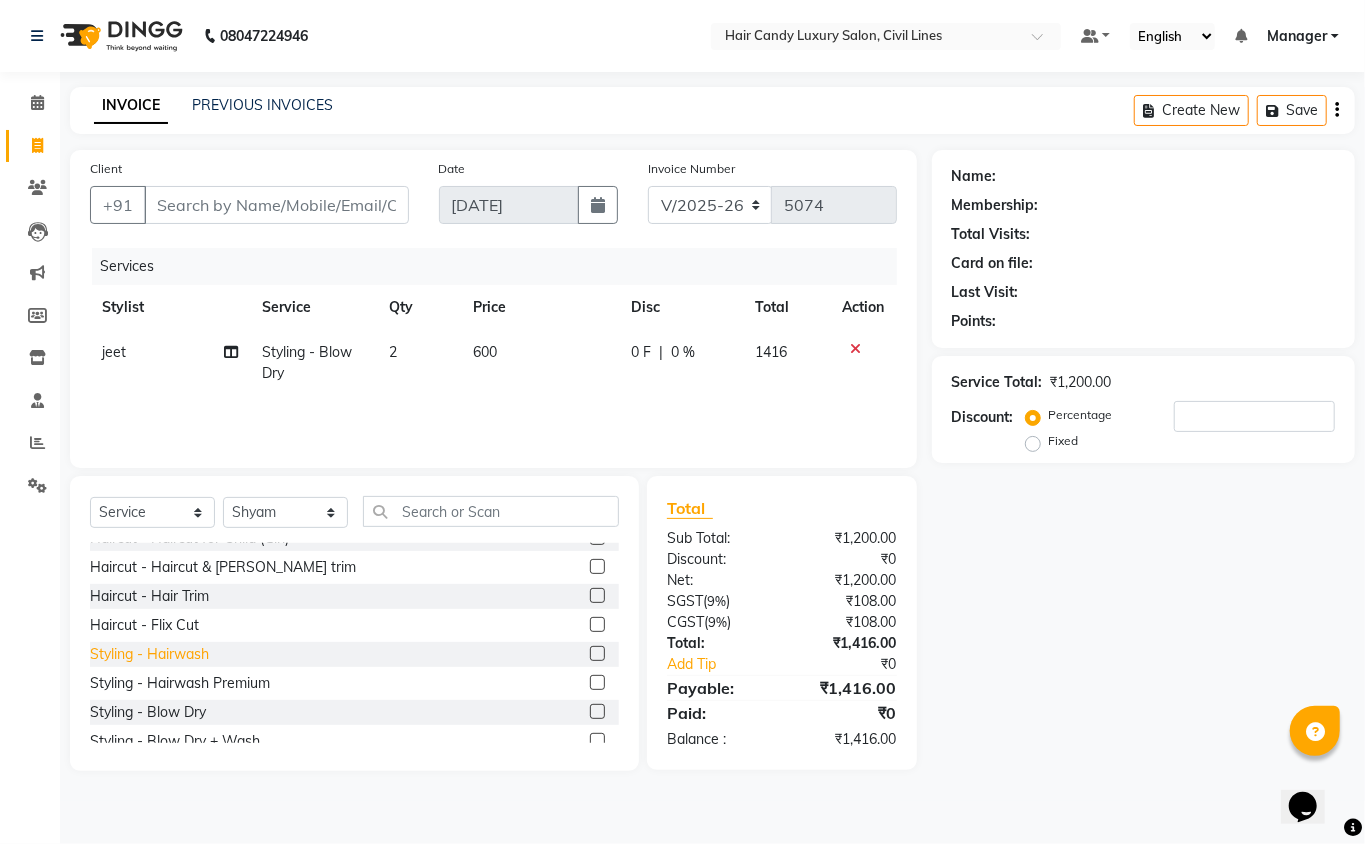 click on "Styling - Hairwash" 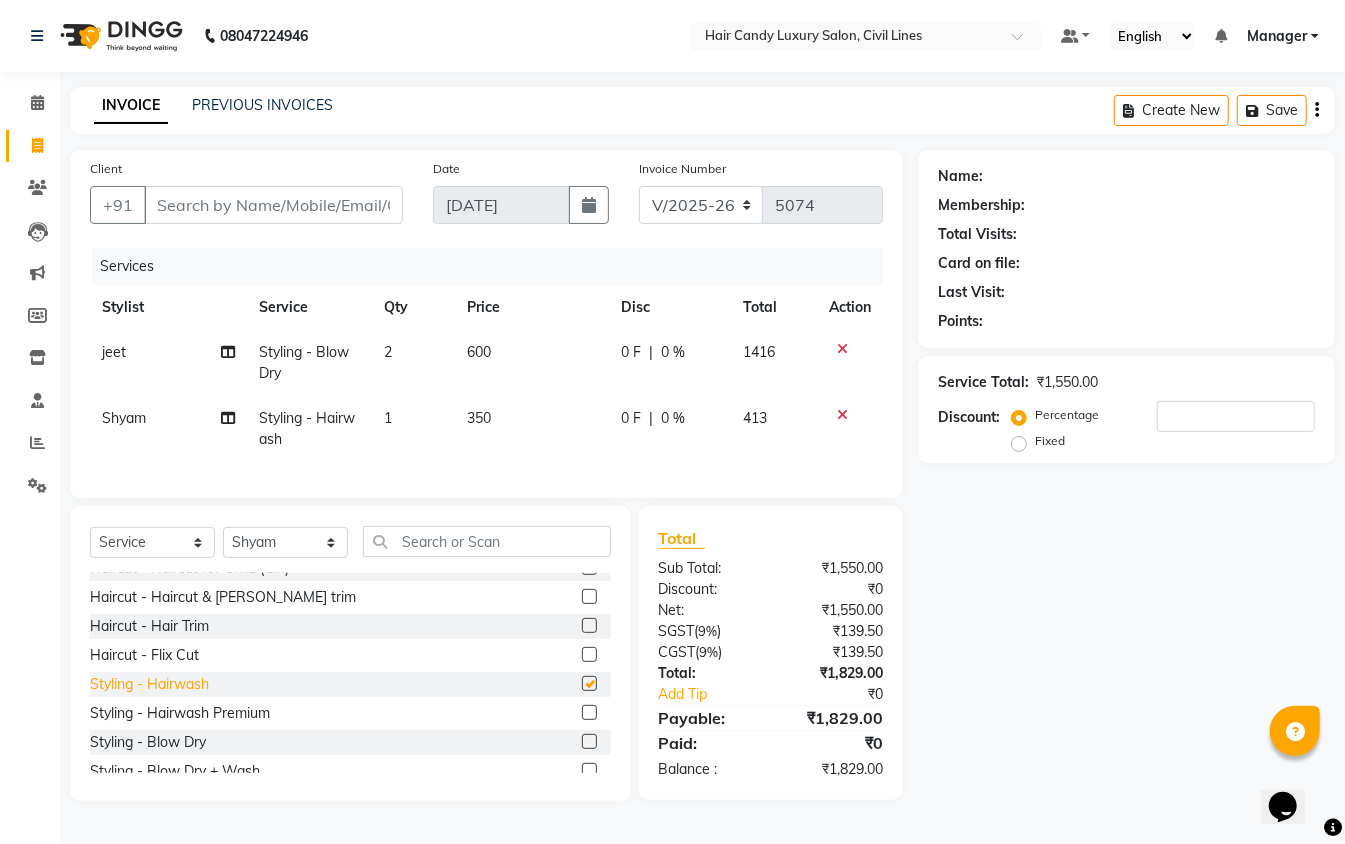 checkbox on "false" 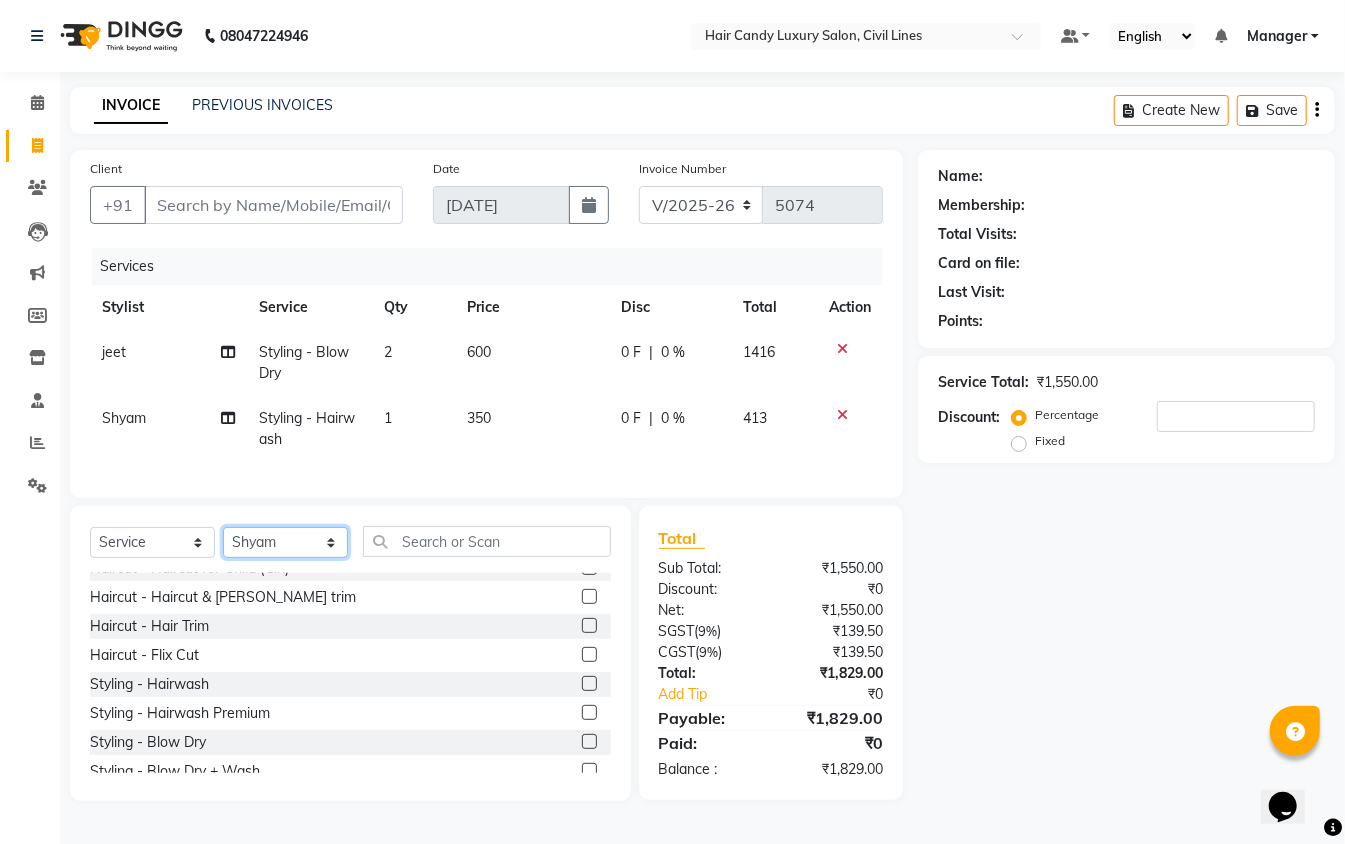click on "Select Stylist [PERSON_NAME] [PERSON_NAME] [PERSON_NAME] counter sale Danish DAULAT faisal [PERSON_NAME] Manager [PERSON_NAME] mohd [PERSON_NAME] Owner-PRIYANKA [PERSON_NAME] pooja [PERSON_NAME] Reenu [PERSON_NAME] [PERSON_NAME] [PERSON_NAME] [PERSON_NAME] Shubh Shyam [PERSON_NAME] STOCK MANAGER [PERSON_NAME] vikas [PERSON_NAME]" 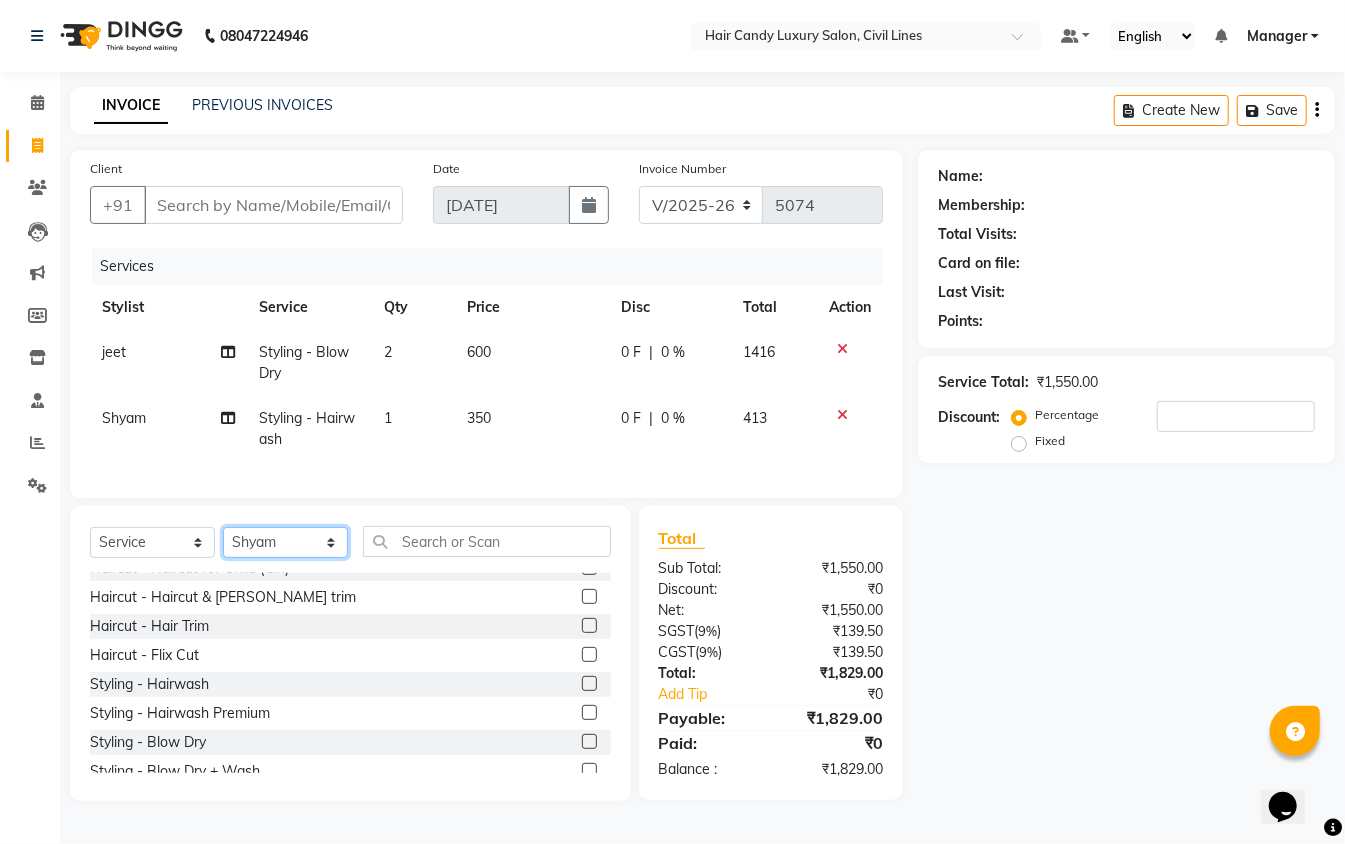 select on "48212" 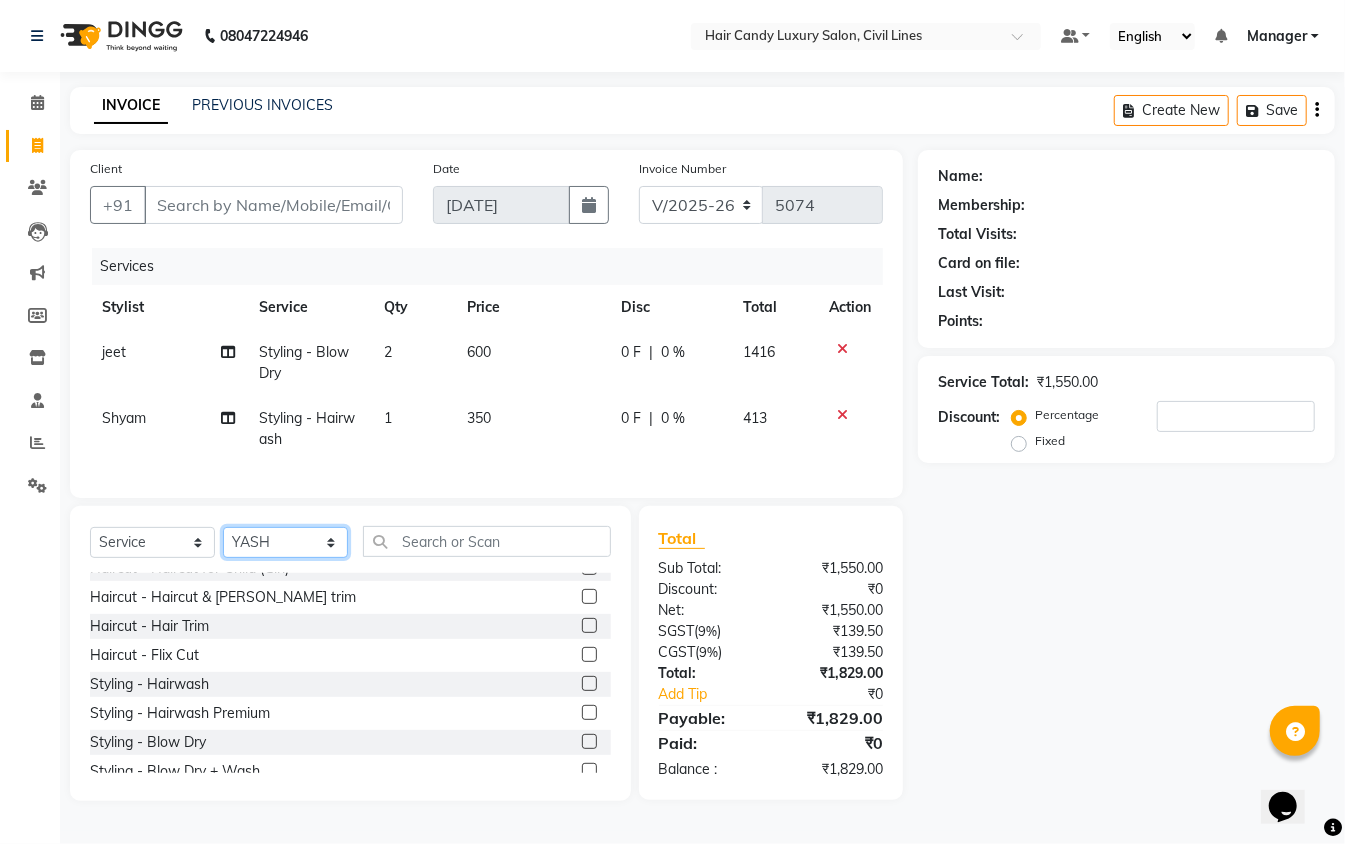 click on "Select Stylist [PERSON_NAME] [PERSON_NAME] [PERSON_NAME] counter sale Danish DAULAT faisal [PERSON_NAME] Manager [PERSON_NAME] mohd [PERSON_NAME] Owner-PRIYANKA [PERSON_NAME] pooja [PERSON_NAME] Reenu [PERSON_NAME] [PERSON_NAME] [PERSON_NAME] [PERSON_NAME] Shubh Shyam [PERSON_NAME] STOCK MANAGER [PERSON_NAME] vikas [PERSON_NAME]" 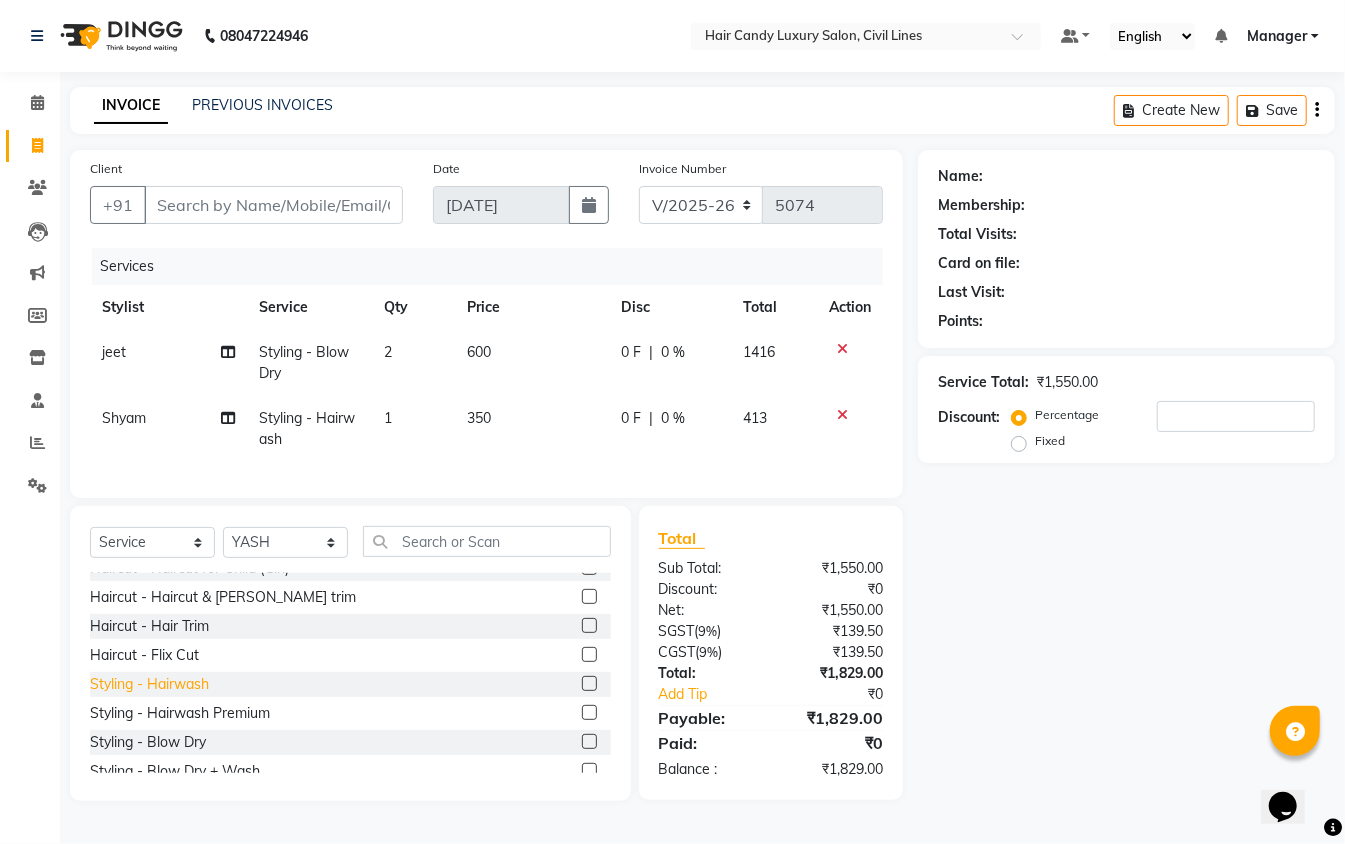 click on "Styling - Hairwash" 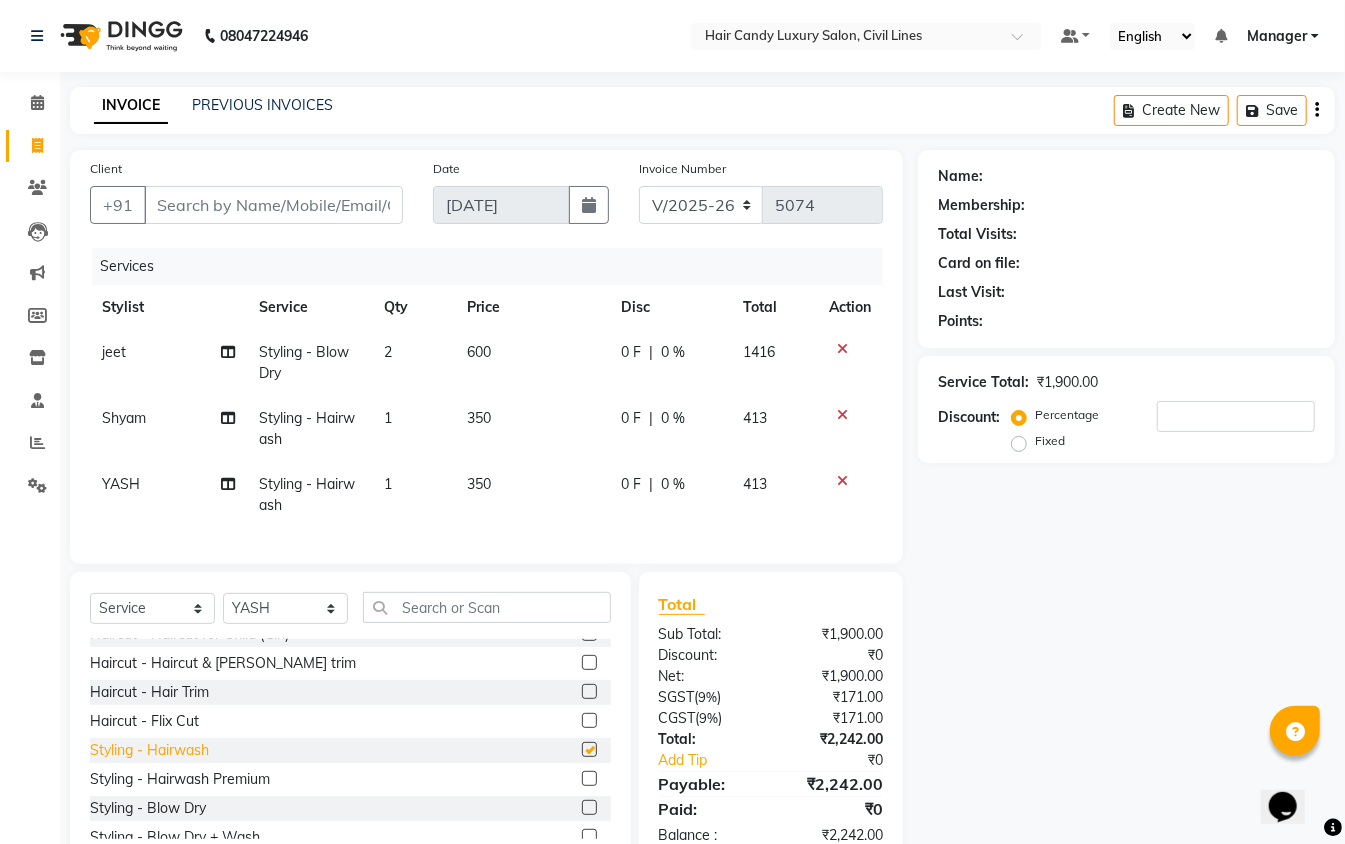 checkbox on "false" 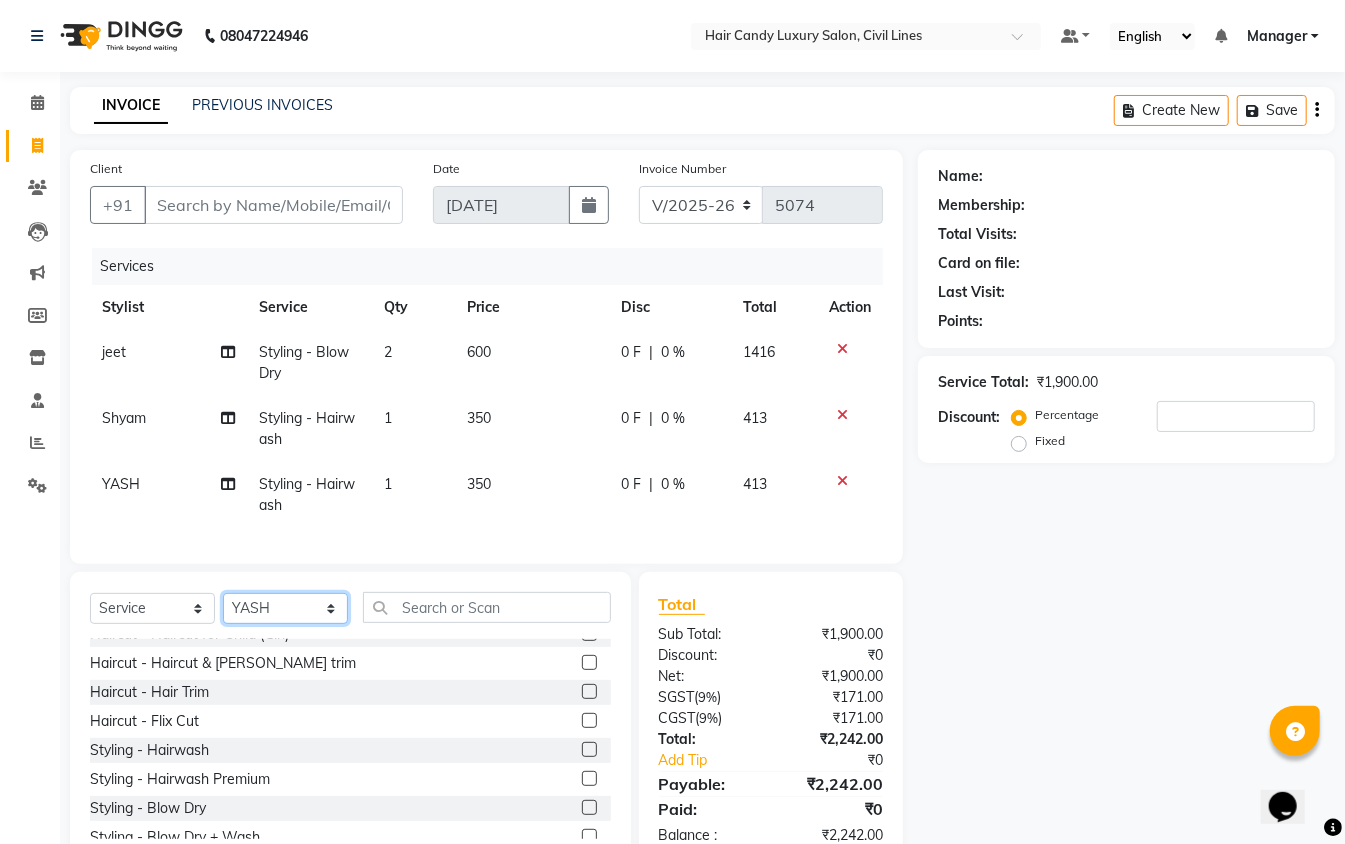 click on "Select Stylist [PERSON_NAME] [PERSON_NAME] [PERSON_NAME] counter sale Danish DAULAT faisal [PERSON_NAME] Manager [PERSON_NAME] mohd [PERSON_NAME] Owner-PRIYANKA [PERSON_NAME] pooja [PERSON_NAME] Reenu [PERSON_NAME] [PERSON_NAME] [PERSON_NAME] [PERSON_NAME] Shubh Shyam [PERSON_NAME] STOCK MANAGER [PERSON_NAME] vikas [PERSON_NAME]" 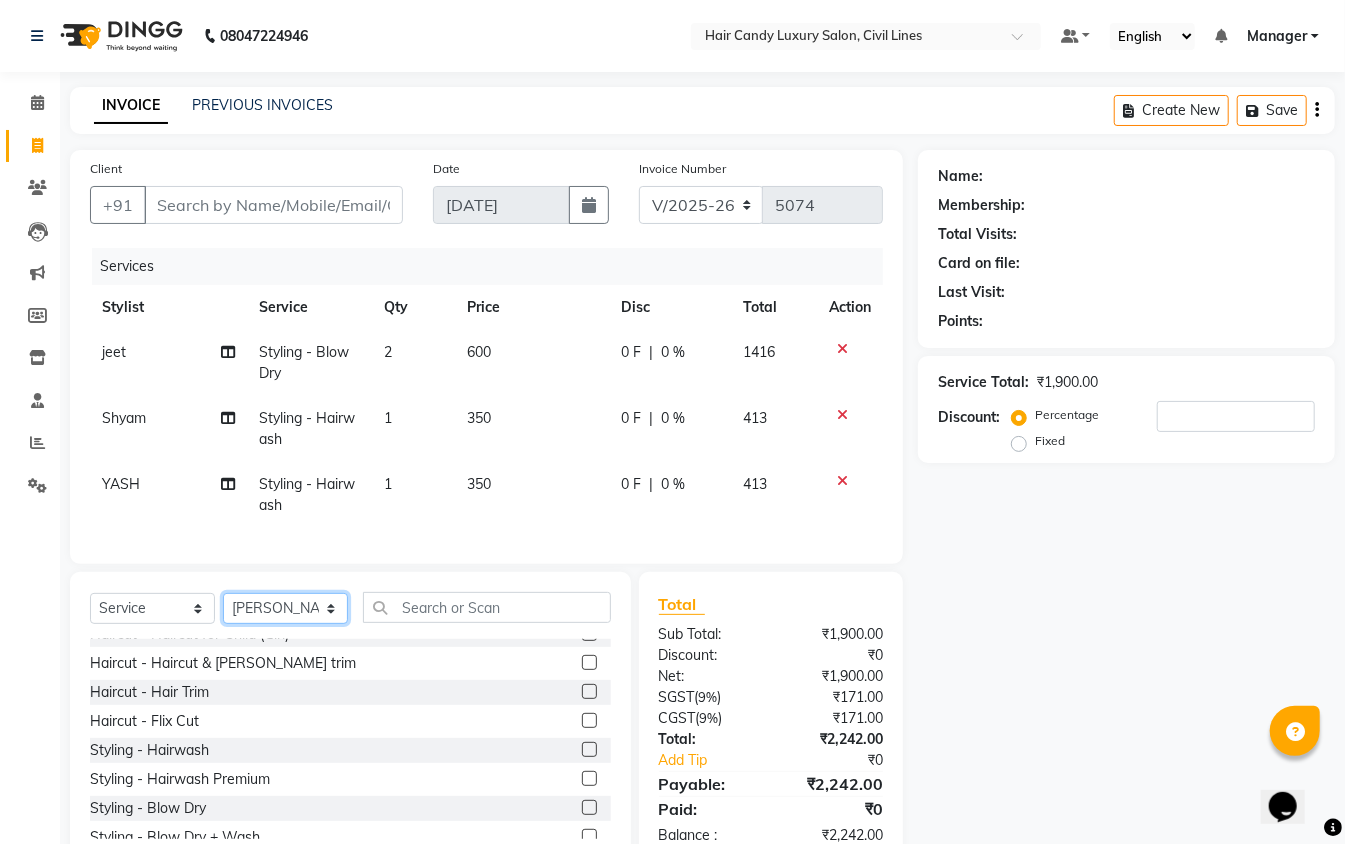 click on "Select Stylist [PERSON_NAME] [PERSON_NAME] [PERSON_NAME] counter sale Danish DAULAT faisal [PERSON_NAME] Manager [PERSON_NAME] mohd [PERSON_NAME] Owner-PRIYANKA [PERSON_NAME] pooja [PERSON_NAME] Reenu [PERSON_NAME] [PERSON_NAME] [PERSON_NAME] [PERSON_NAME] Shubh Shyam [PERSON_NAME] STOCK MANAGER [PERSON_NAME] vikas [PERSON_NAME]" 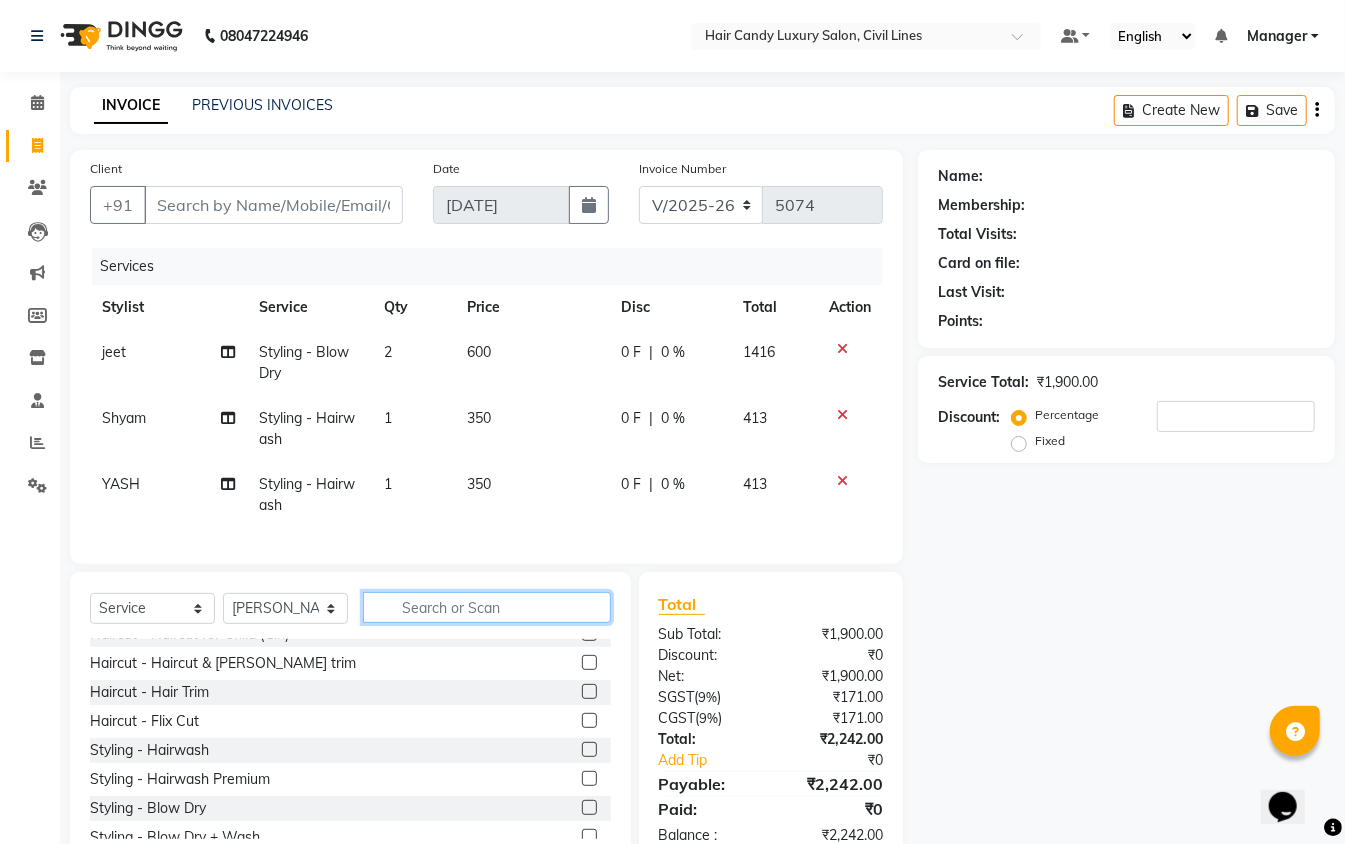 click 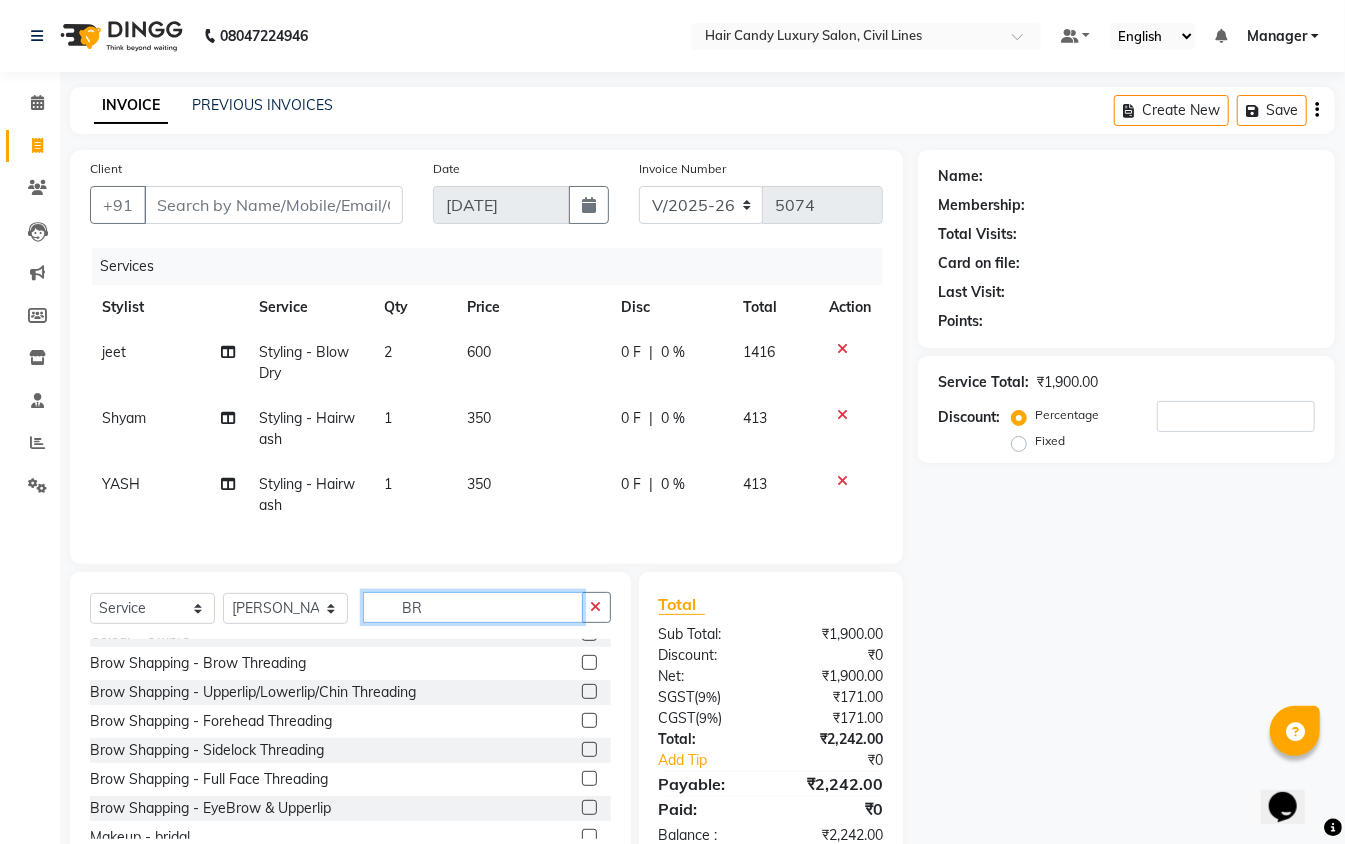 scroll, scrollTop: 0, scrollLeft: 0, axis: both 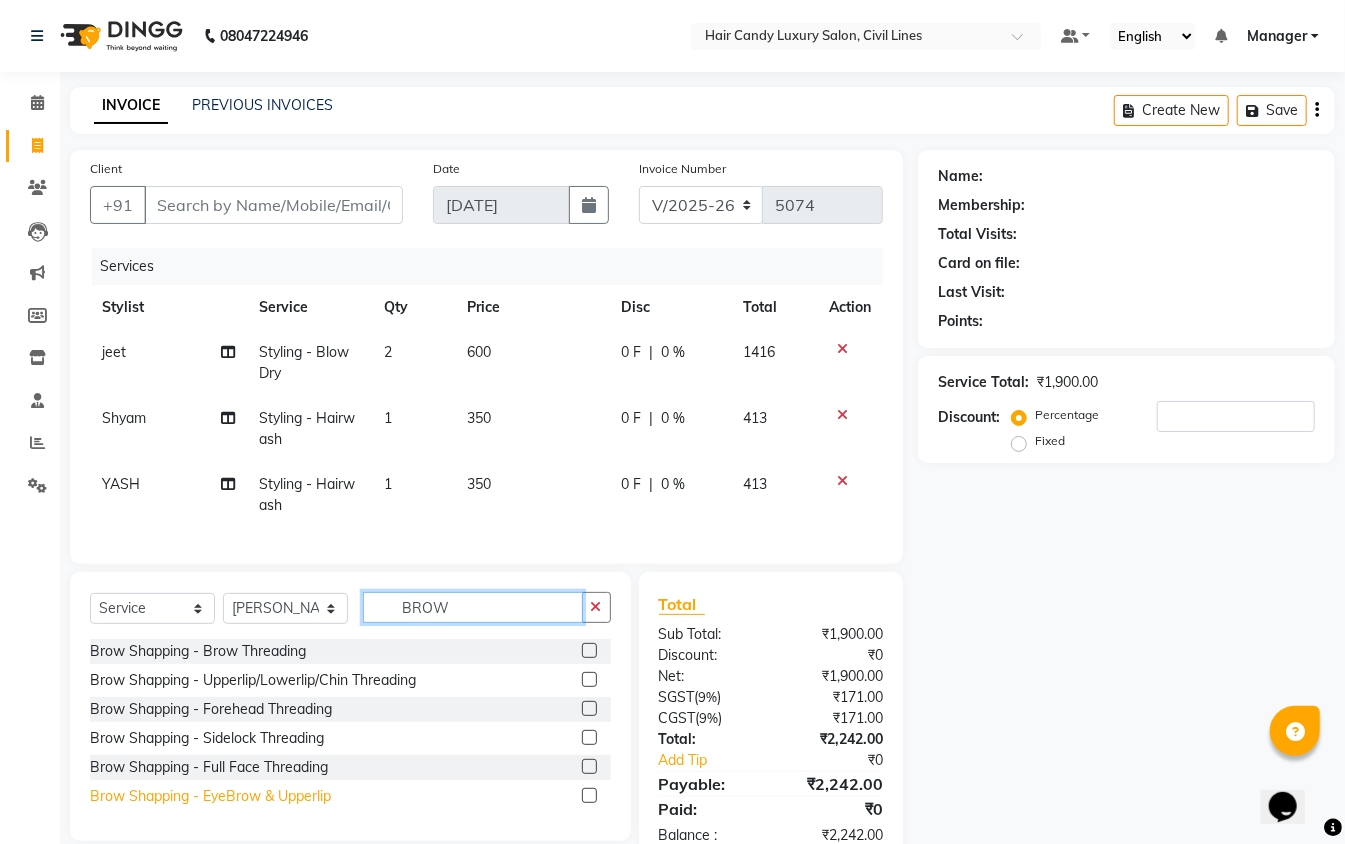 type on "BROW" 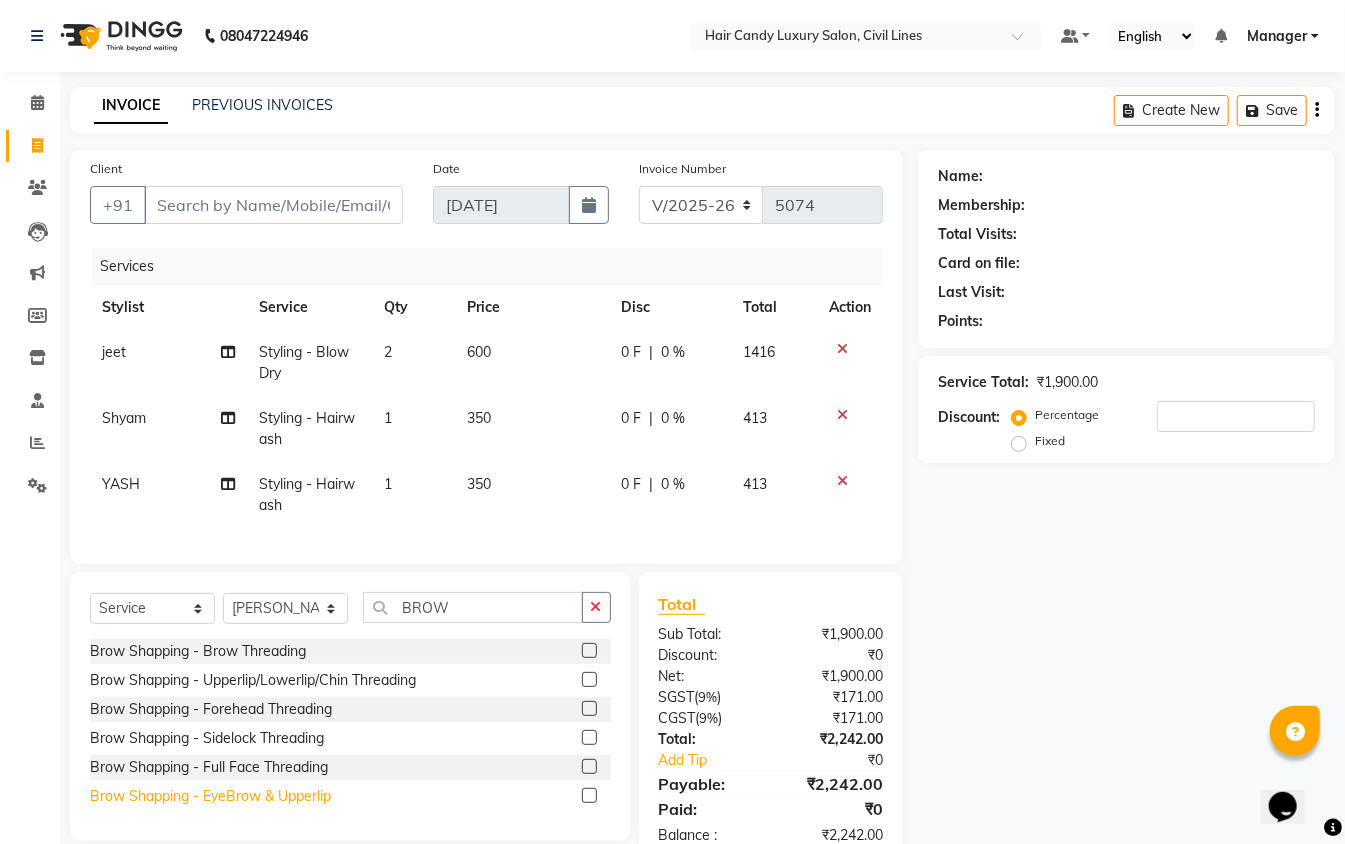 click on "Brow Shapping - EyeBrow & Upperlip" 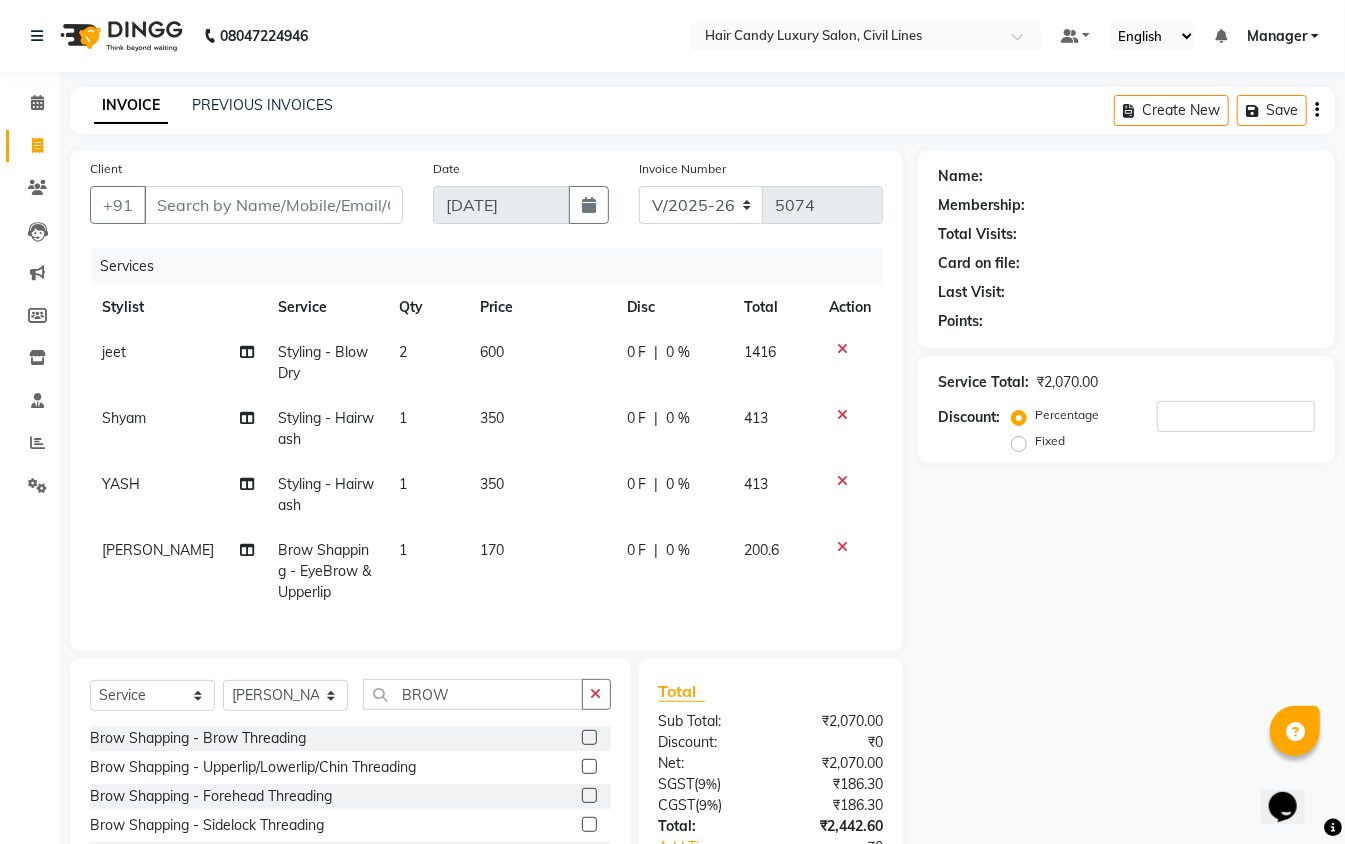checkbox on "false" 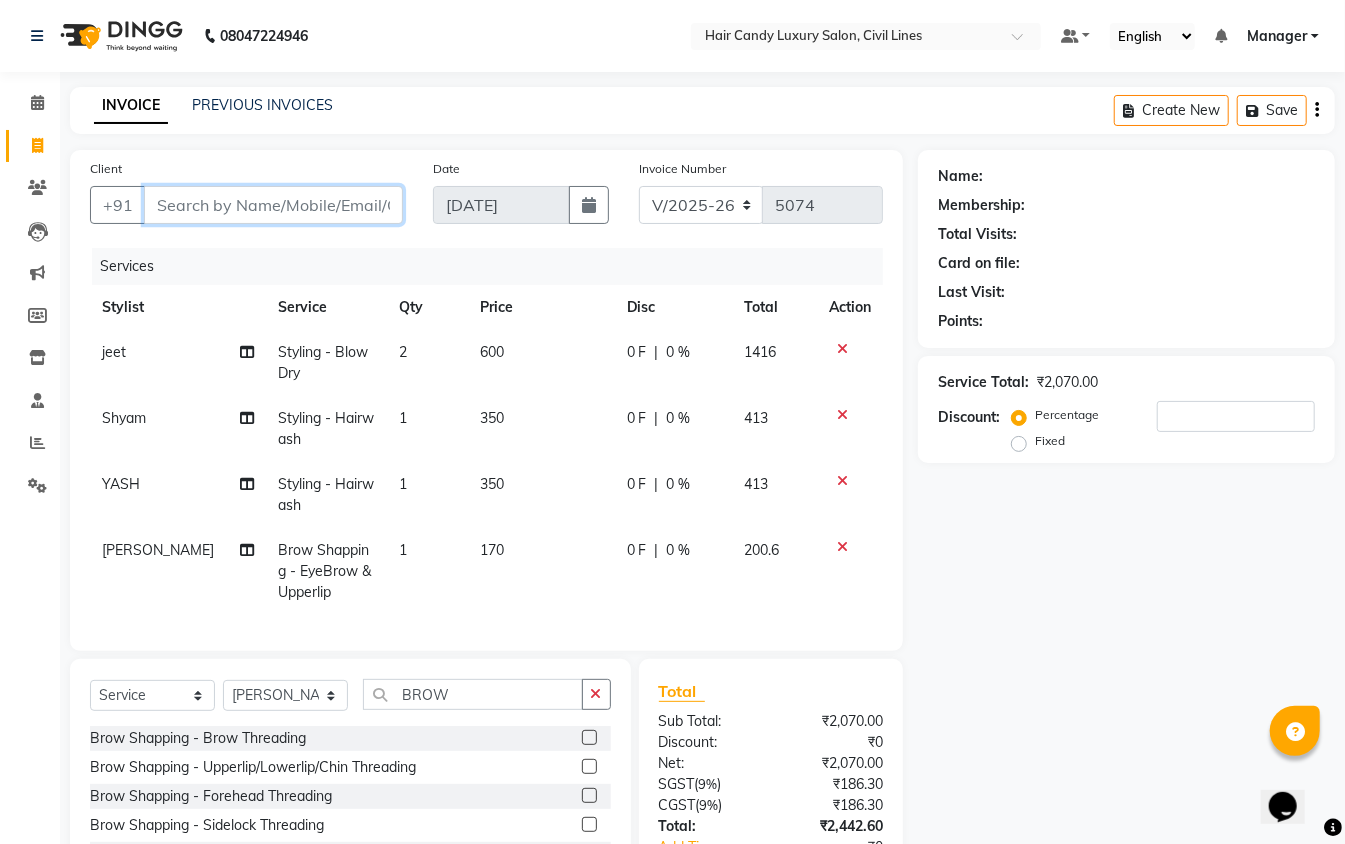 click on "Client" at bounding box center (273, 205) 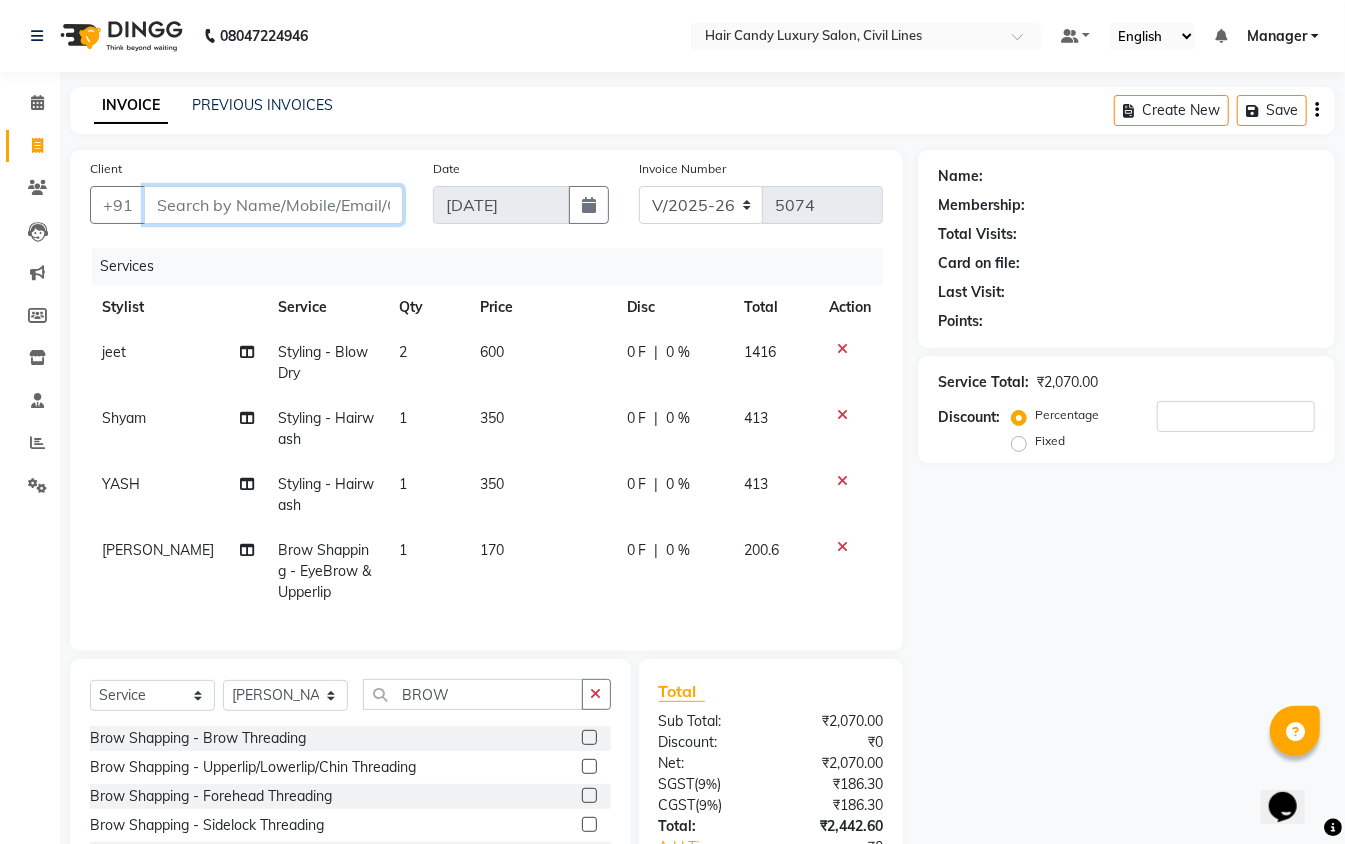 click on "Client" at bounding box center (273, 205) 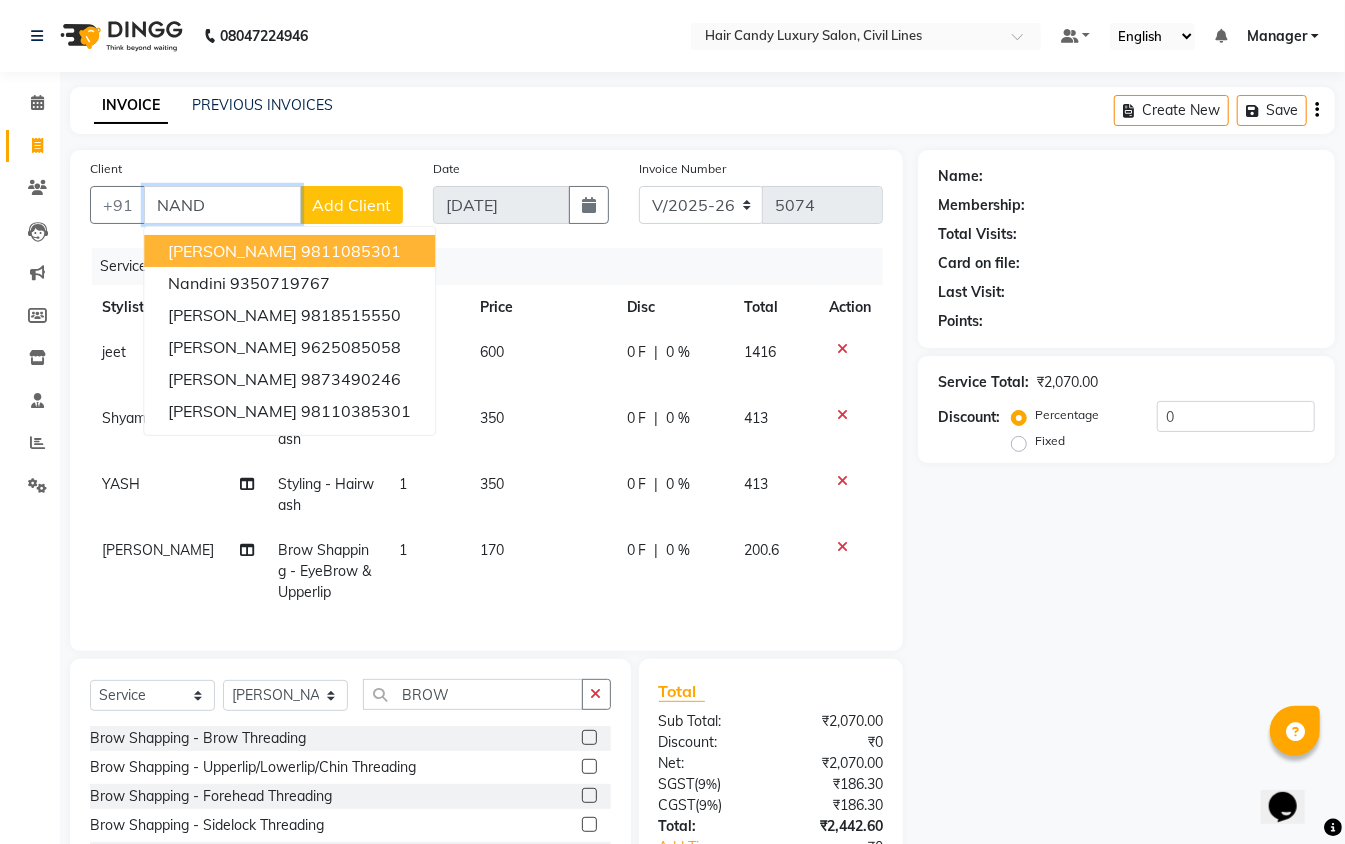 click on "9811085301" at bounding box center [351, 251] 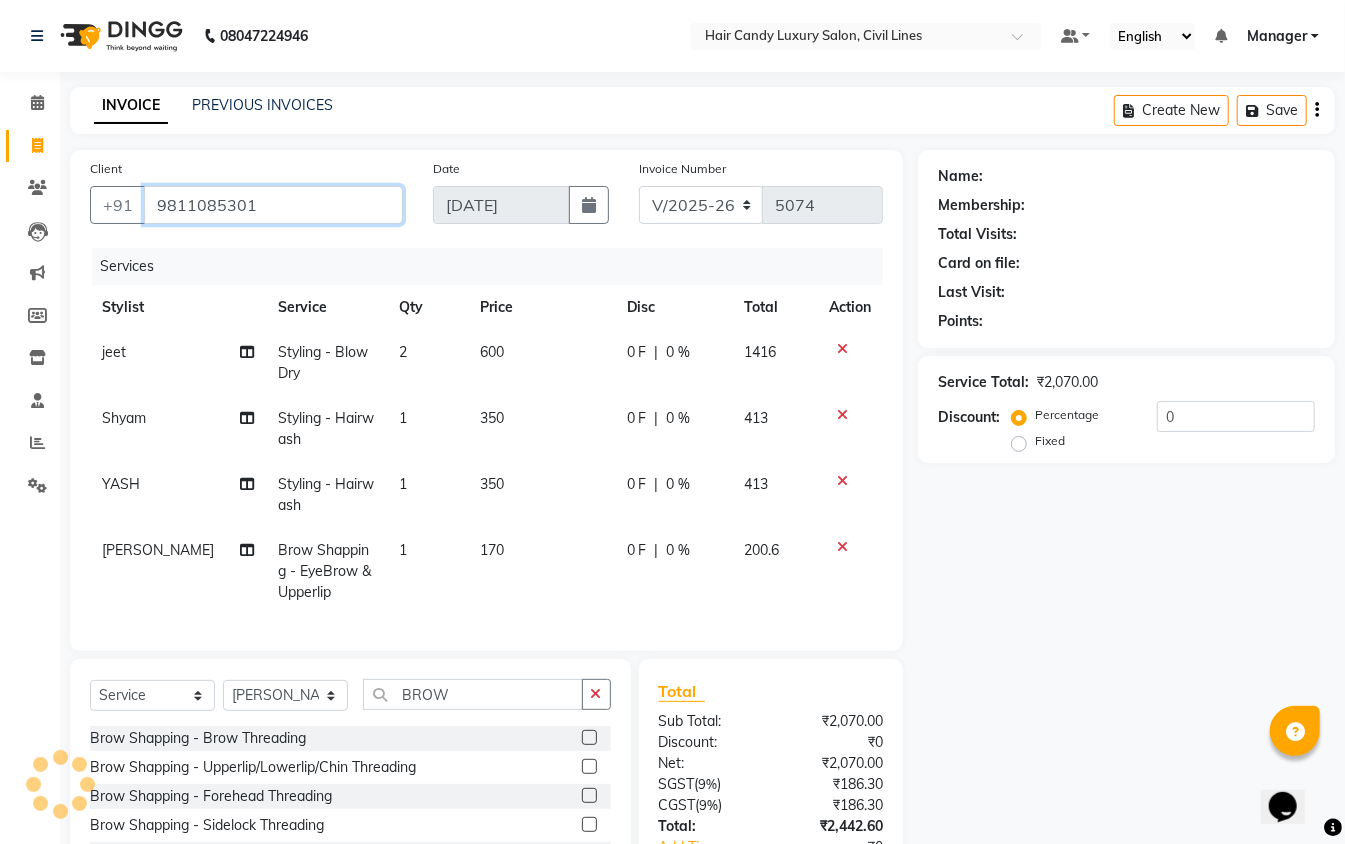 type on "9811085301" 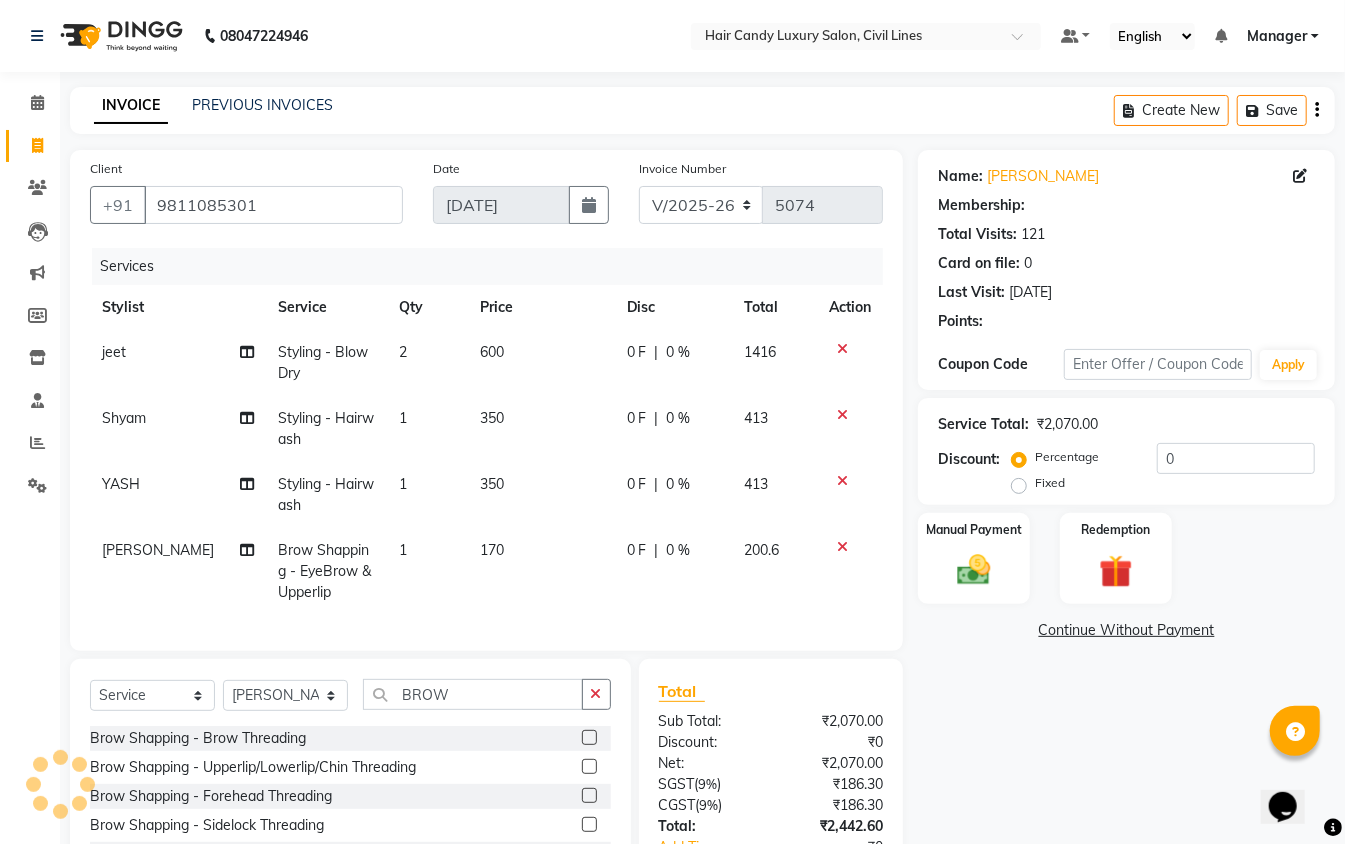 scroll, scrollTop: 160, scrollLeft: 0, axis: vertical 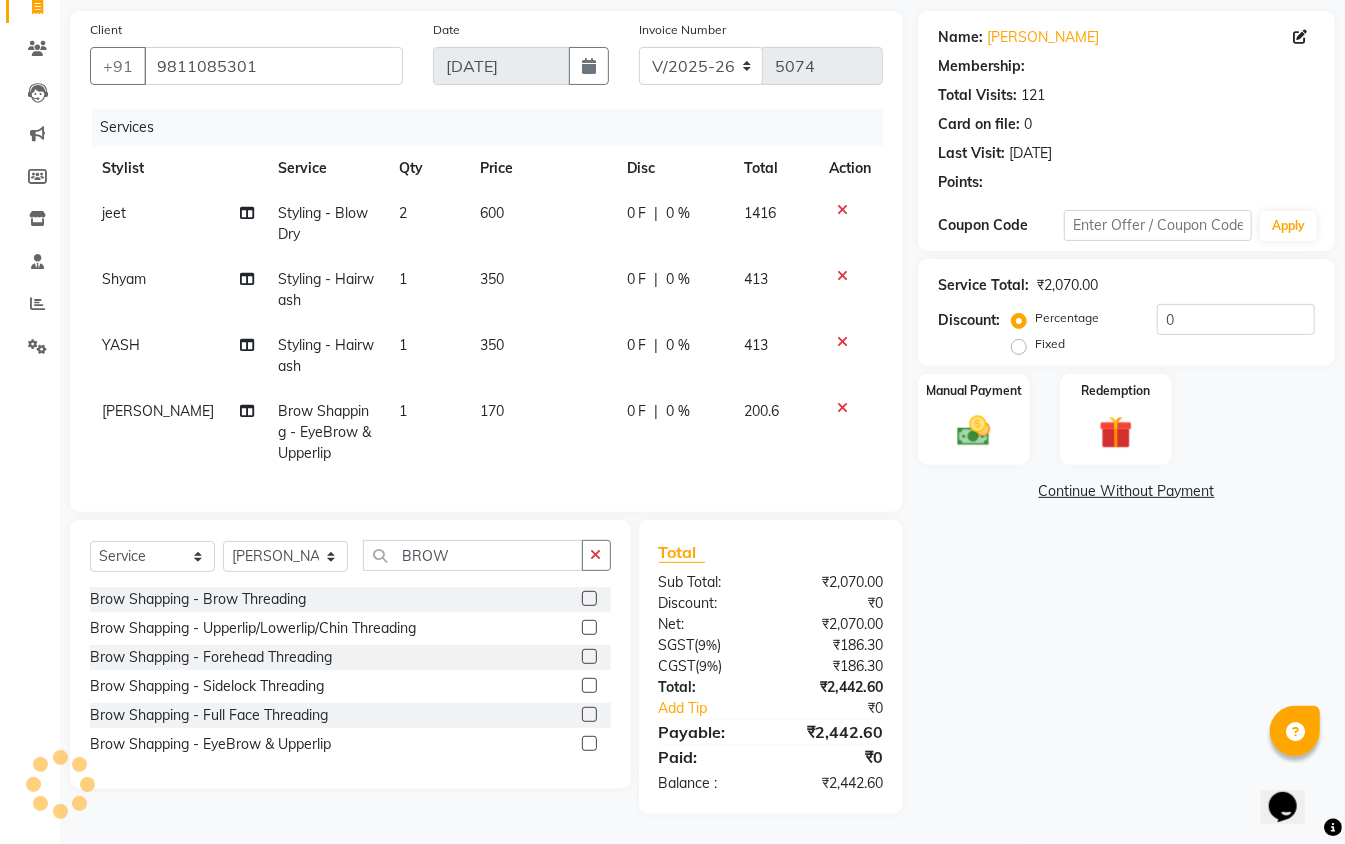 select on "2: Object" 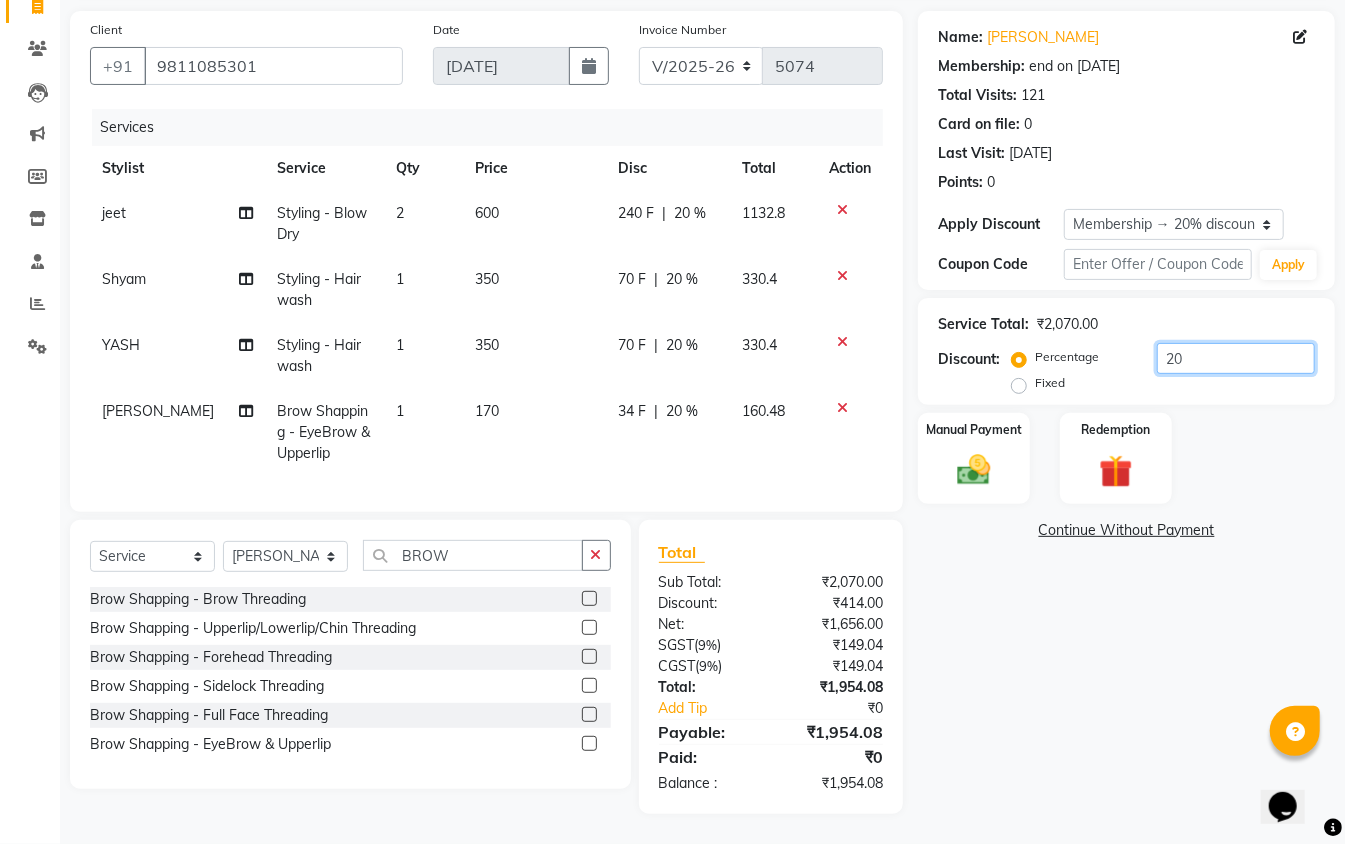 click on "20" 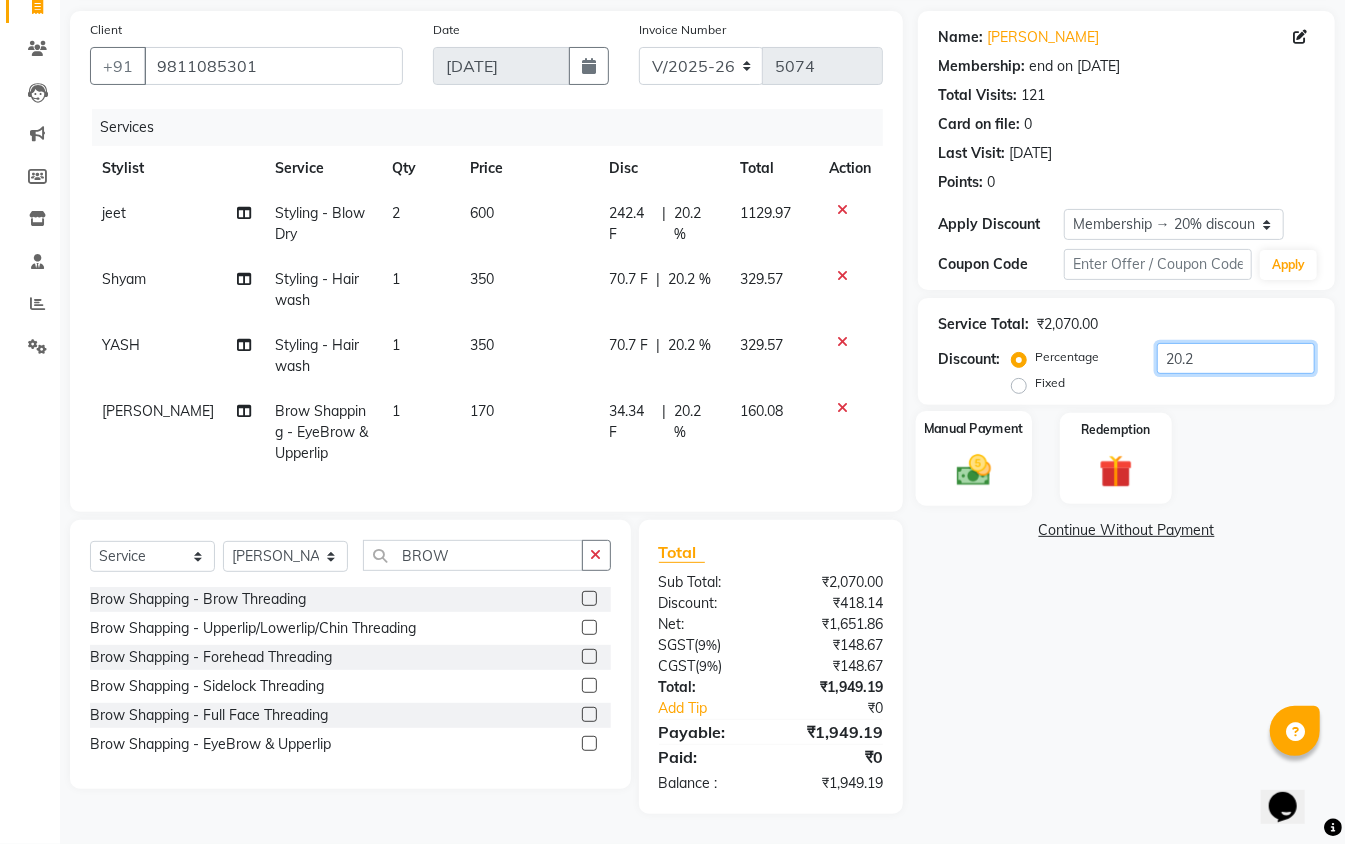 type on "20.2" 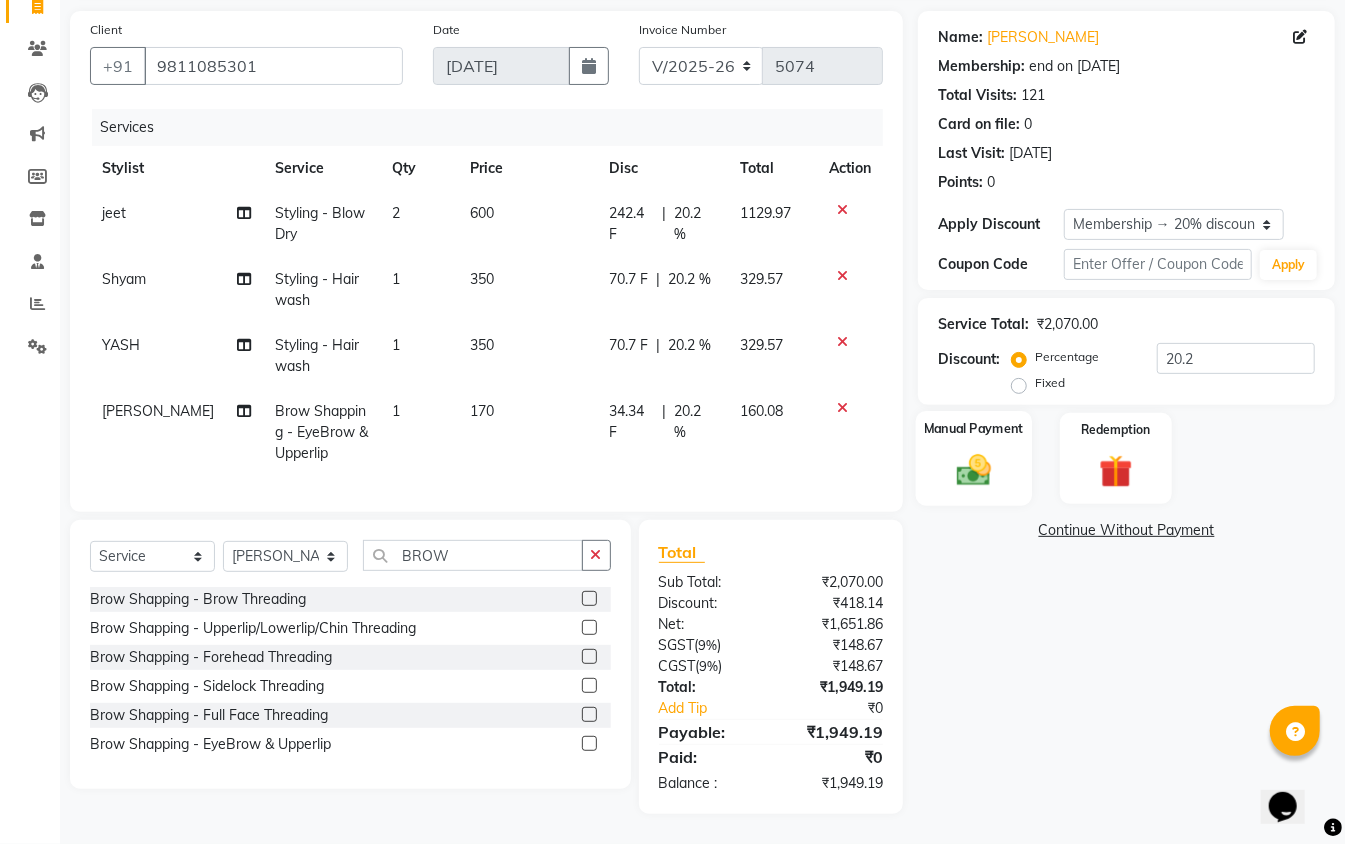 click 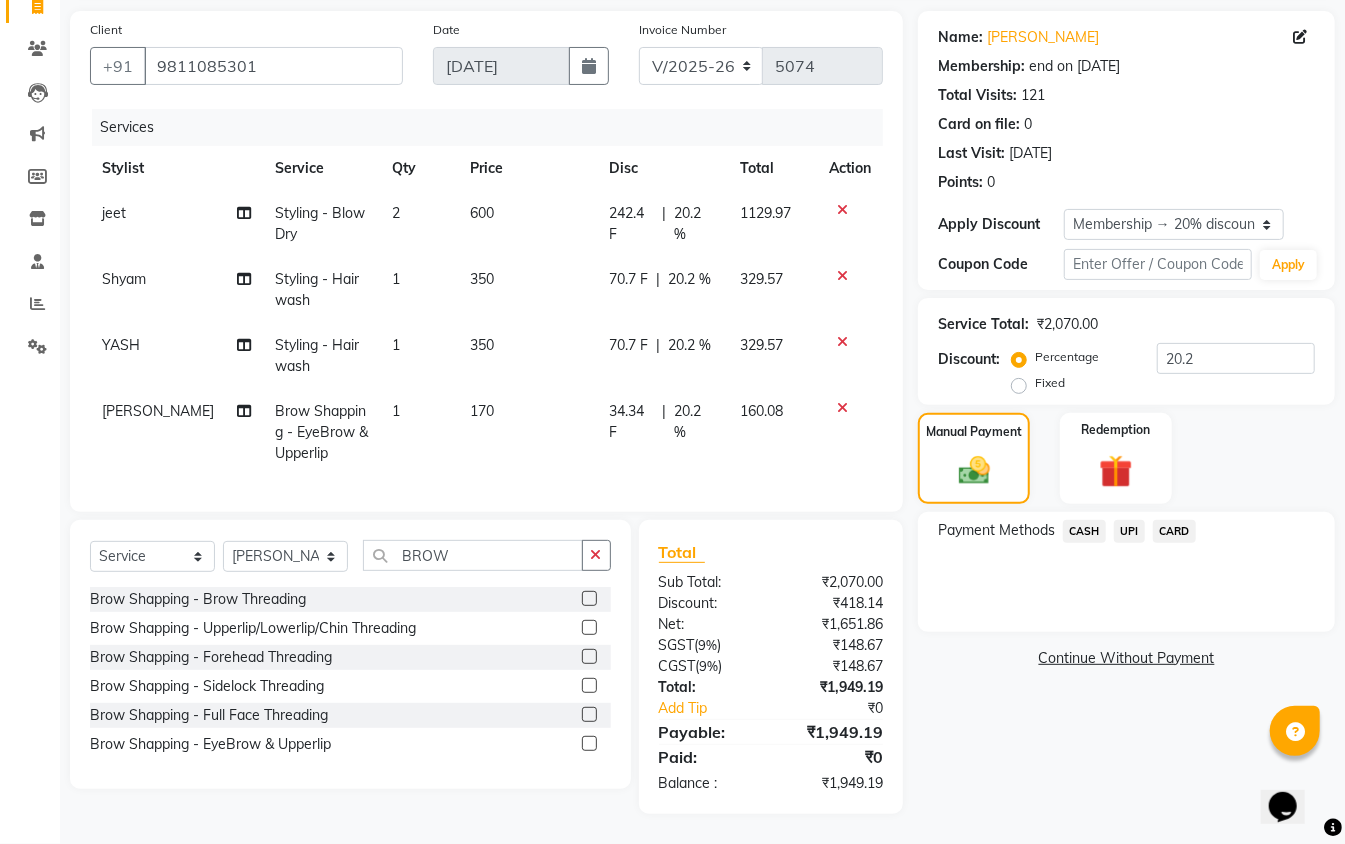 click on "CASH" 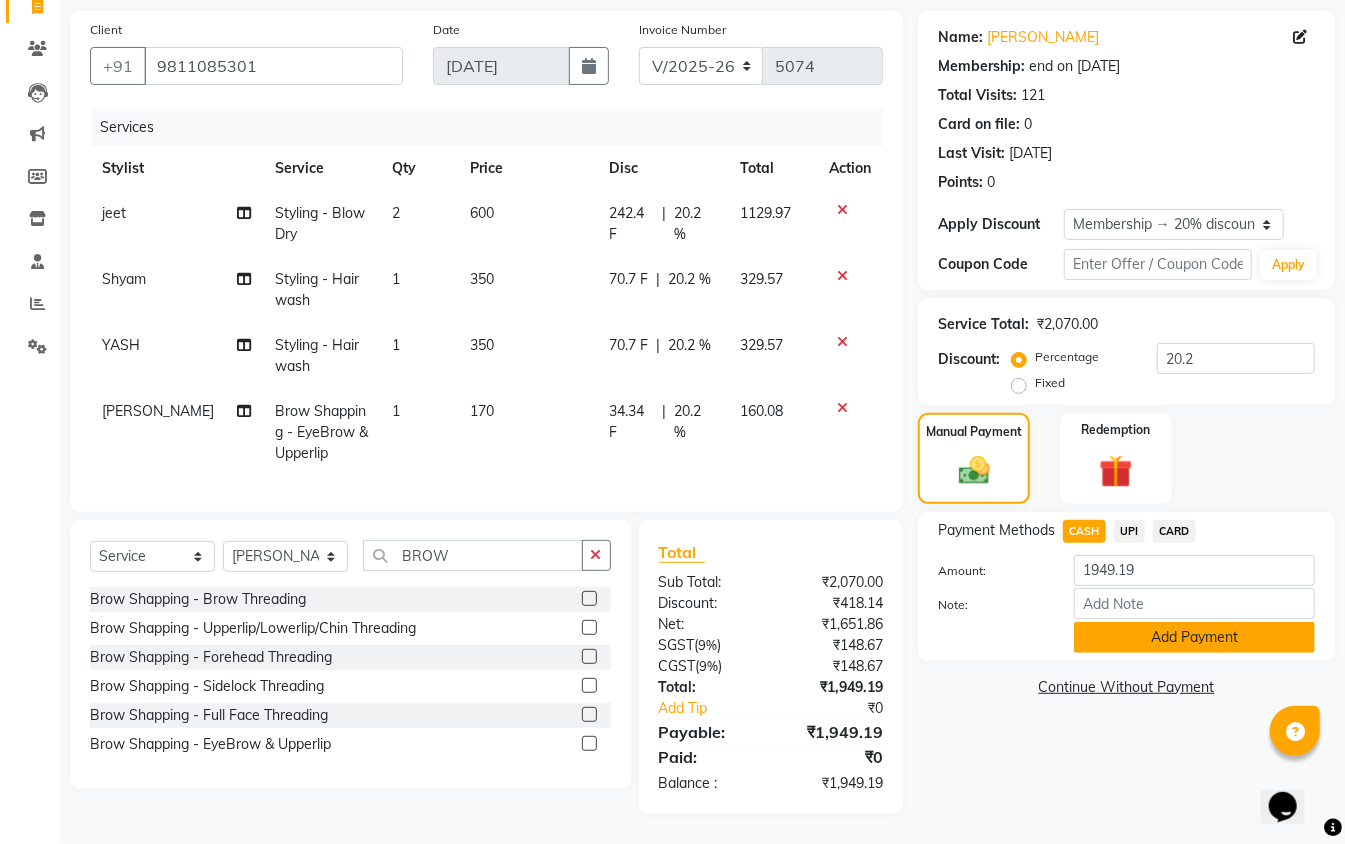 click on "Add Payment" 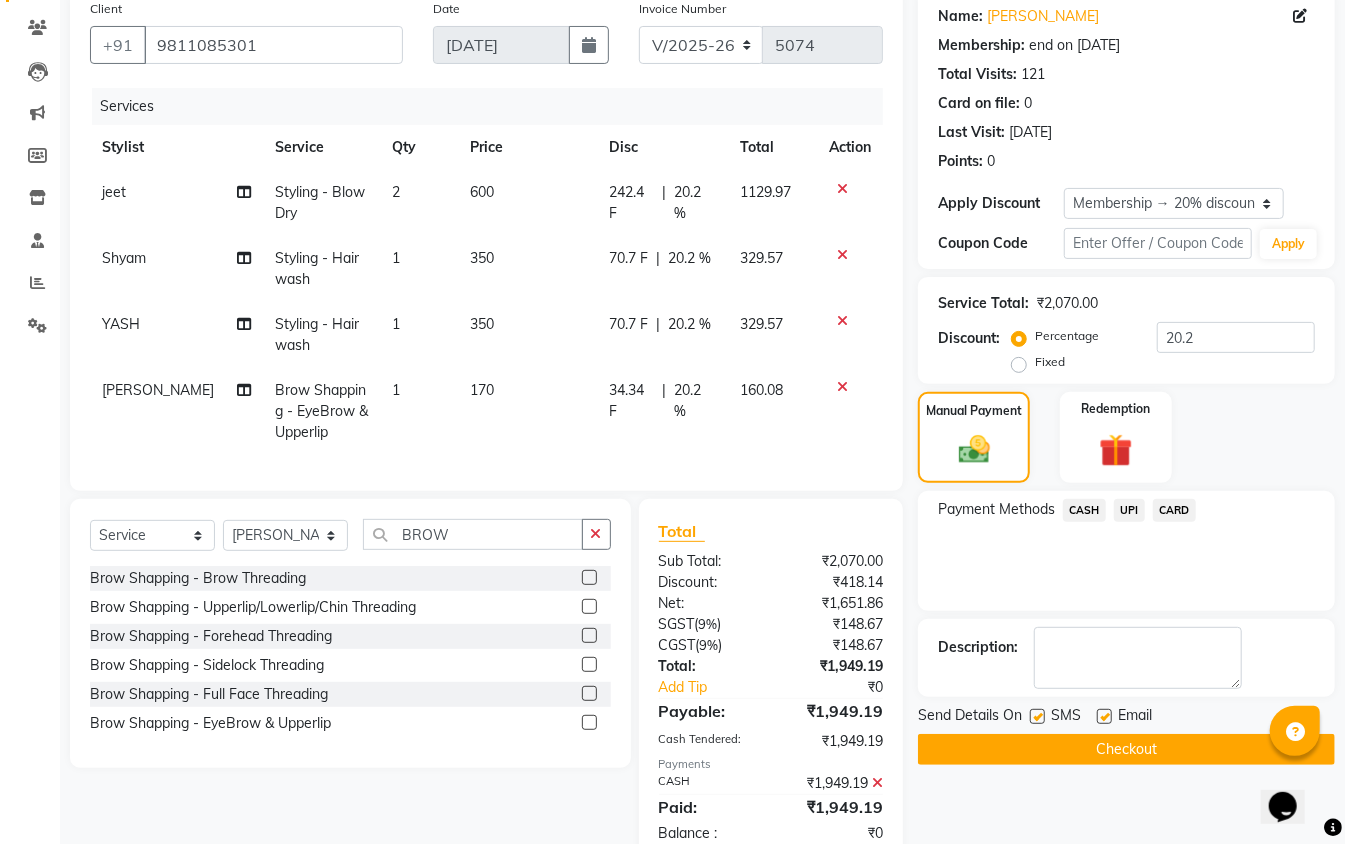 scroll, scrollTop: 320, scrollLeft: 0, axis: vertical 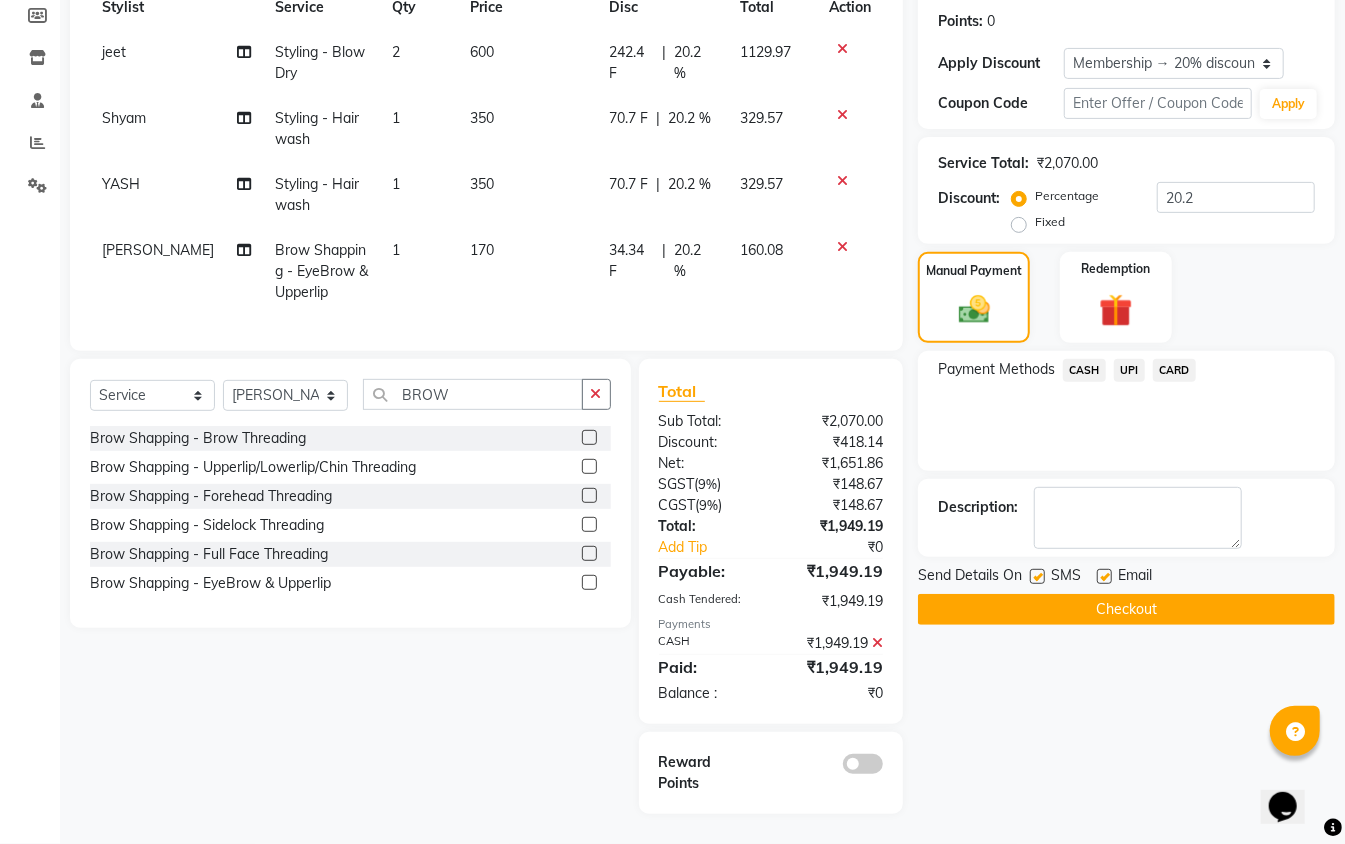click 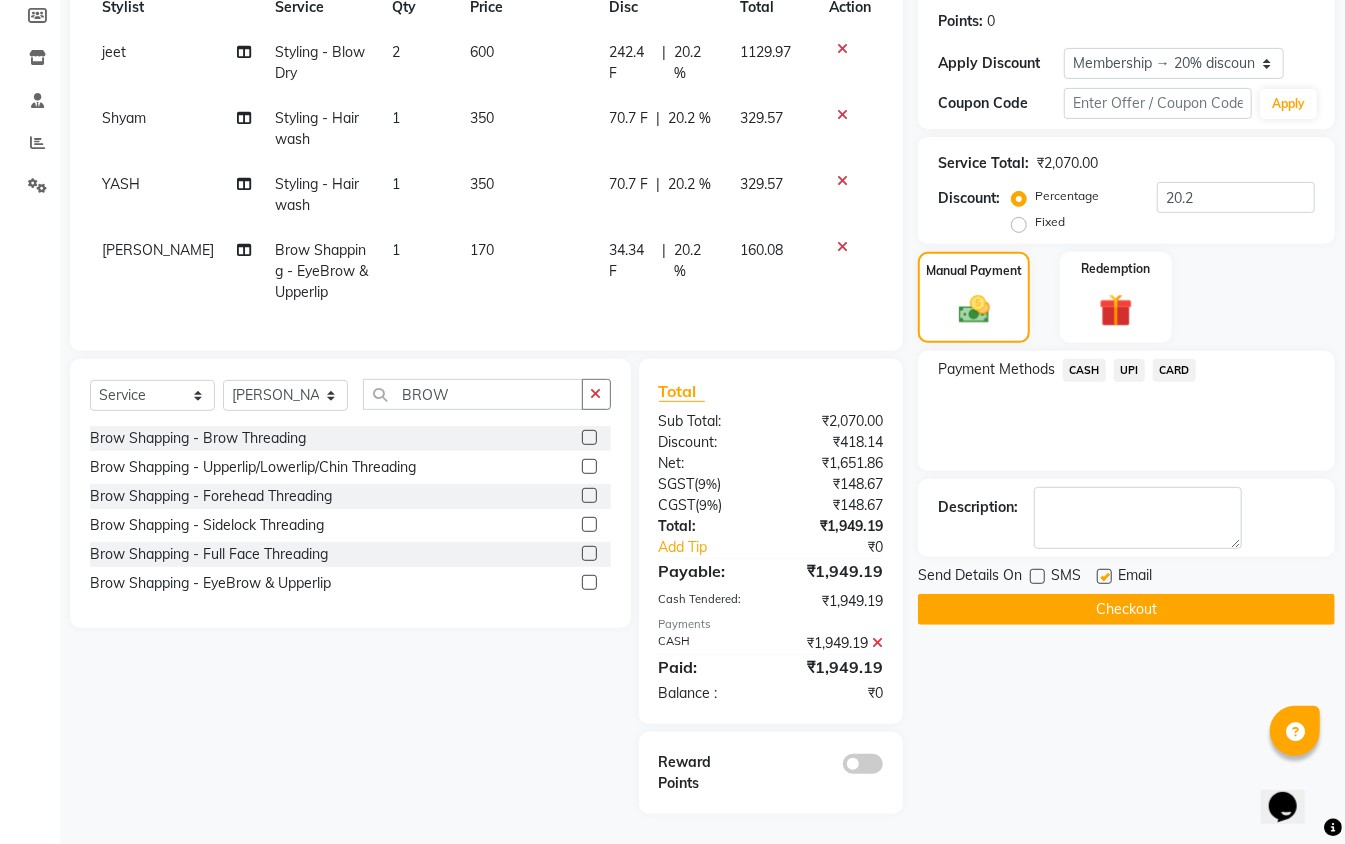 click on "Checkout" 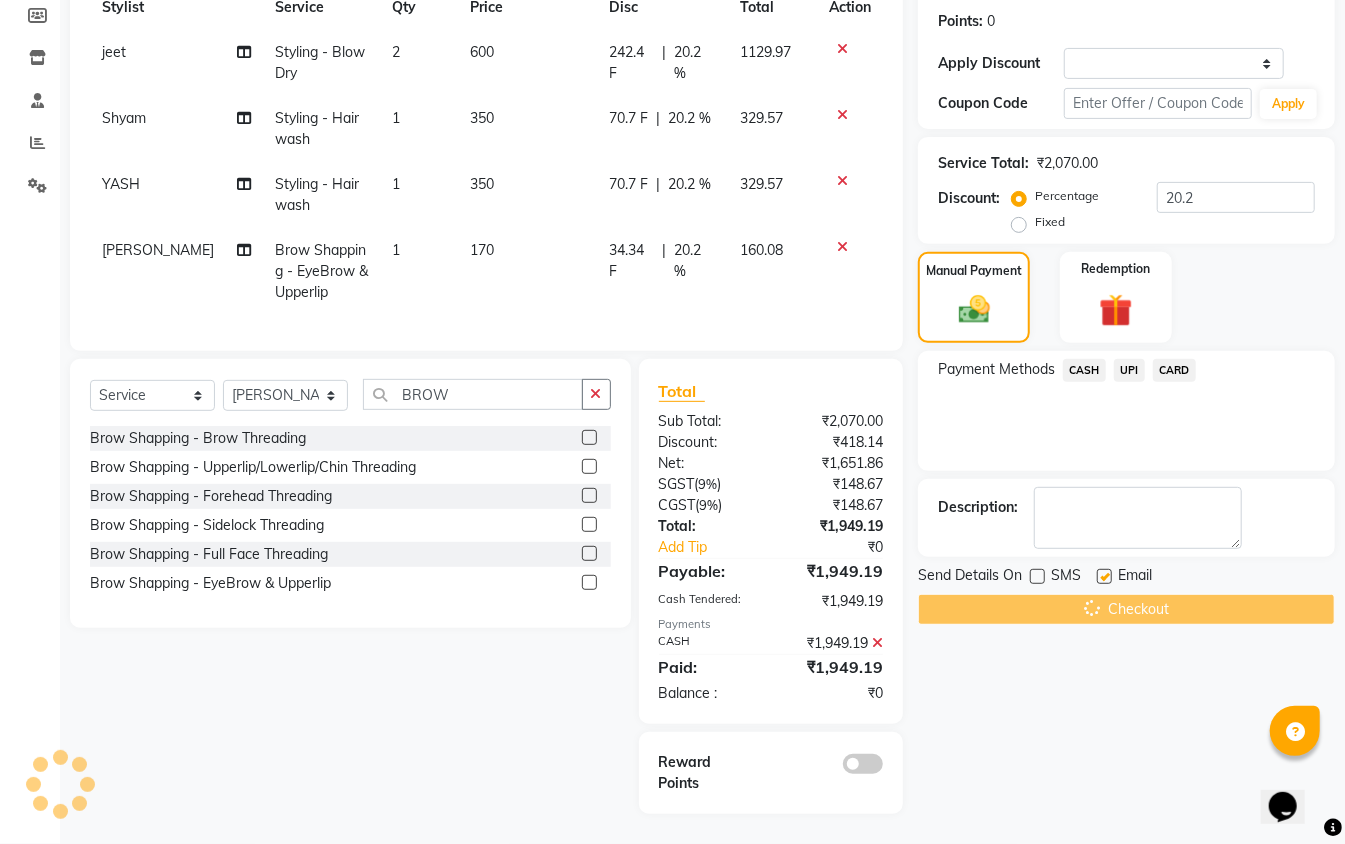 scroll, scrollTop: 0, scrollLeft: 0, axis: both 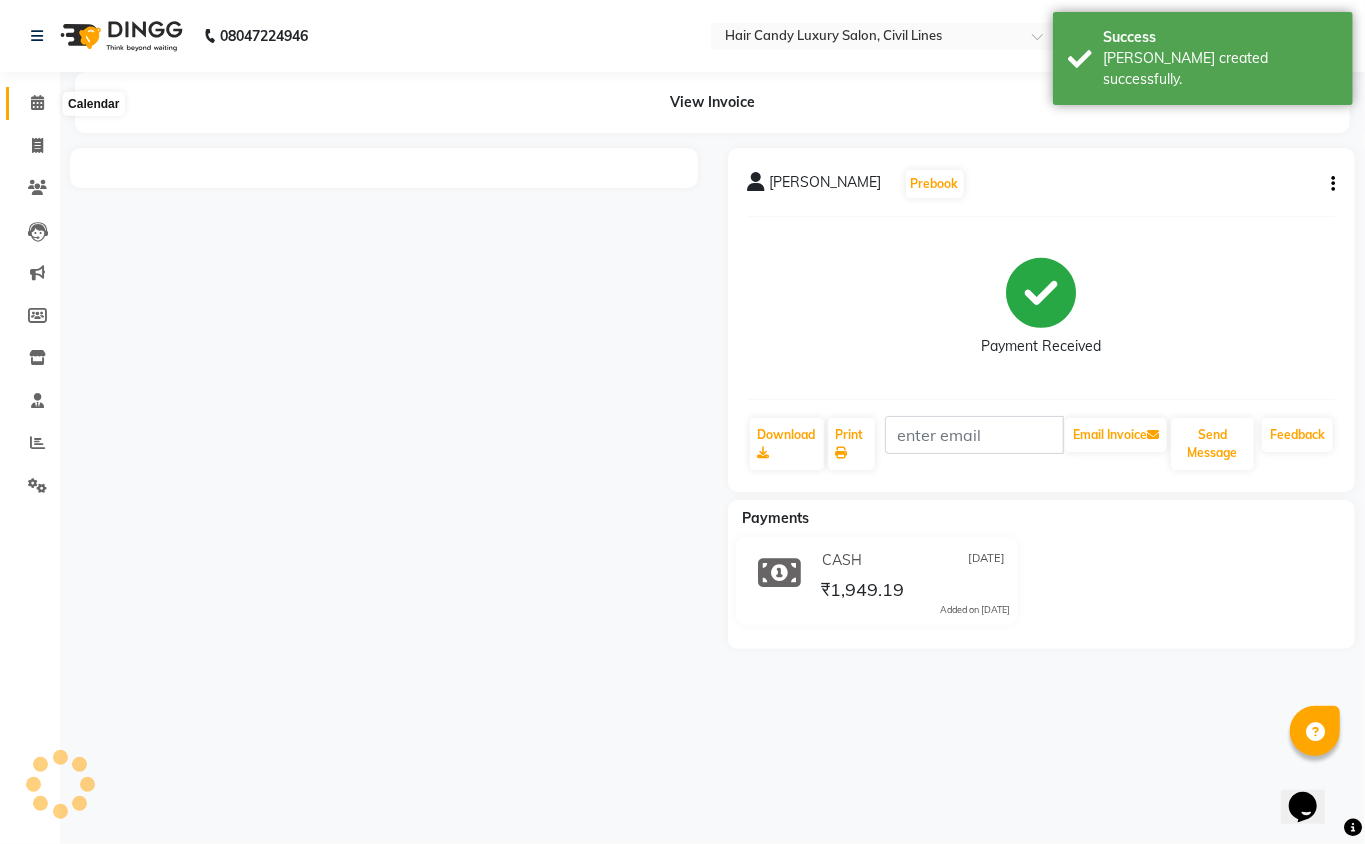 click 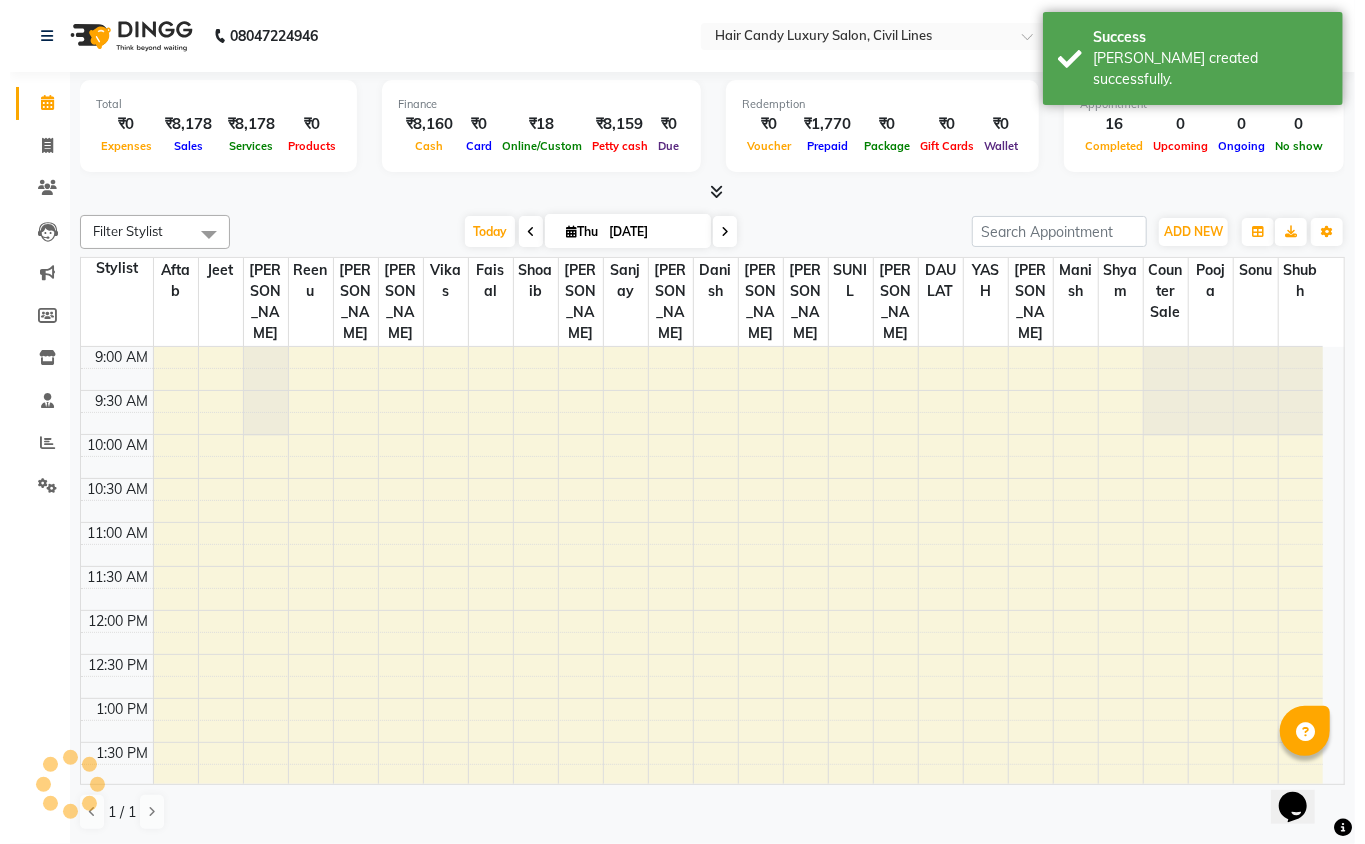 scroll, scrollTop: 537, scrollLeft: 0, axis: vertical 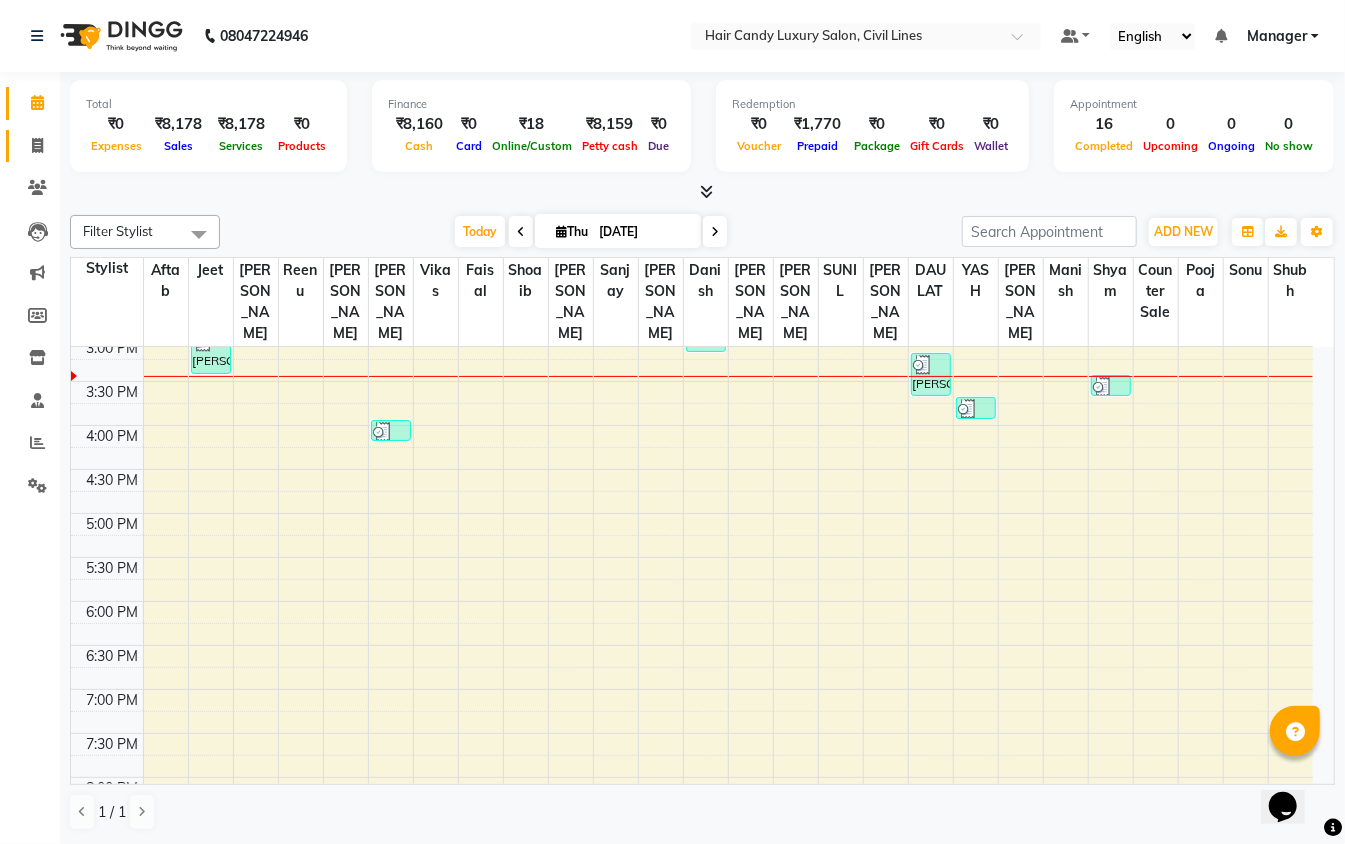 click on "Invoice" 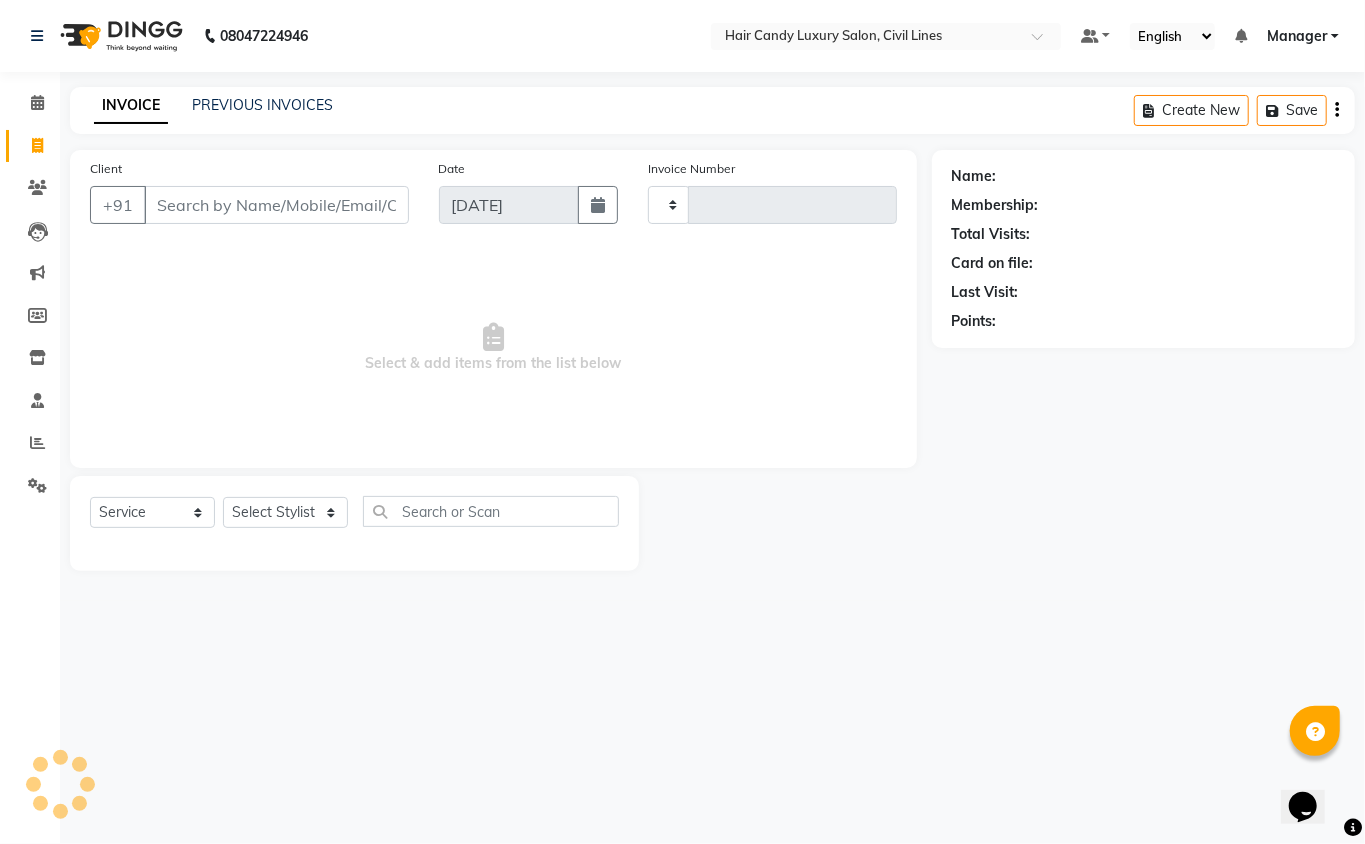 type on "5075" 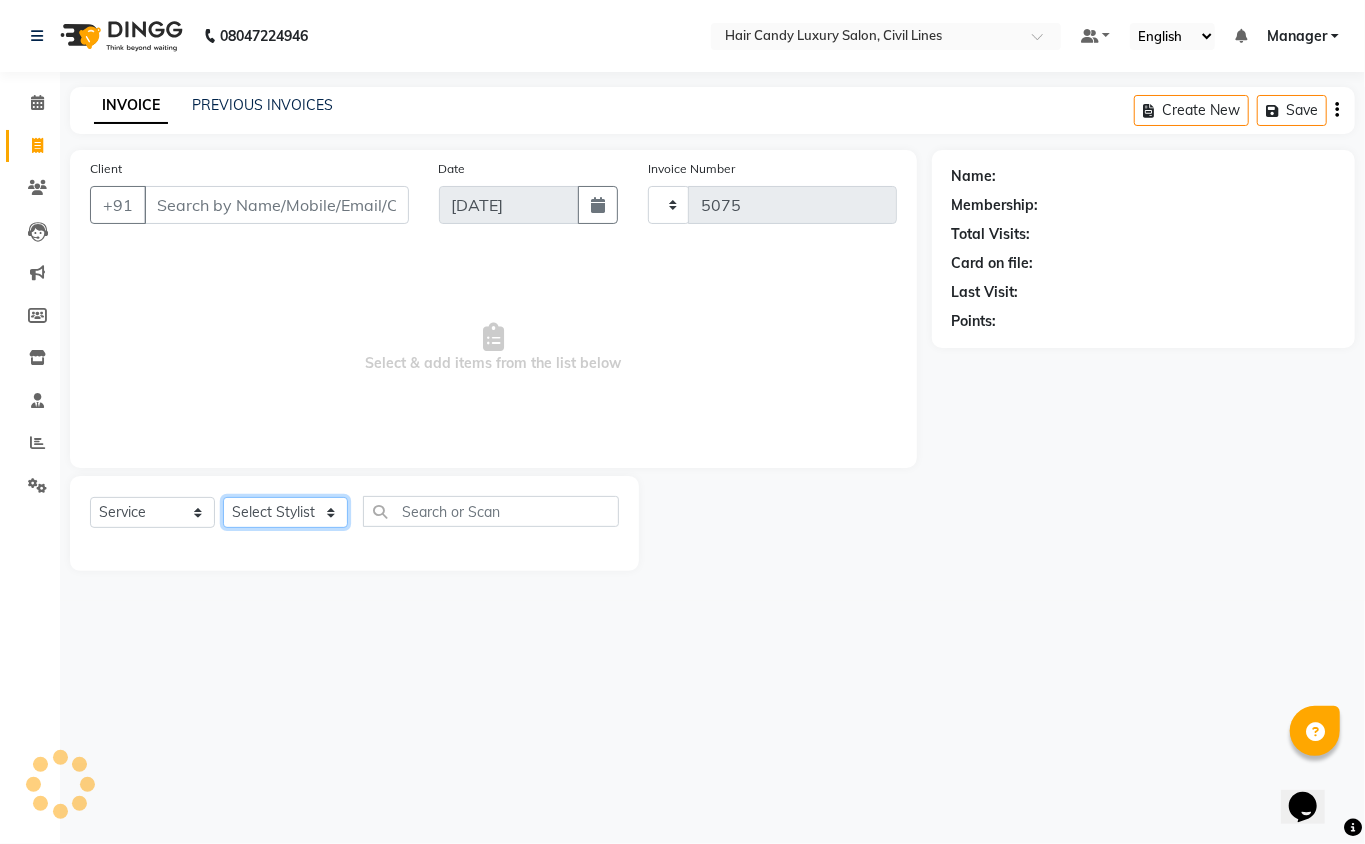click on "Select Stylist" 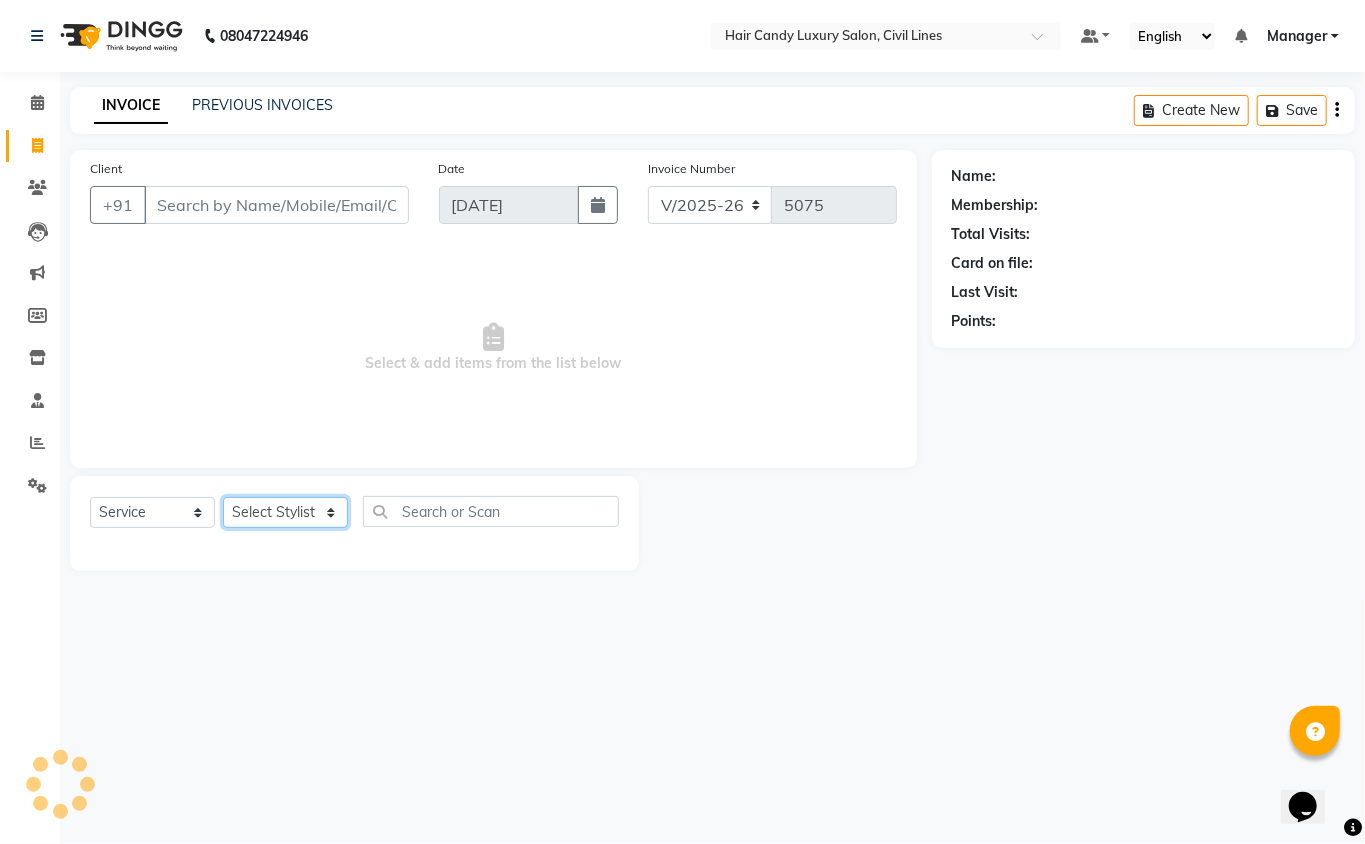 click on "Select Stylist" 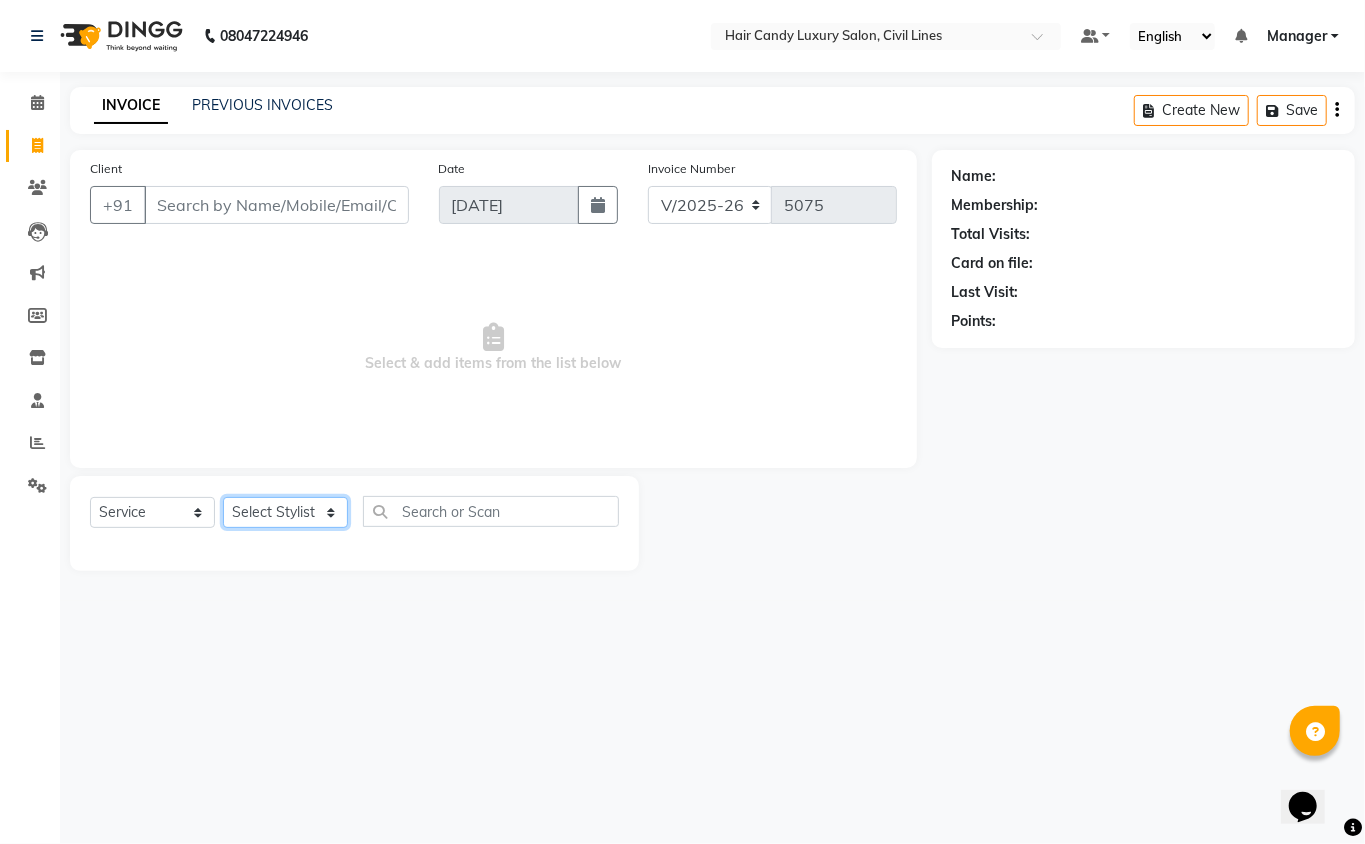 click on "Select Stylist" 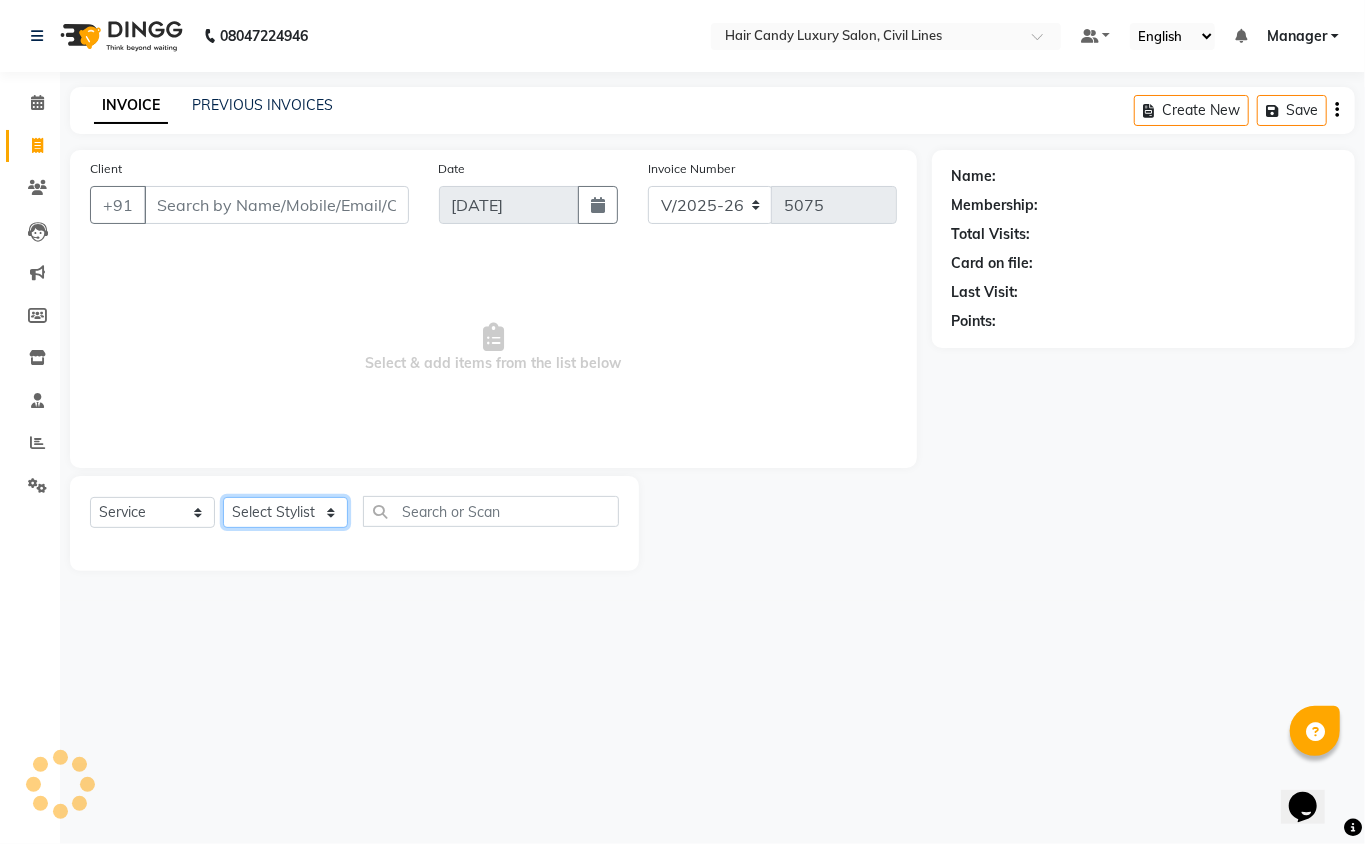 click on "Select Stylist" 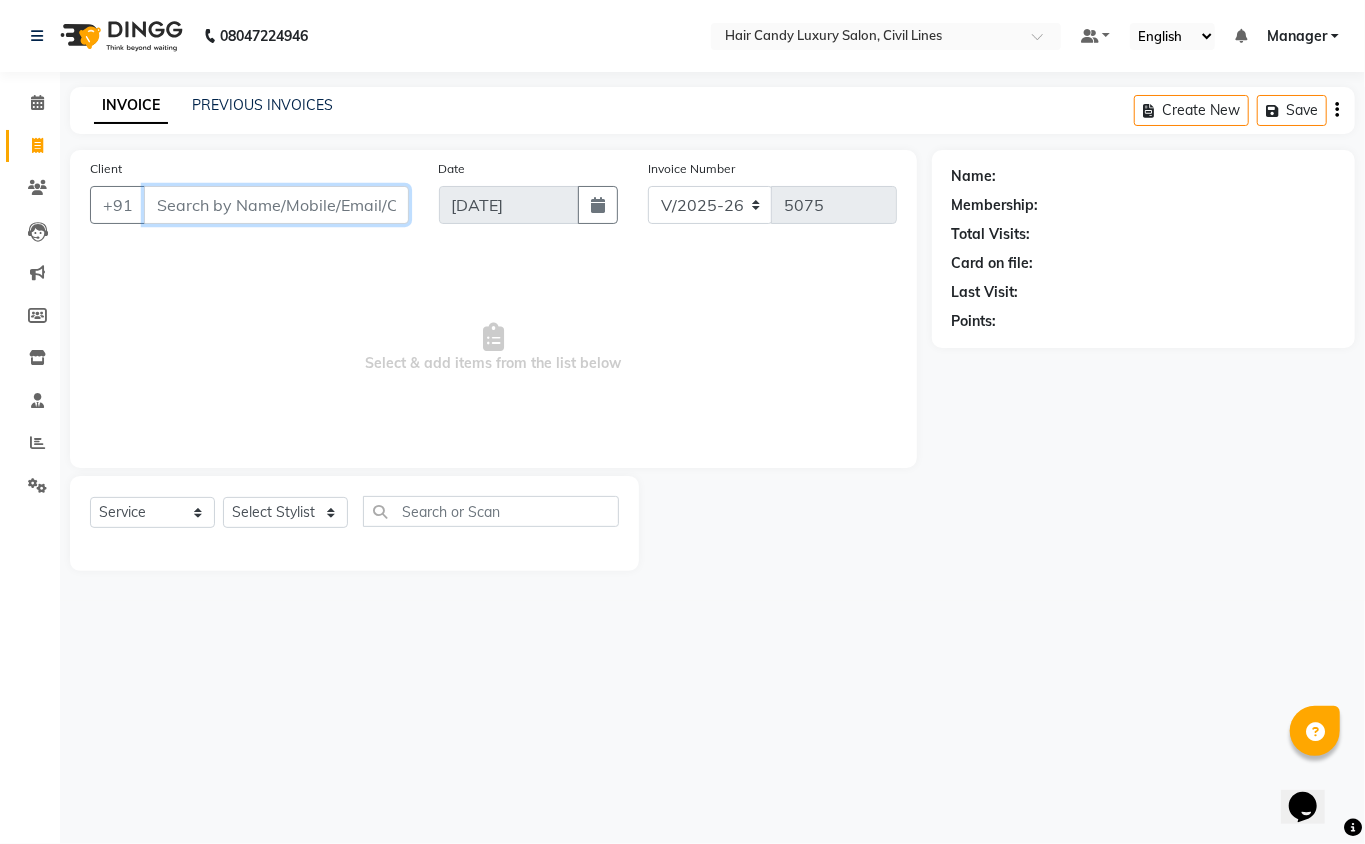 click on "Client" at bounding box center [276, 205] 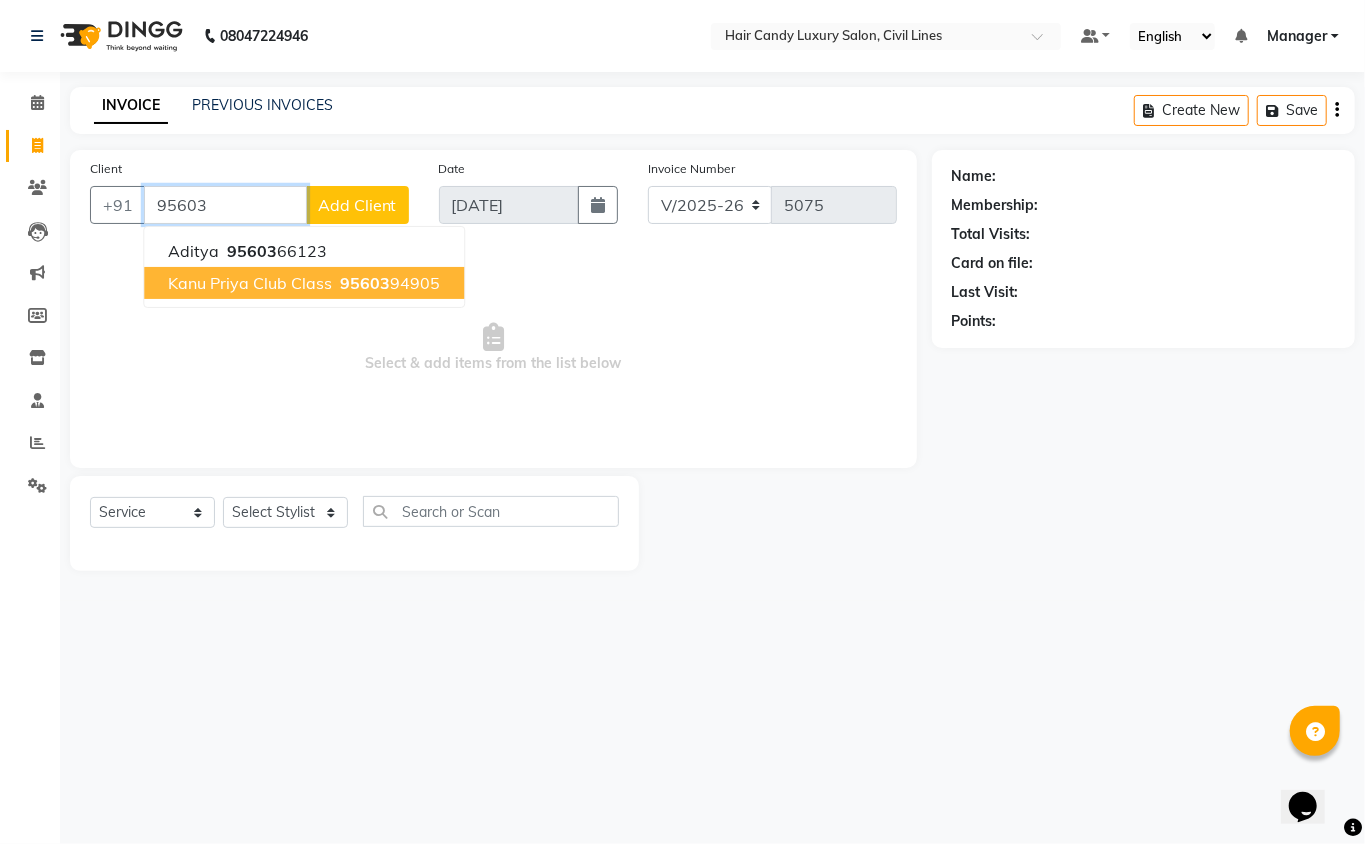 click on "Kanu priya Club Class   95603 94905" at bounding box center [304, 283] 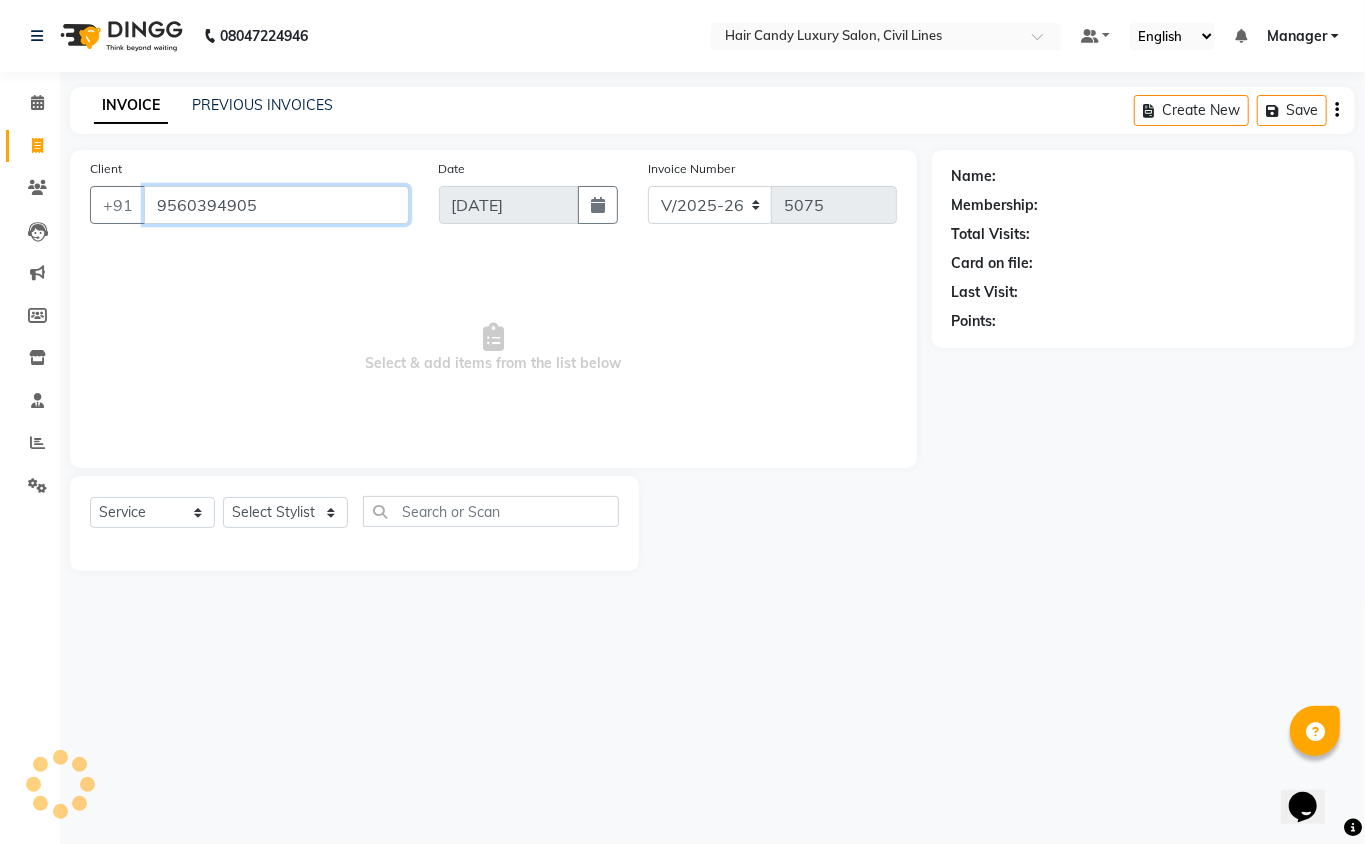 type on "9560394905" 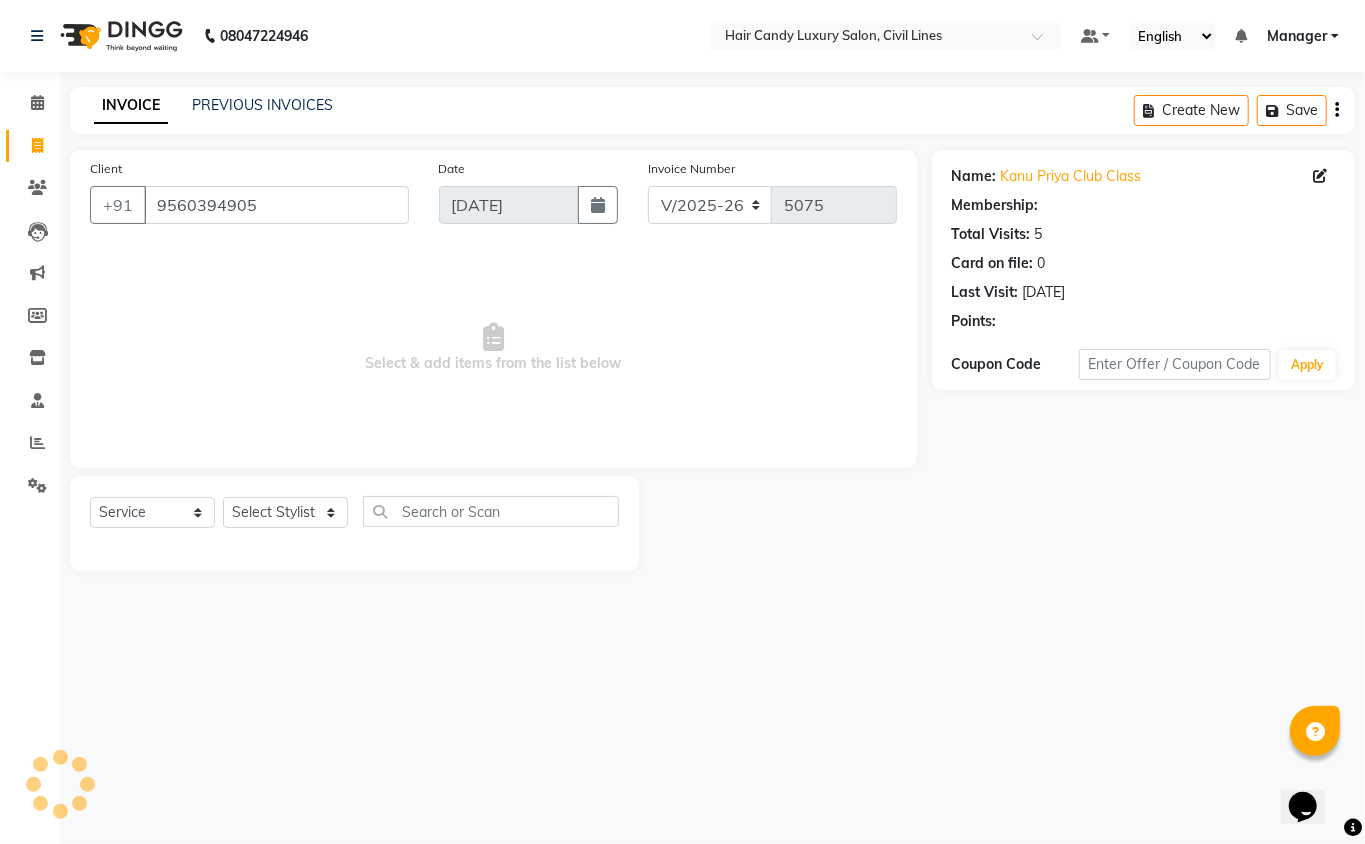 select on "1: Object" 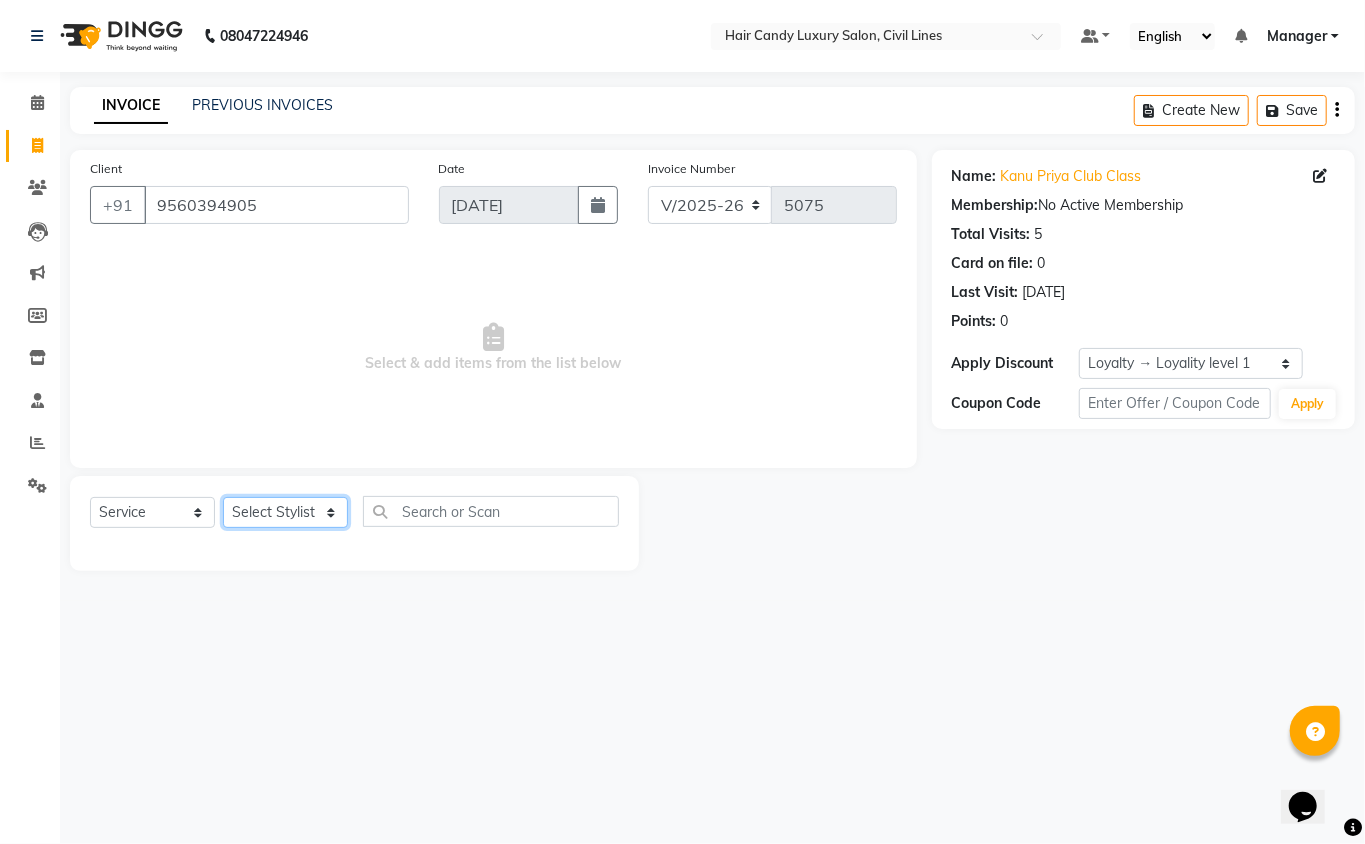 click on "Select Stylist [PERSON_NAME] [PERSON_NAME] [PERSON_NAME] counter sale Danish DAULAT faisal [PERSON_NAME] Manager [PERSON_NAME] mohd [PERSON_NAME] Owner-PRIYANKA [PERSON_NAME] pooja [PERSON_NAME] Reenu [PERSON_NAME] [PERSON_NAME] [PERSON_NAME] [PERSON_NAME] Shubh Shyam [PERSON_NAME] STOCK MANAGER [PERSON_NAME] vikas [PERSON_NAME]" 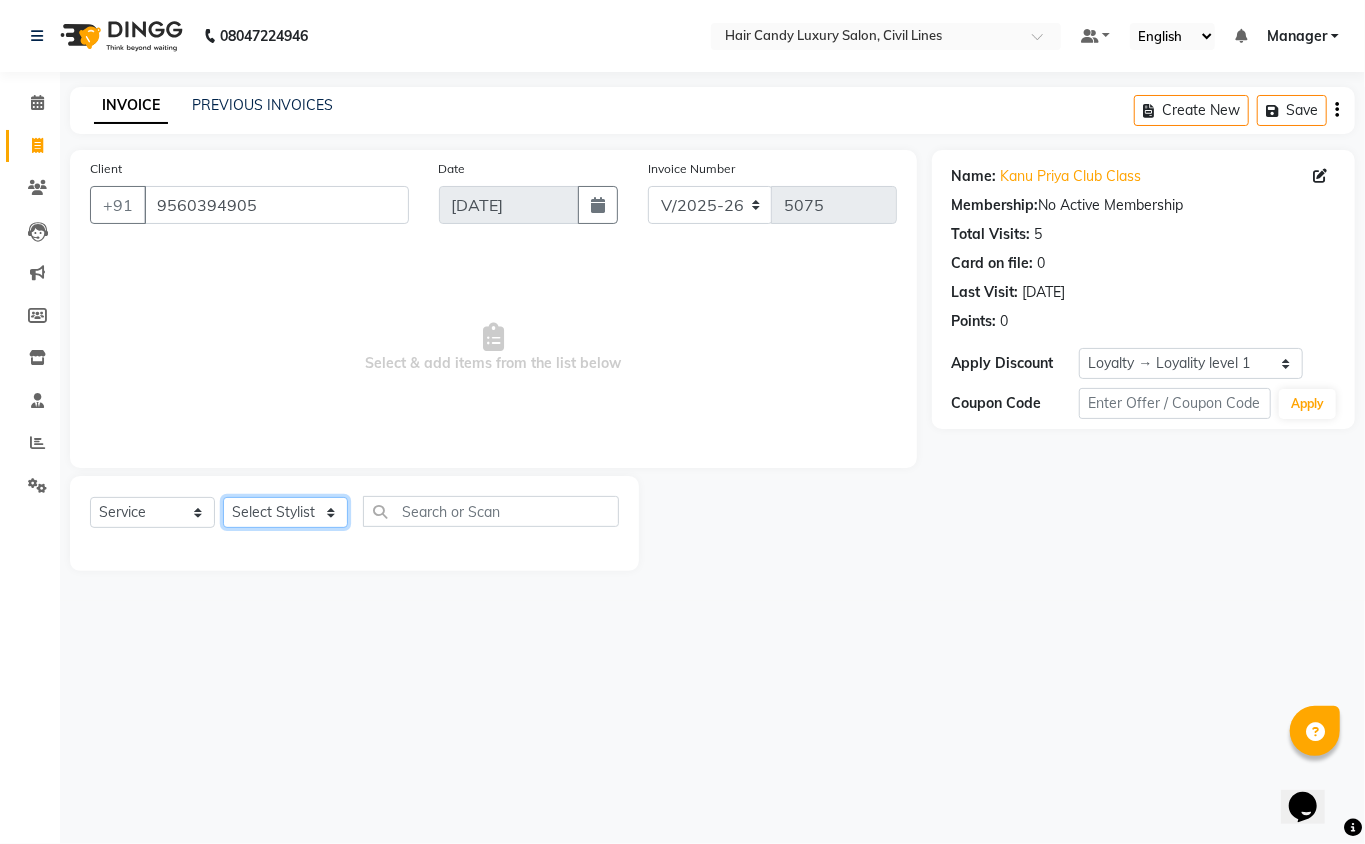 select on "47495" 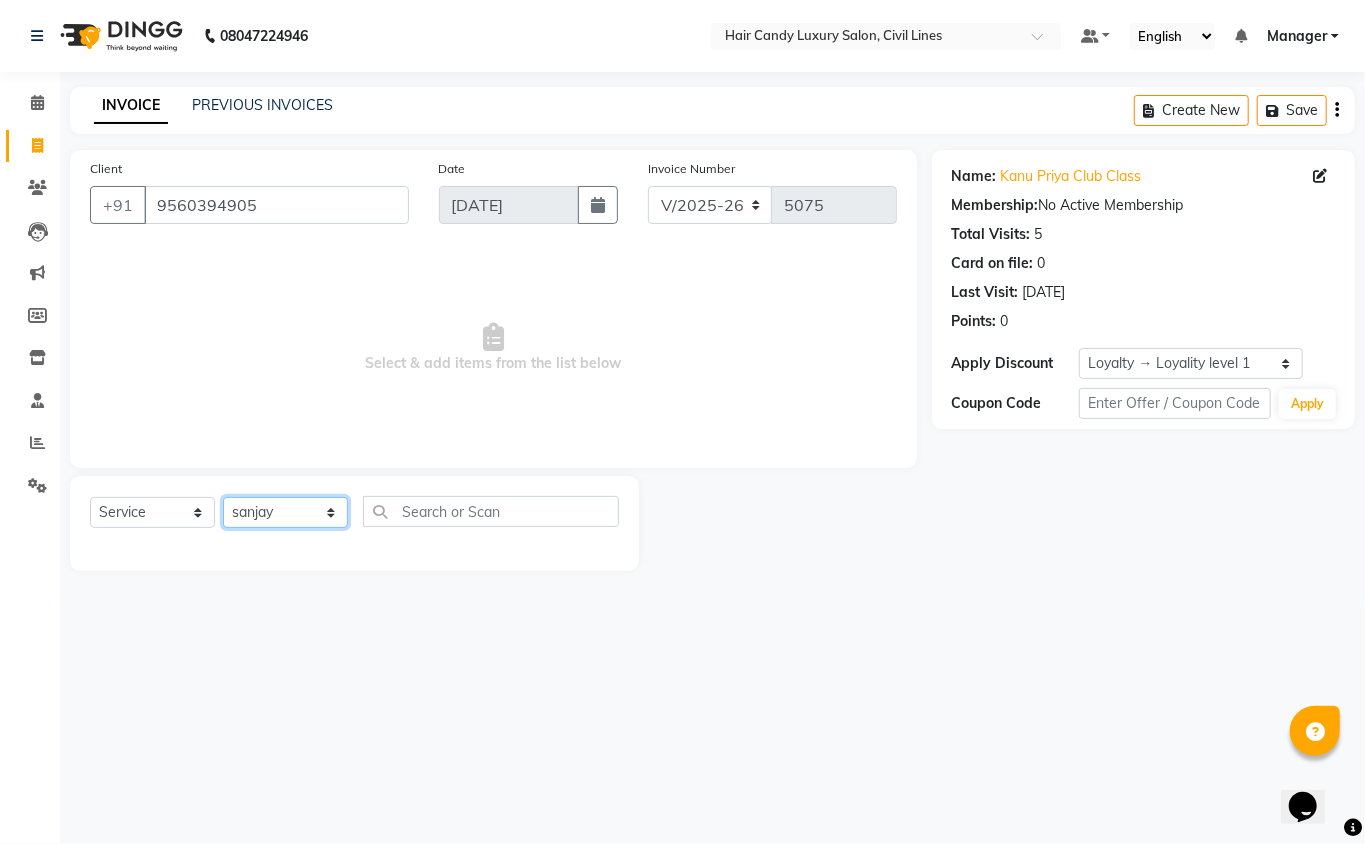 click on "Select Stylist [PERSON_NAME] [PERSON_NAME] [PERSON_NAME] counter sale Danish DAULAT faisal [PERSON_NAME] Manager [PERSON_NAME] mohd [PERSON_NAME] Owner-PRIYANKA [PERSON_NAME] pooja [PERSON_NAME] Reenu [PERSON_NAME] [PERSON_NAME] [PERSON_NAME] [PERSON_NAME] Shubh Shyam [PERSON_NAME] STOCK MANAGER [PERSON_NAME] vikas [PERSON_NAME]" 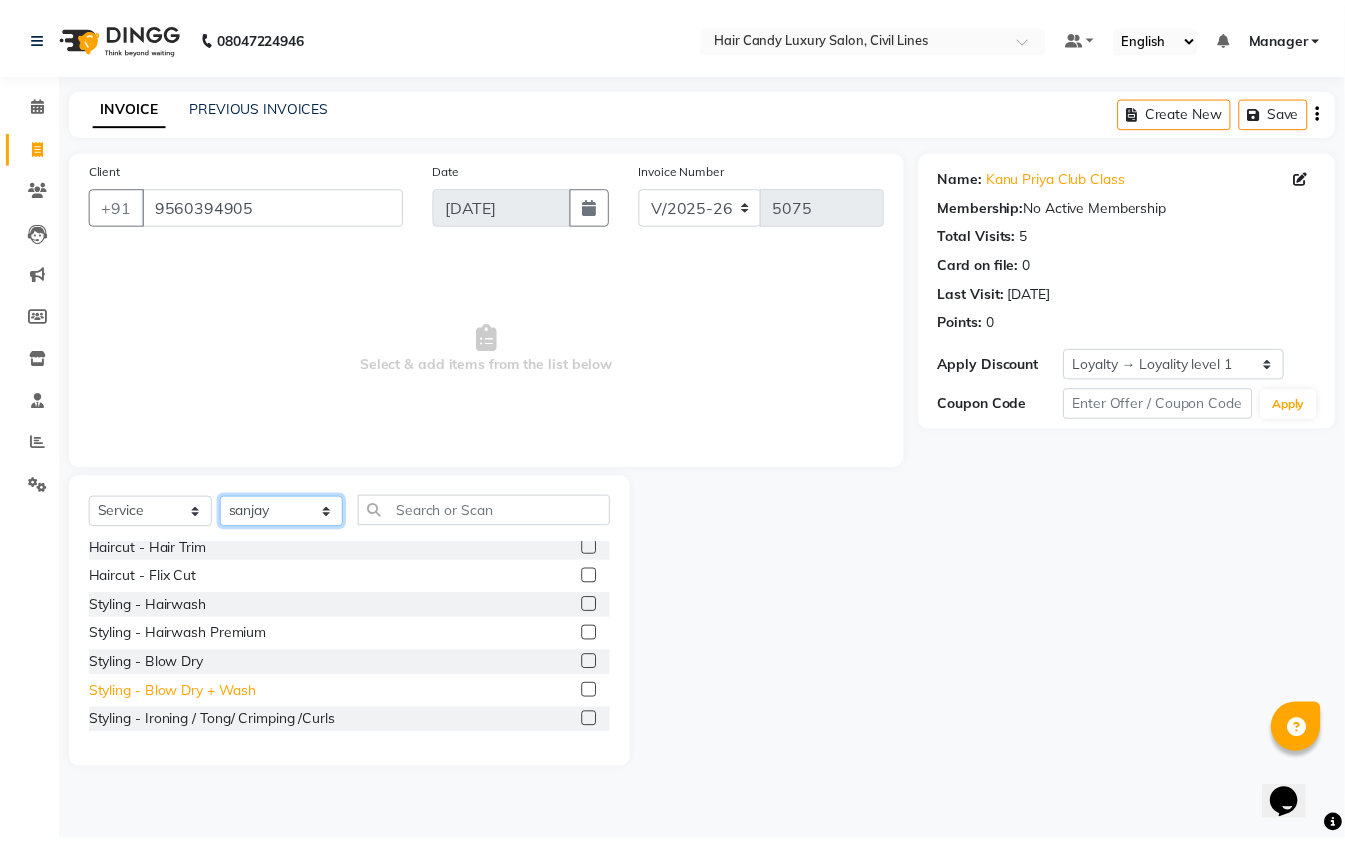 scroll, scrollTop: 133, scrollLeft: 0, axis: vertical 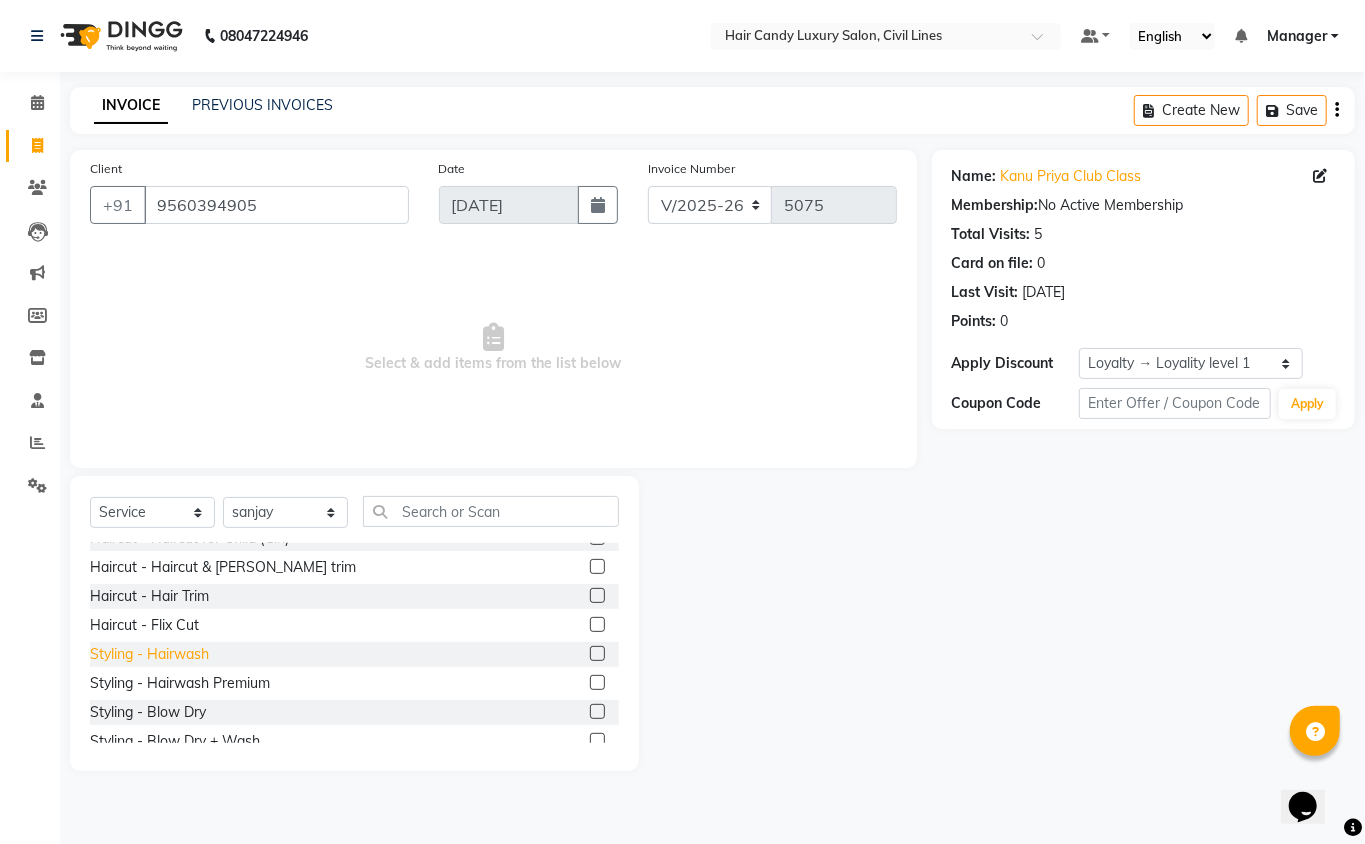 click on "Styling - Hairwash" 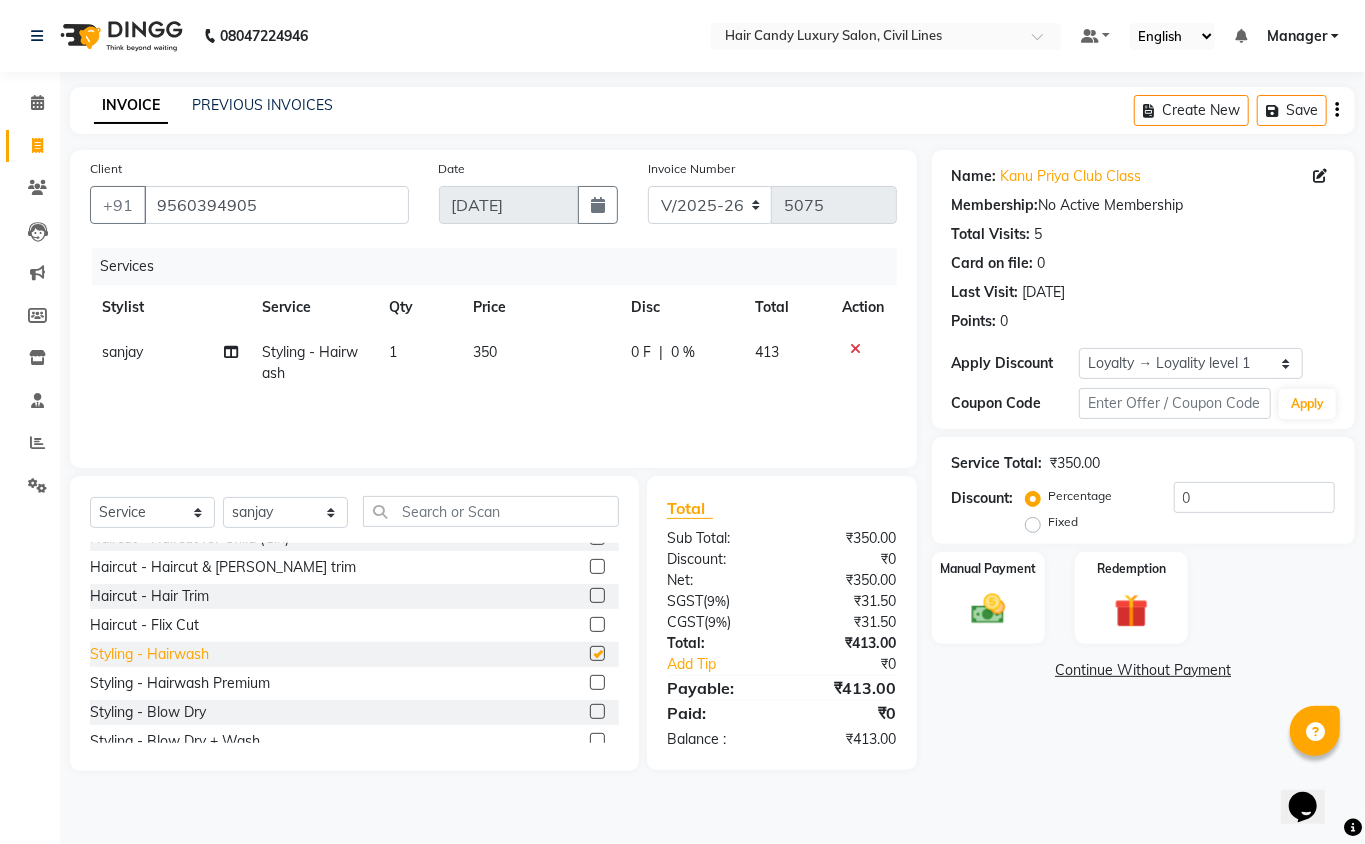 checkbox on "false" 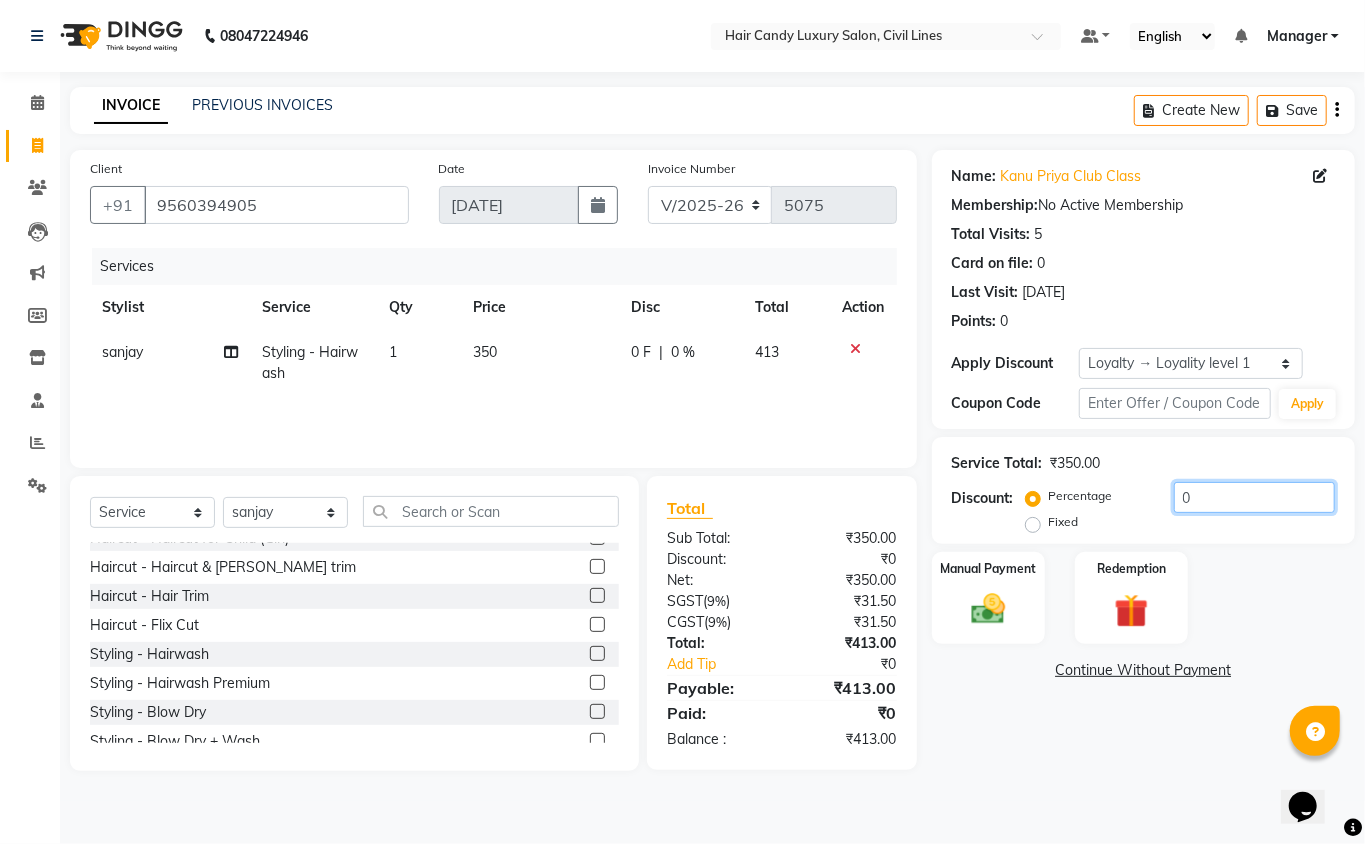 click on "0" 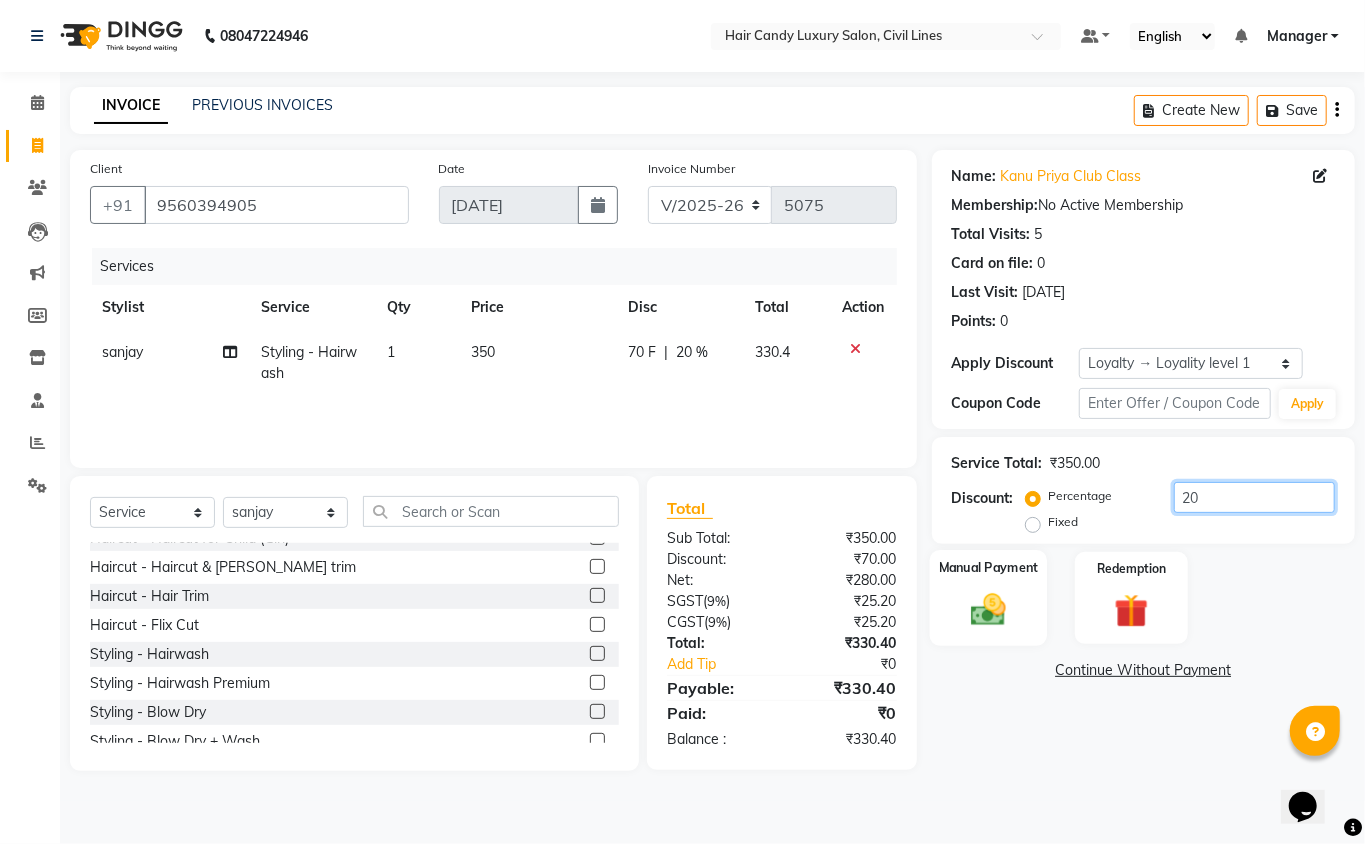 type on "20" 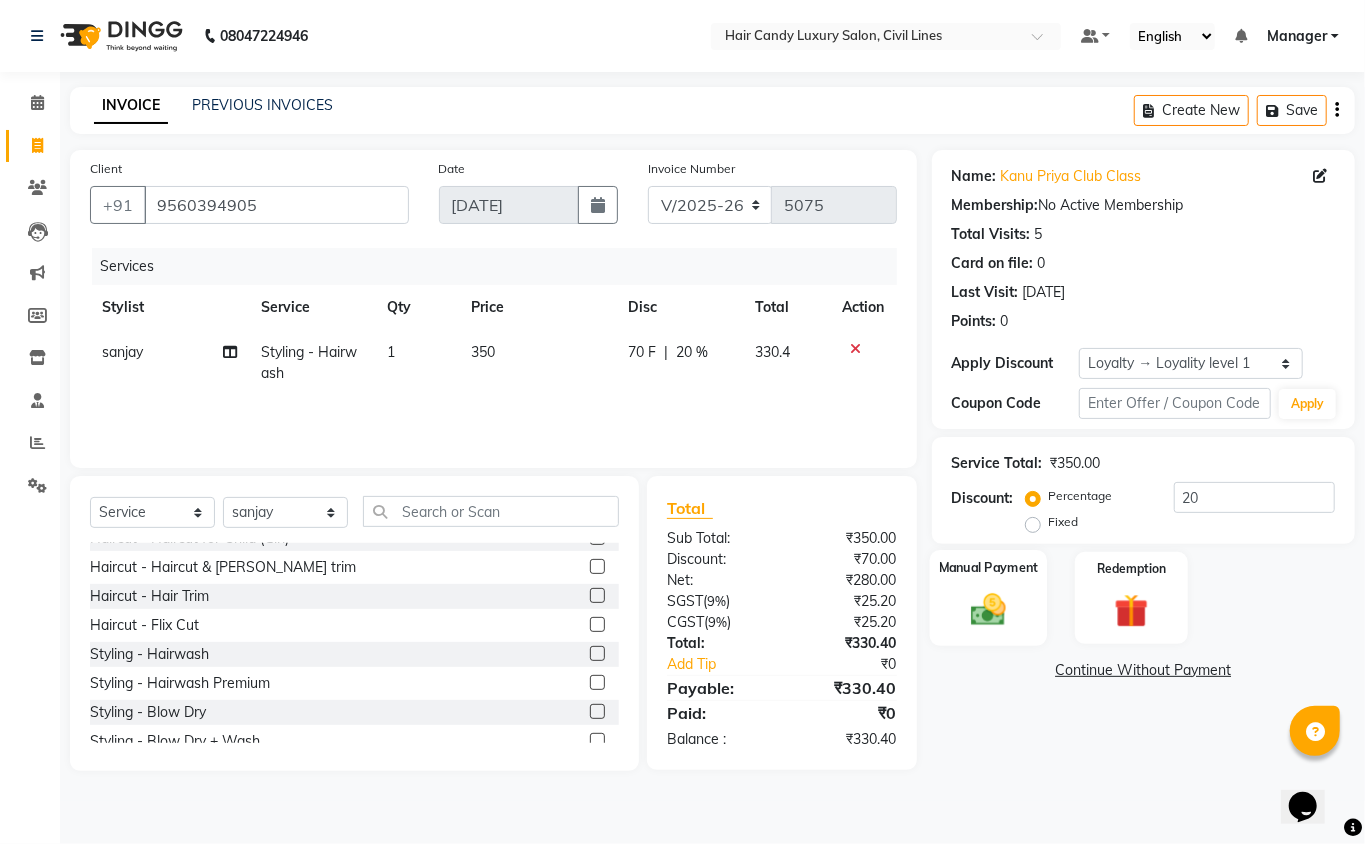 click 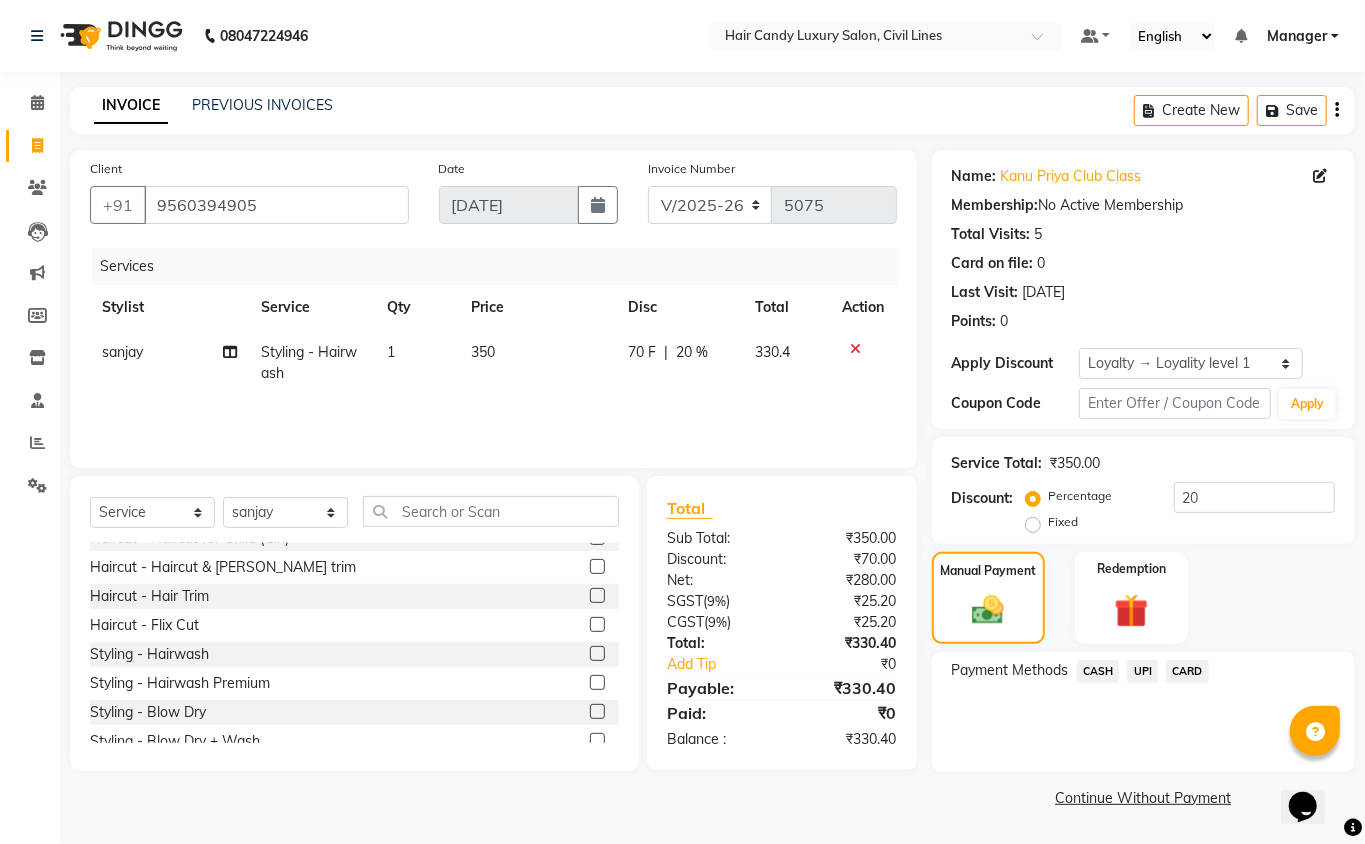 click on "CASH" 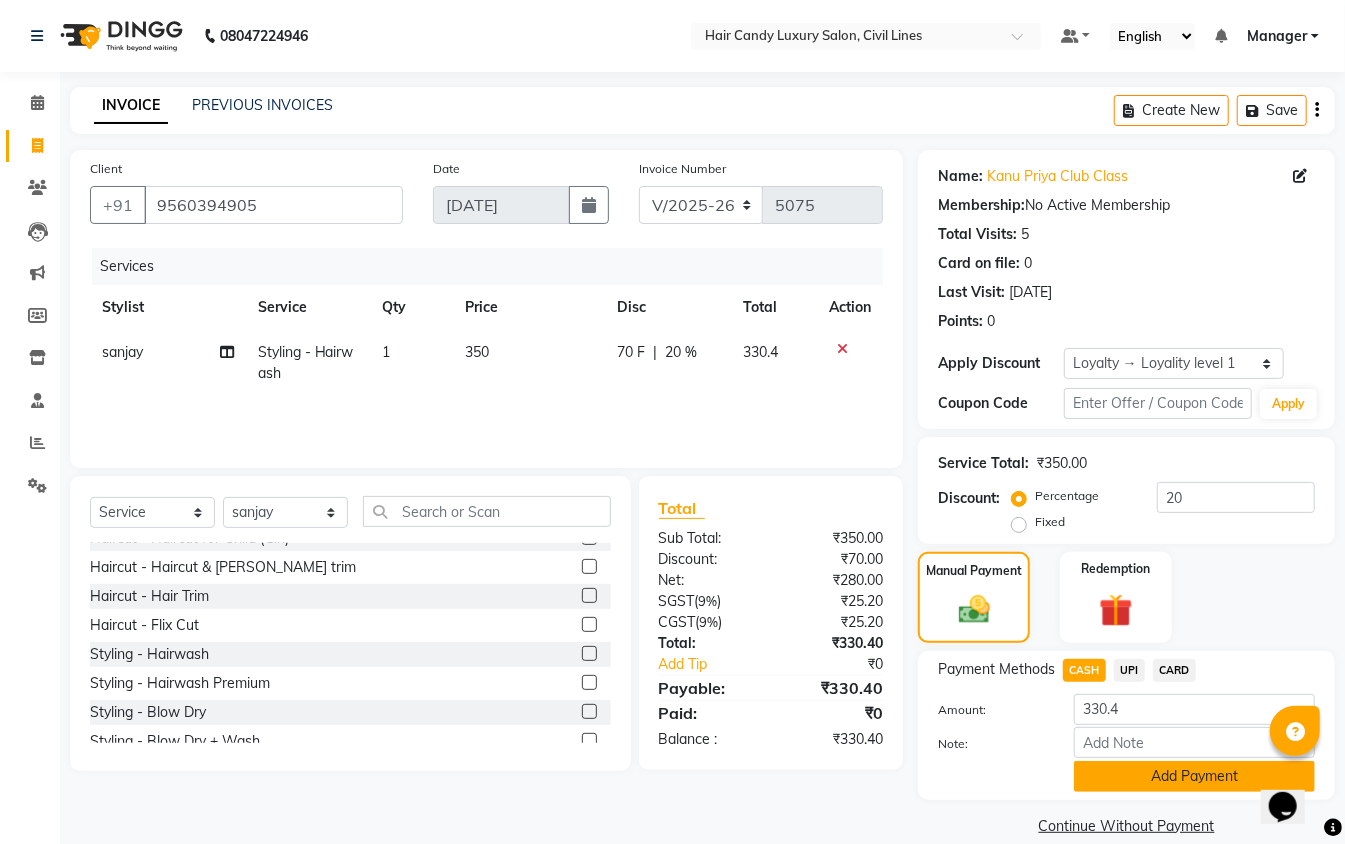 click on "Add Payment" 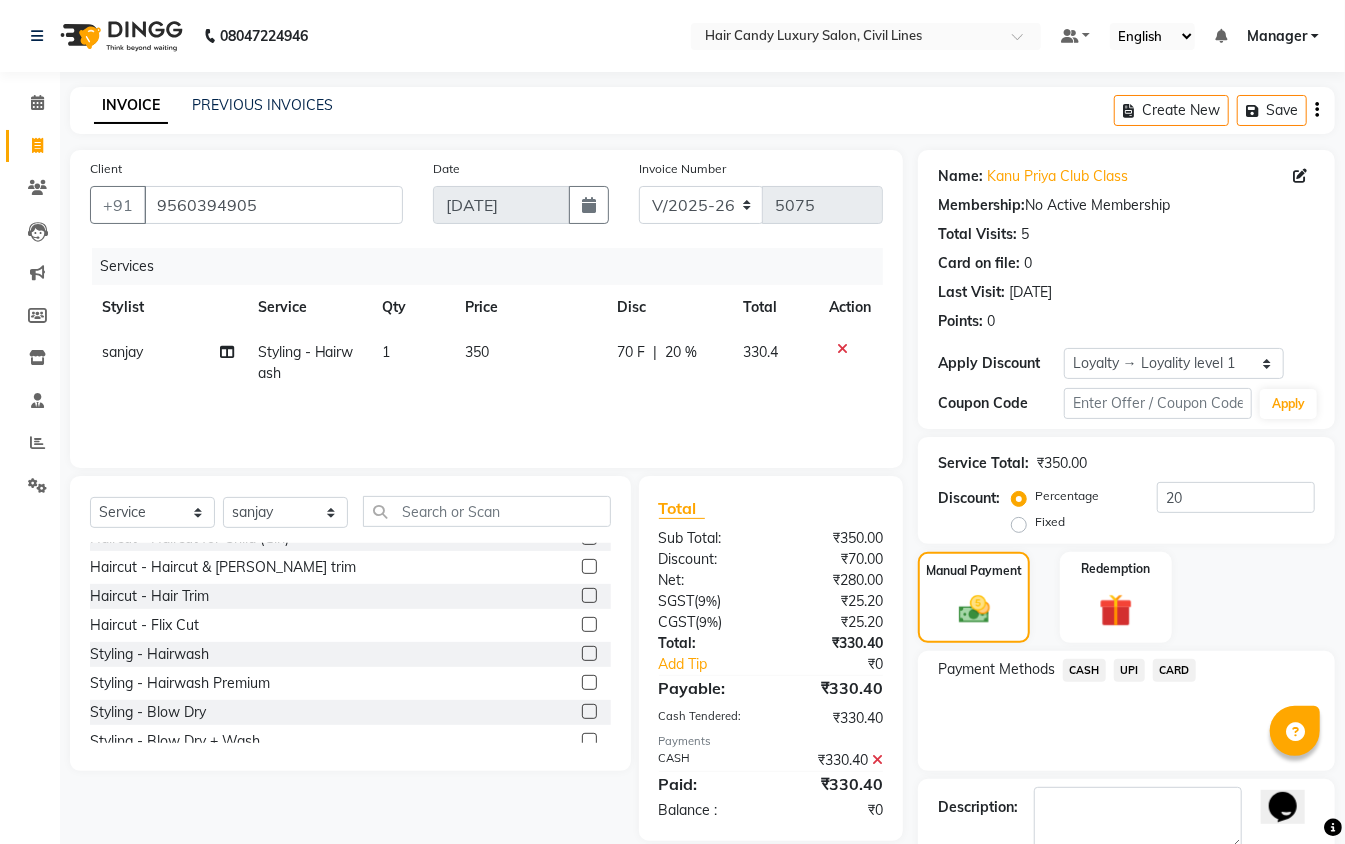 scroll, scrollTop: 146, scrollLeft: 0, axis: vertical 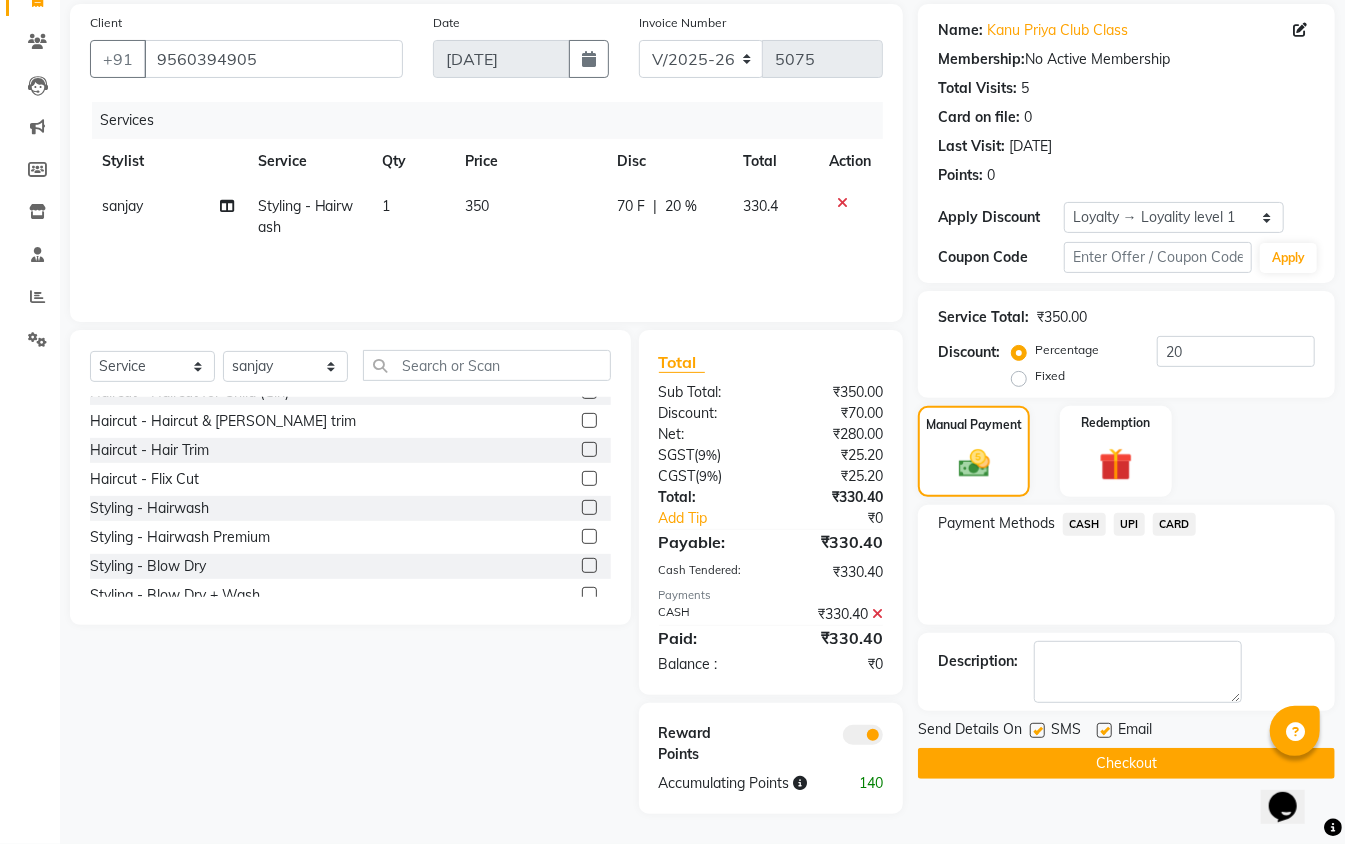 click 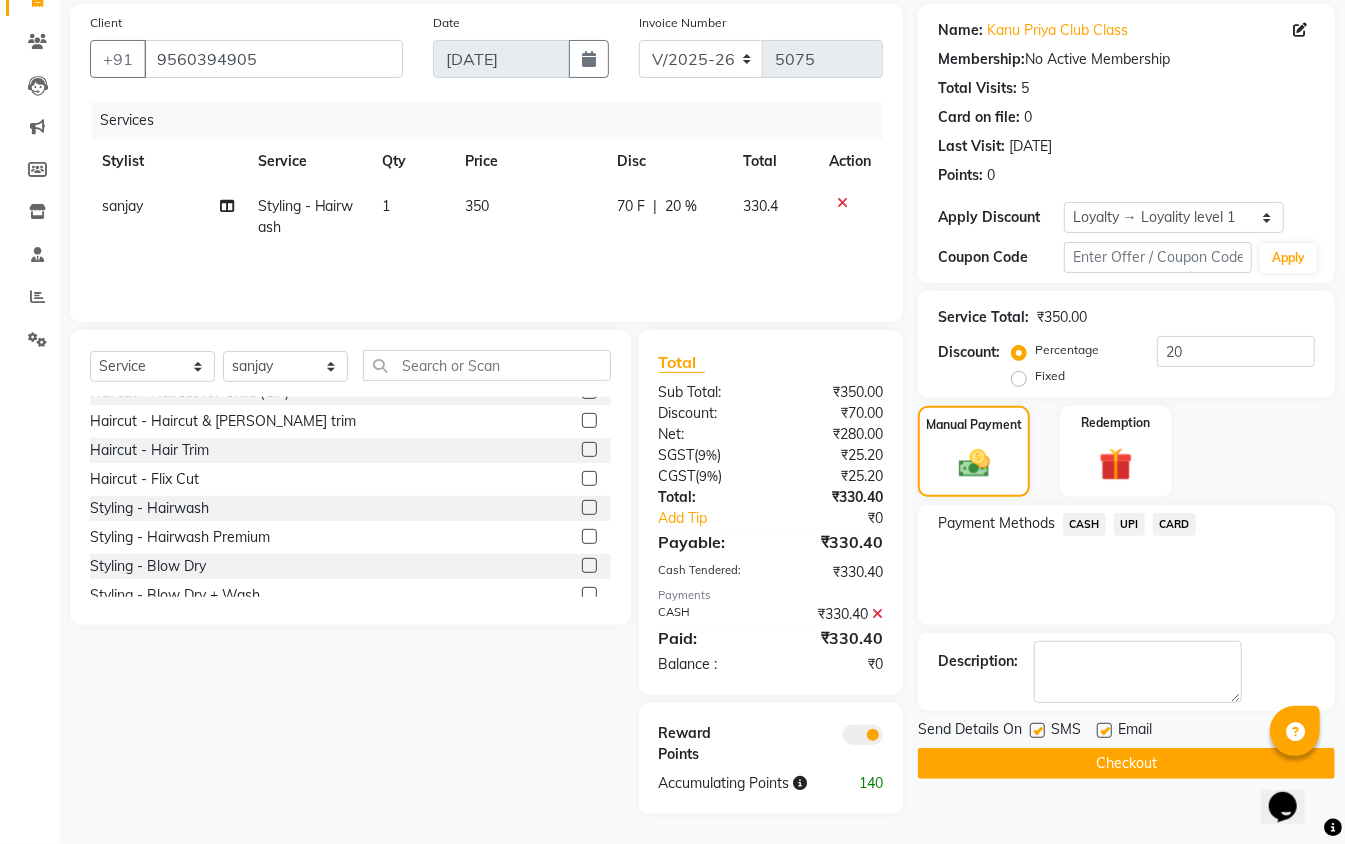 click 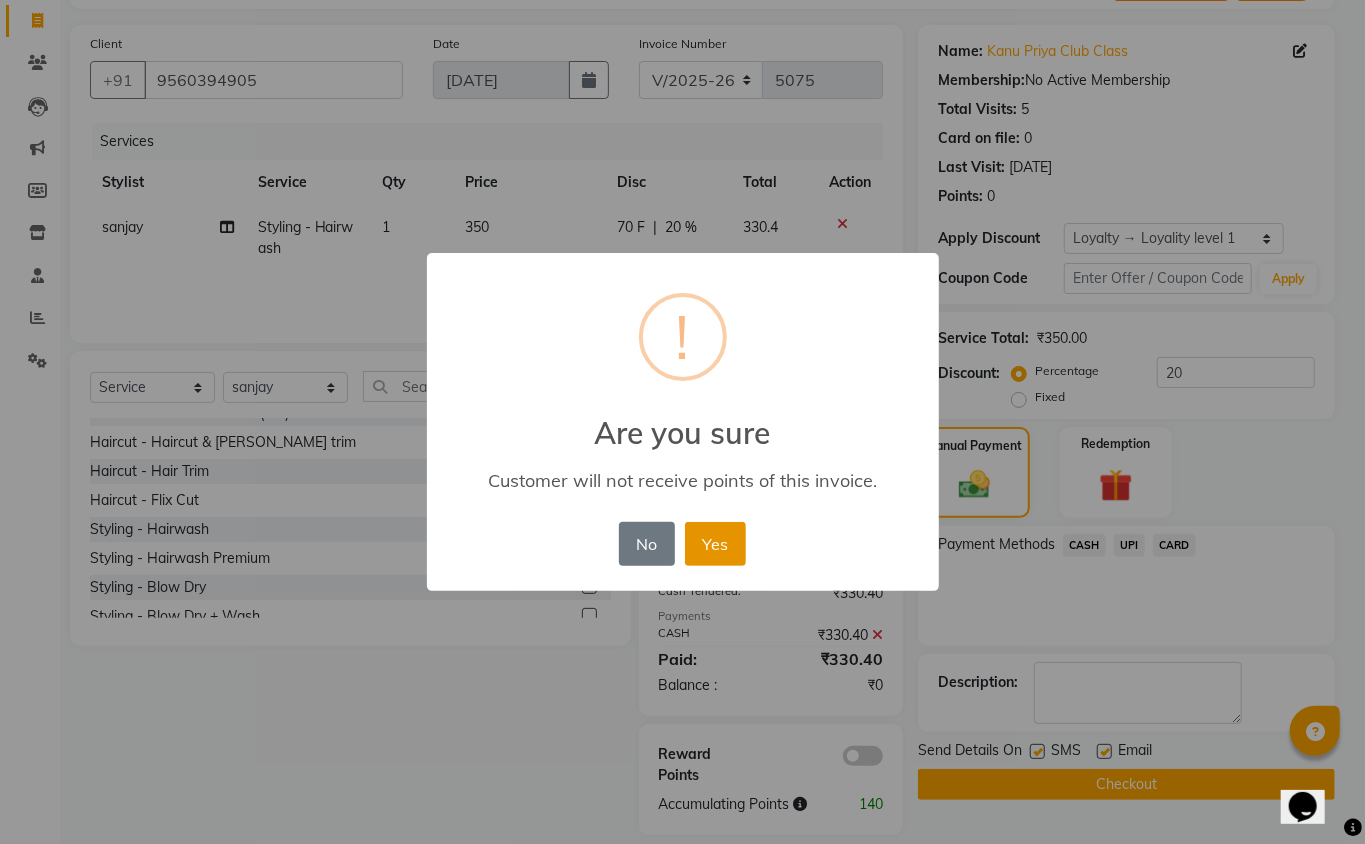 click on "Yes" at bounding box center (715, 544) 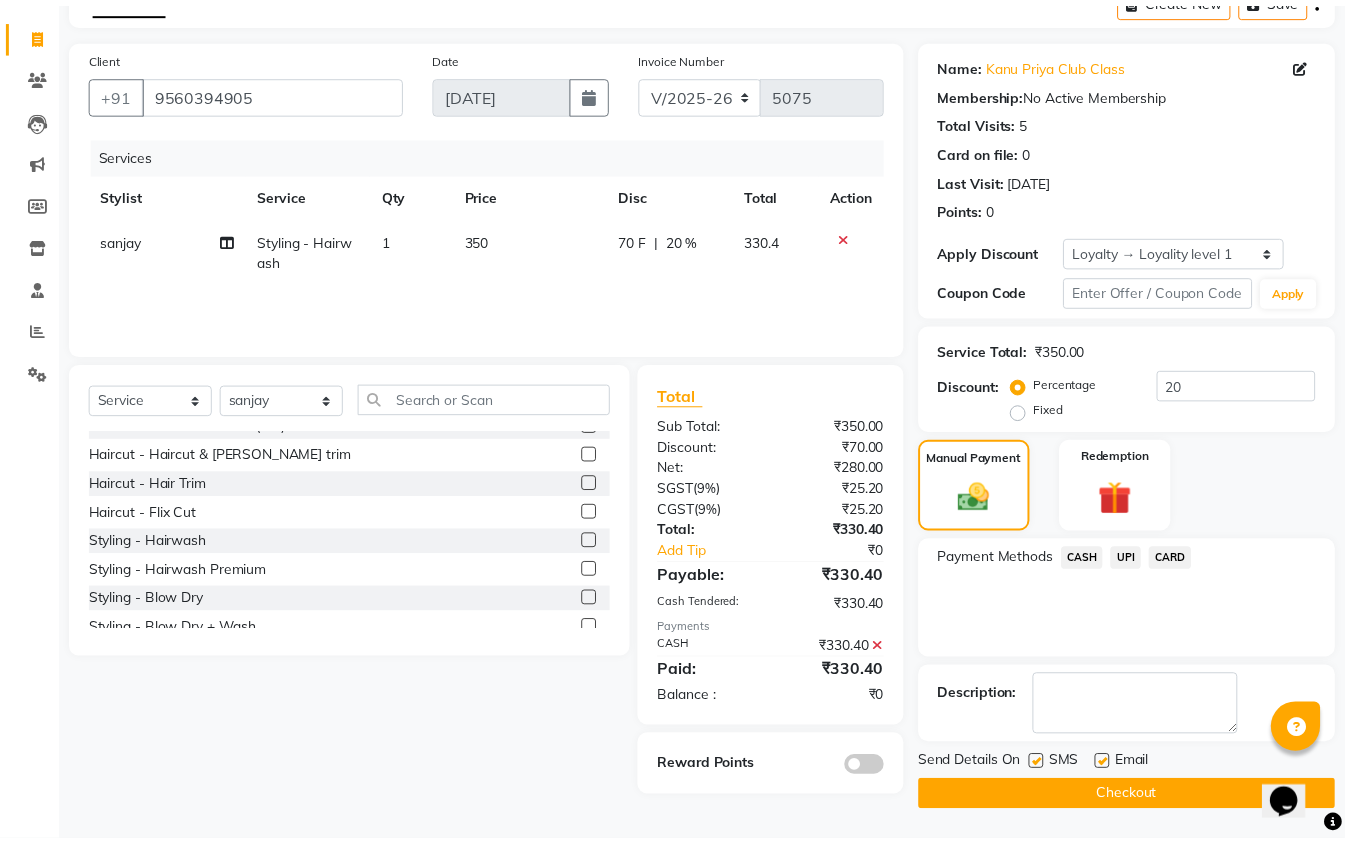 scroll, scrollTop: 113, scrollLeft: 0, axis: vertical 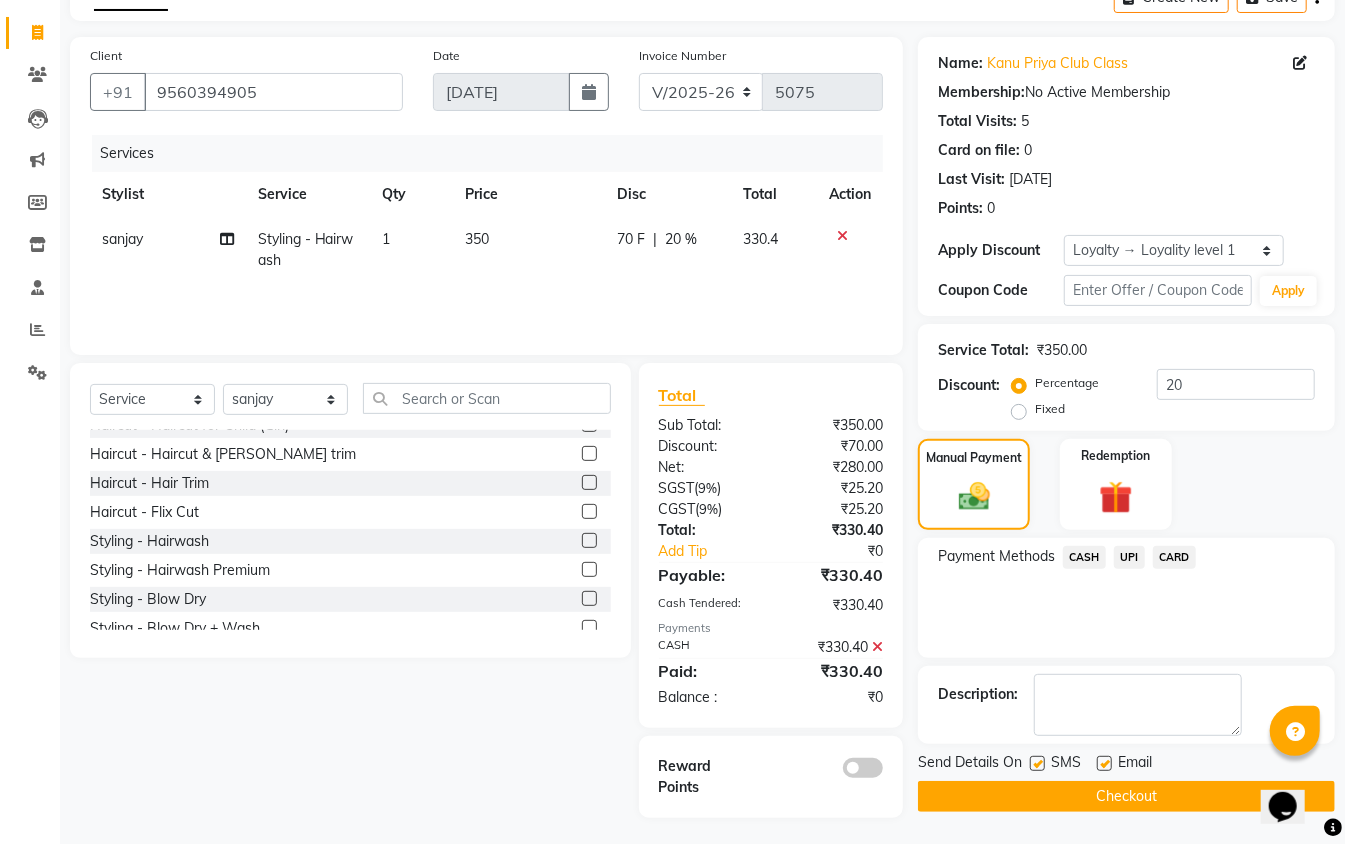 click 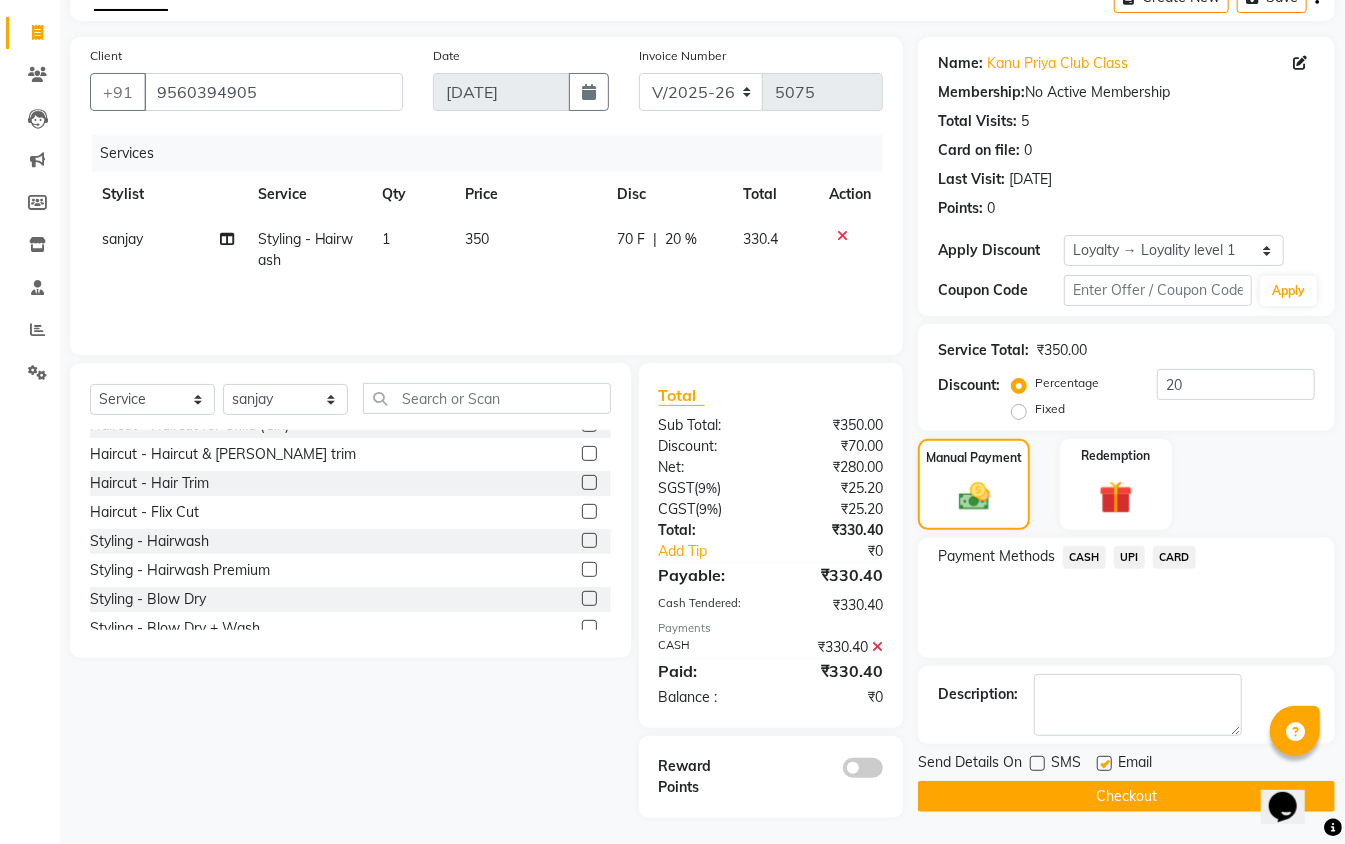 click on "Checkout" 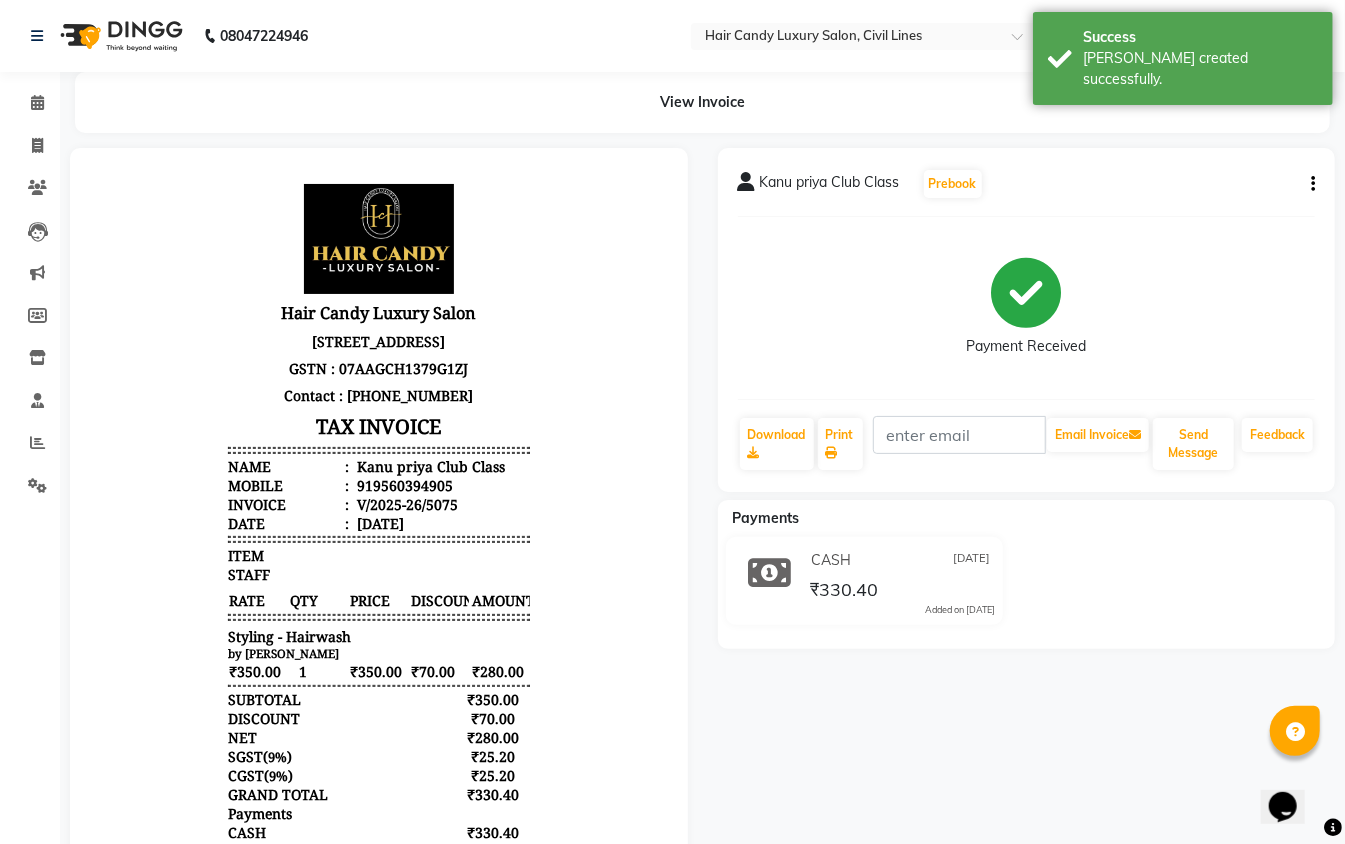 scroll, scrollTop: 0, scrollLeft: 0, axis: both 